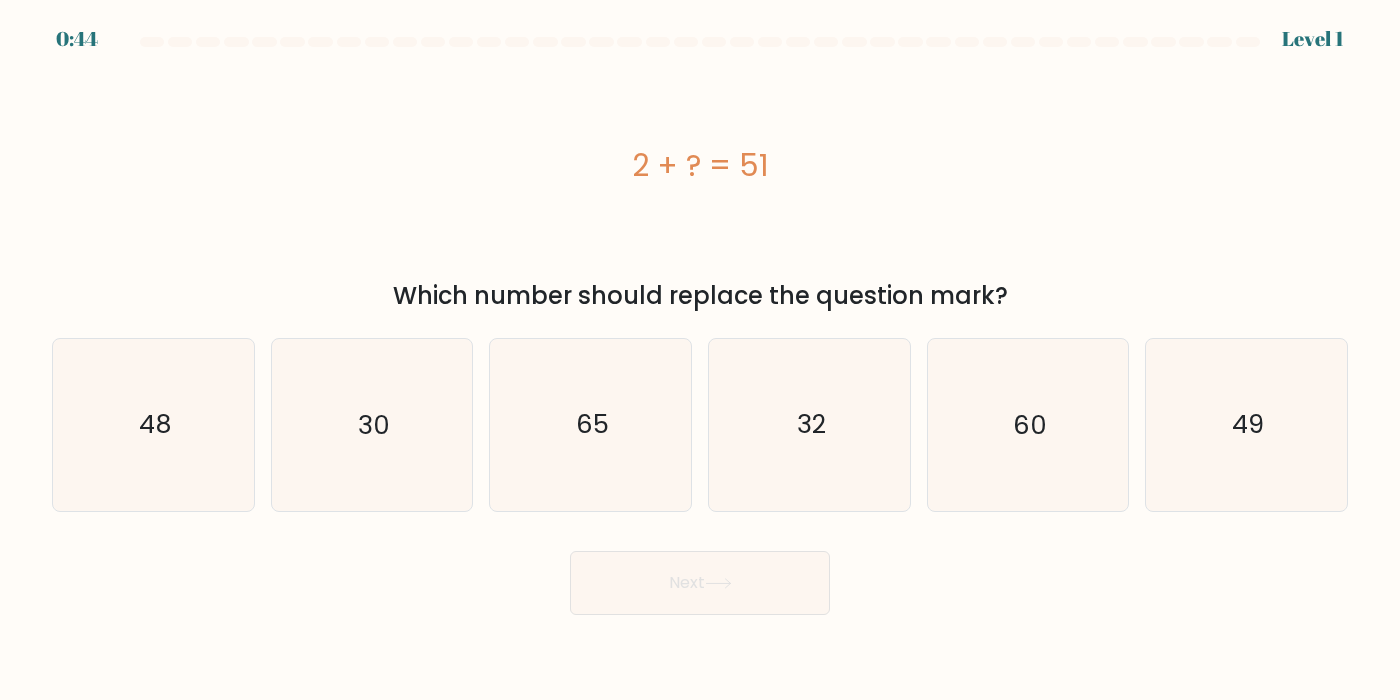 scroll, scrollTop: 0, scrollLeft: 0, axis: both 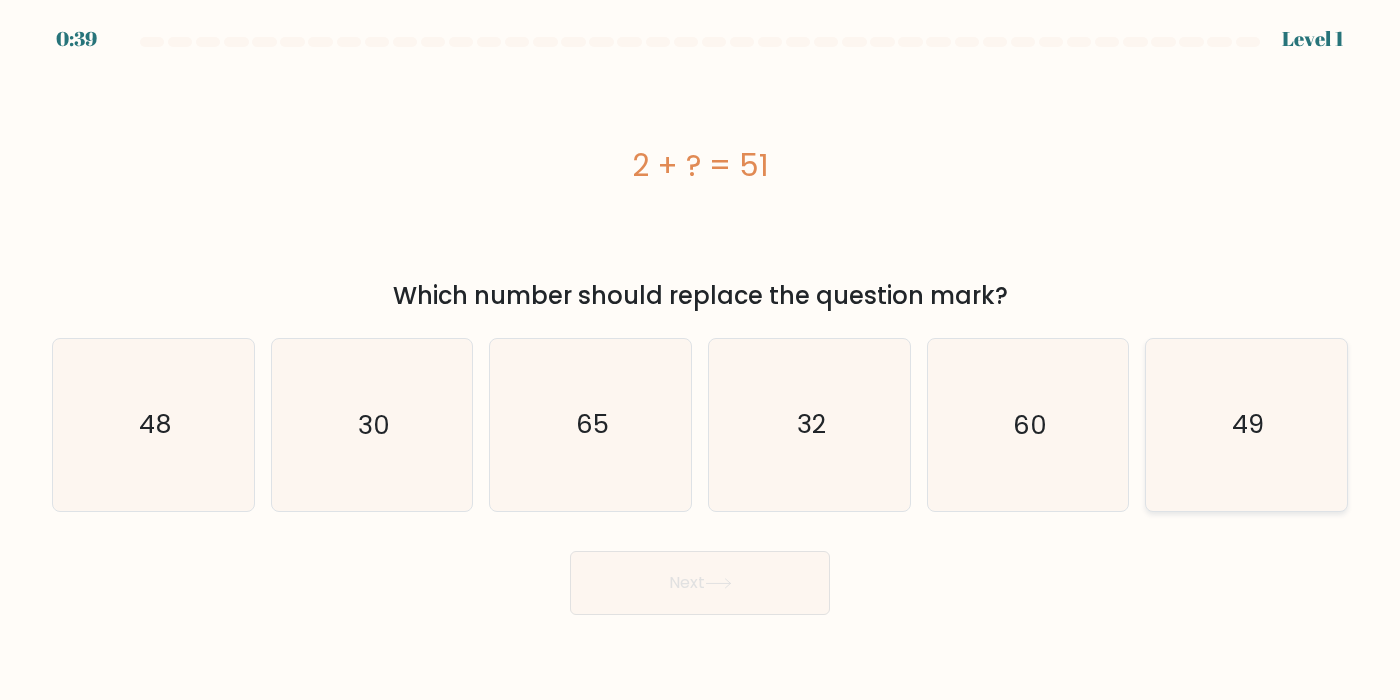 click on "49" 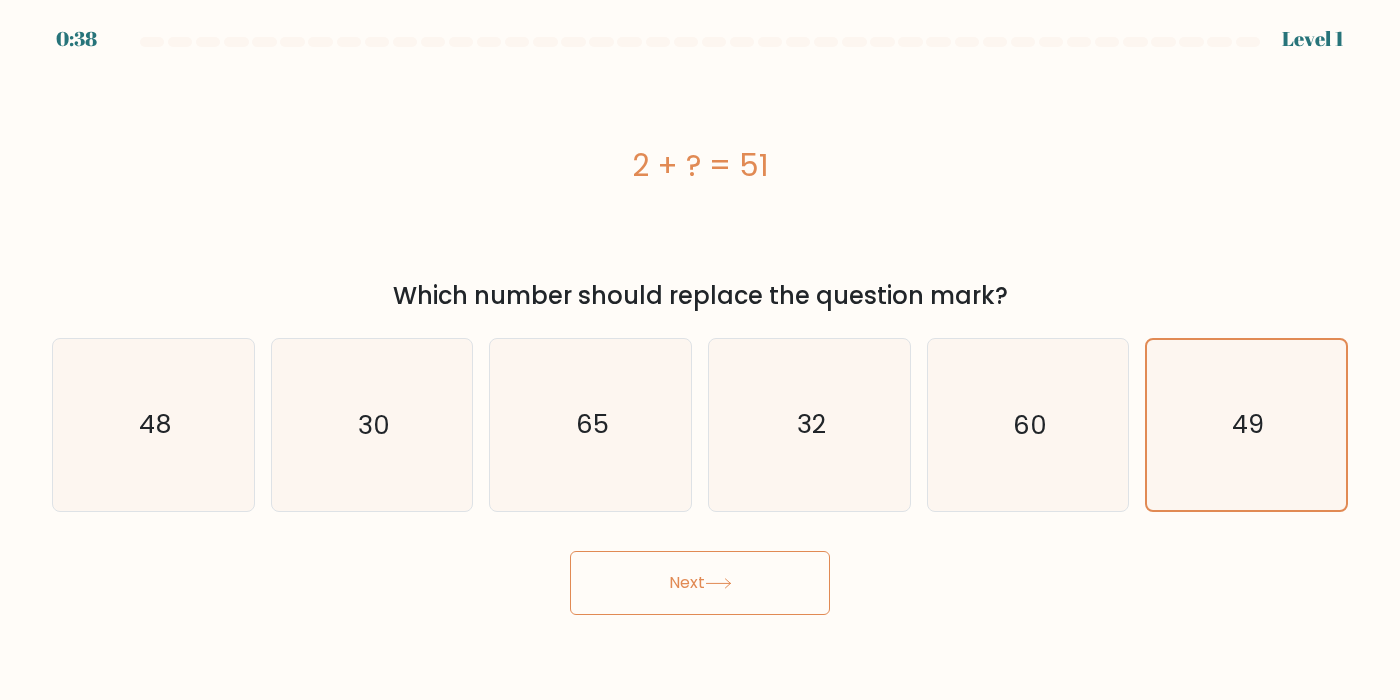 click on "Next" at bounding box center (700, 583) 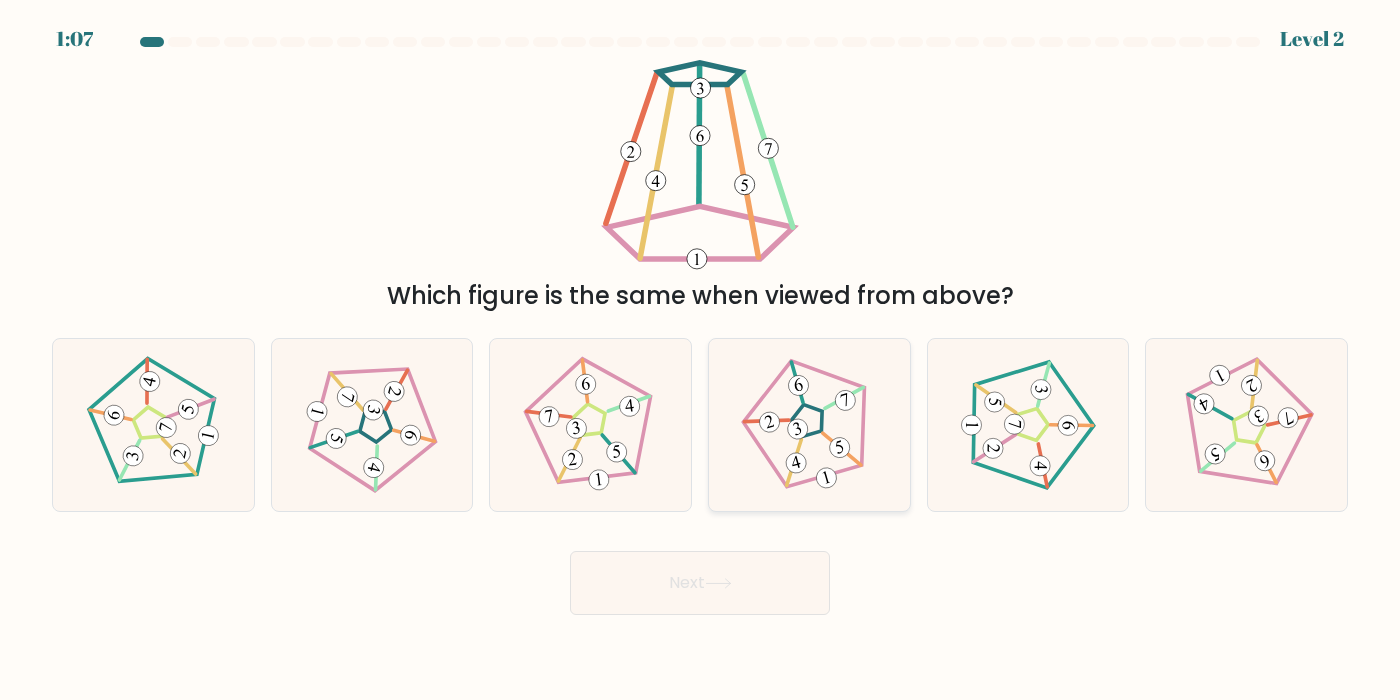 click 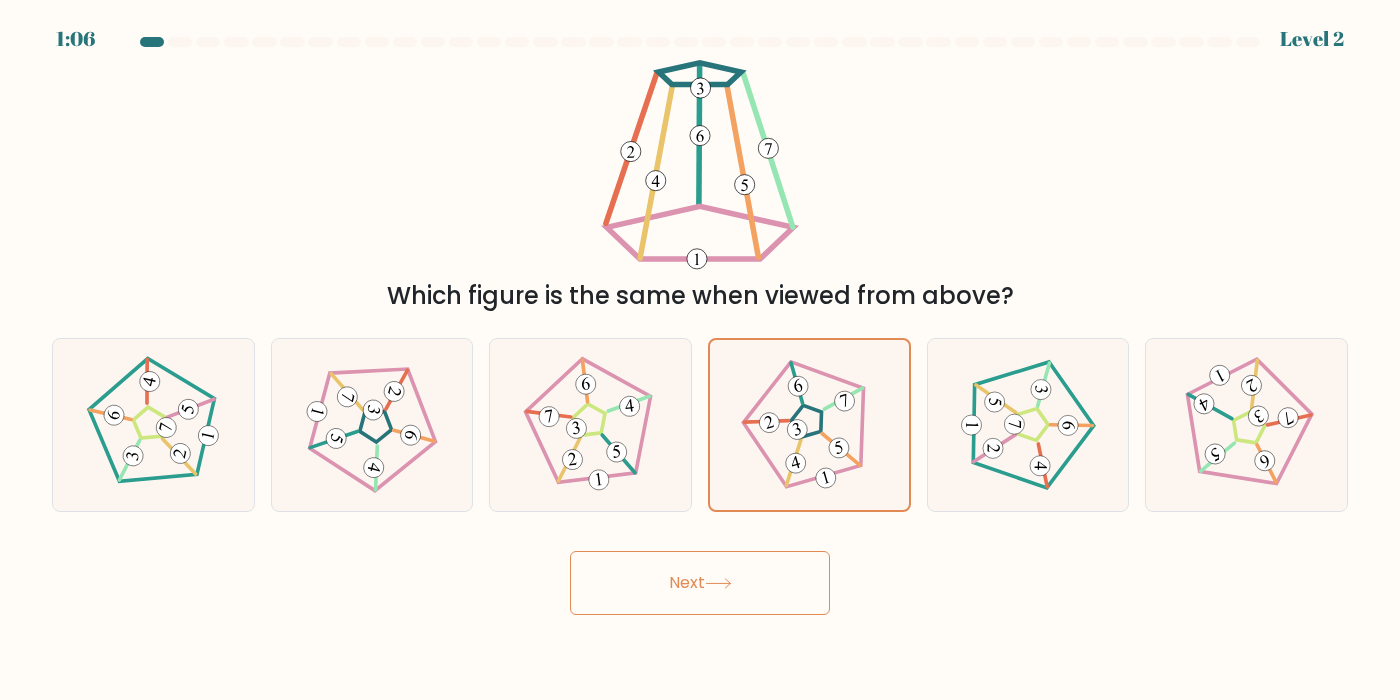 click on "Next" at bounding box center [700, 583] 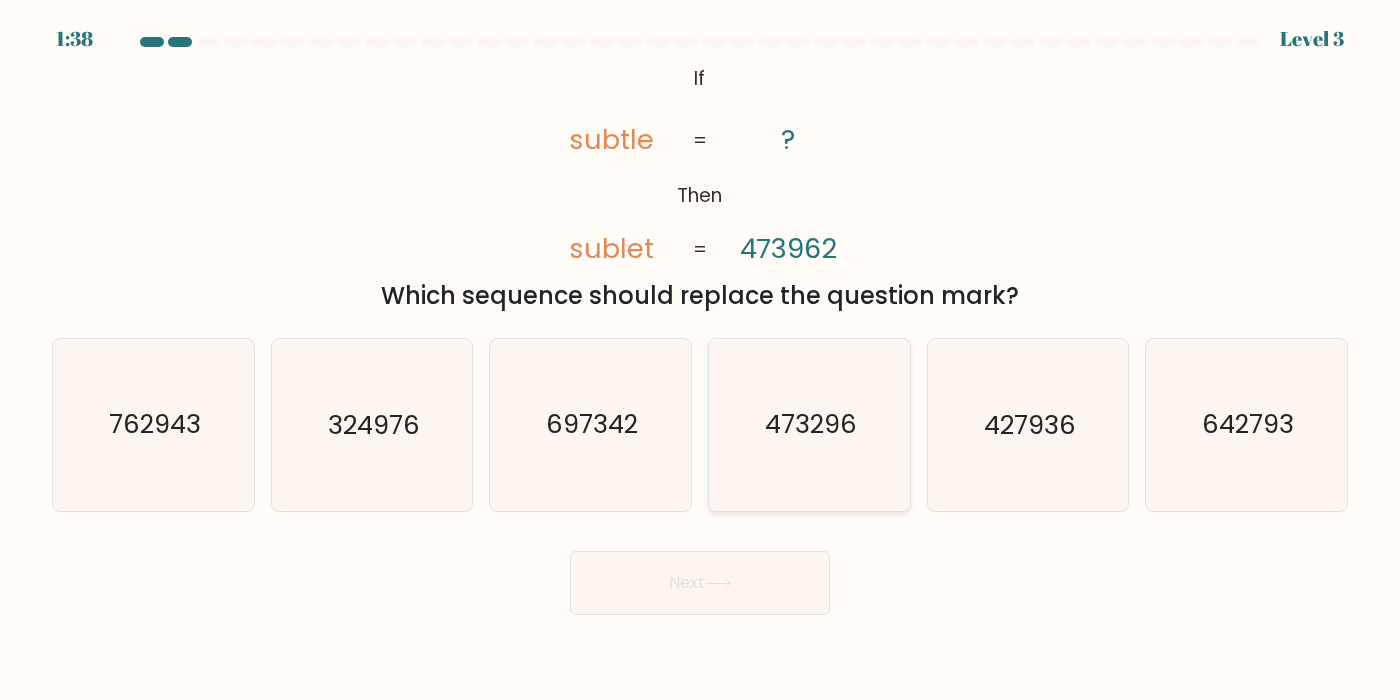 click on "473296" 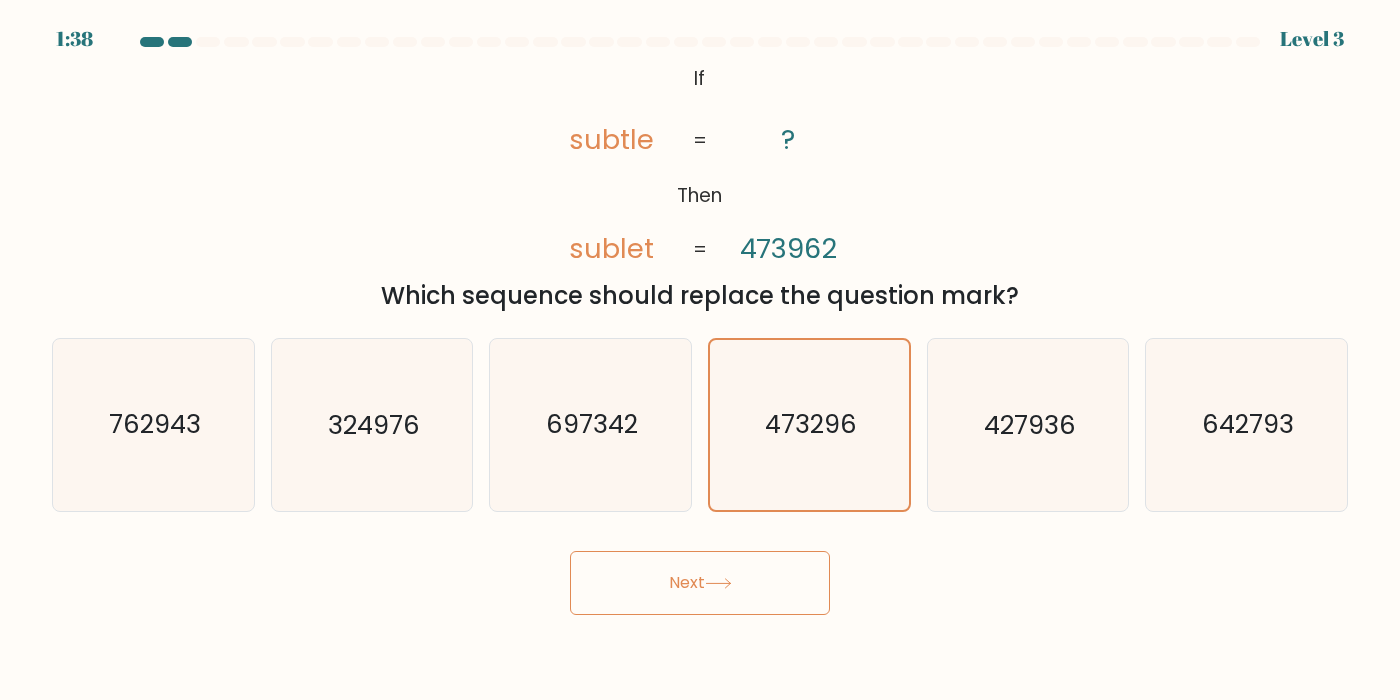click on "Next" at bounding box center (700, 583) 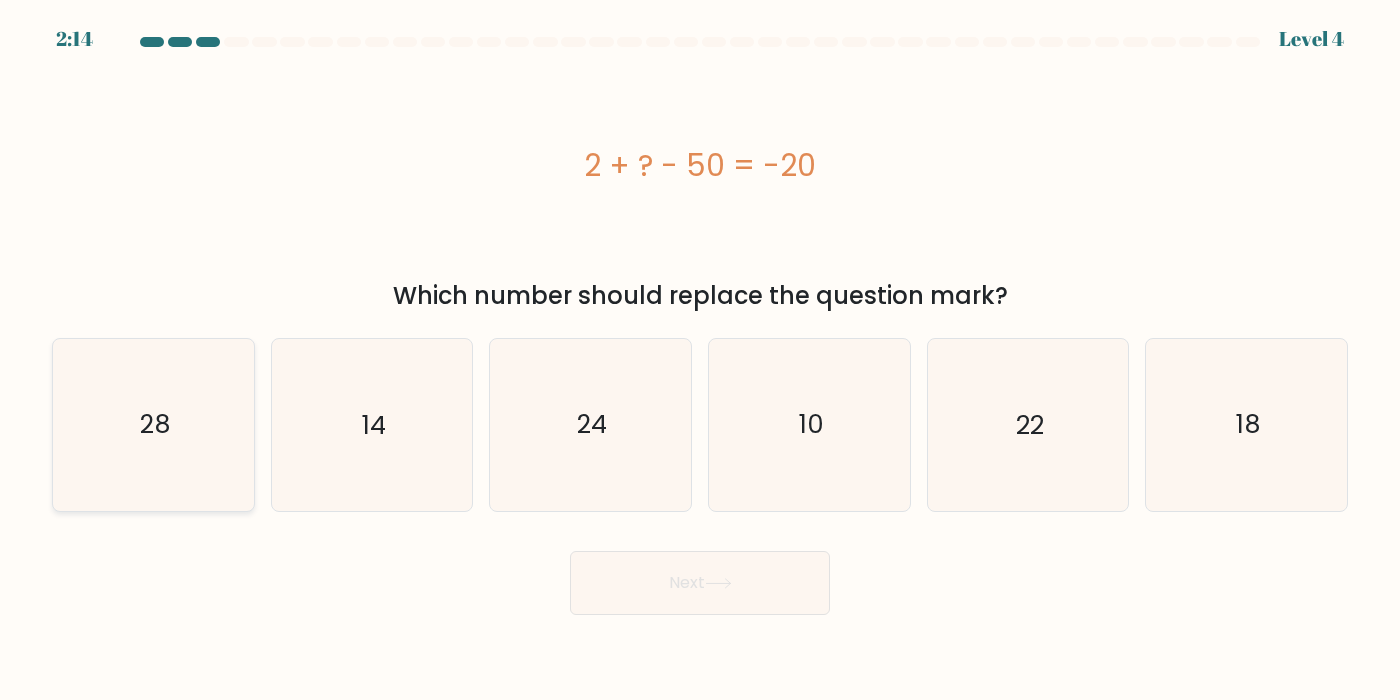 click on "28" 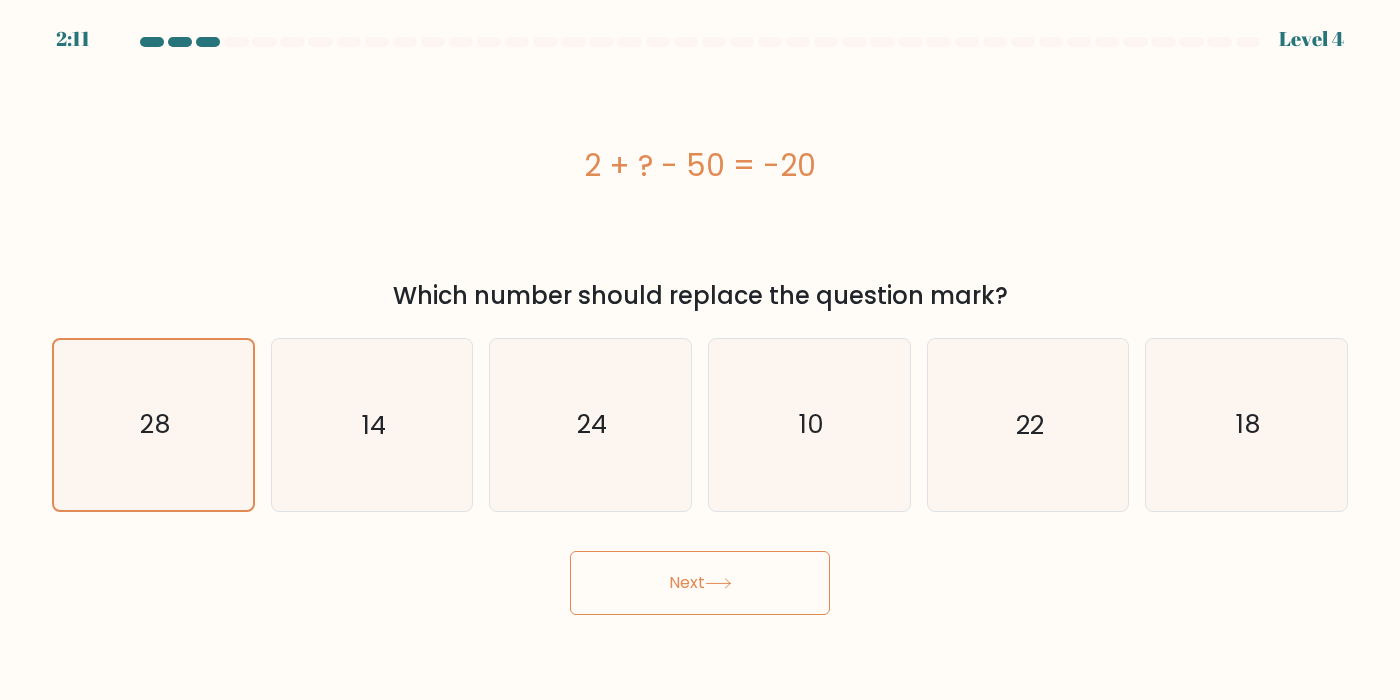 click on "Next" at bounding box center (700, 583) 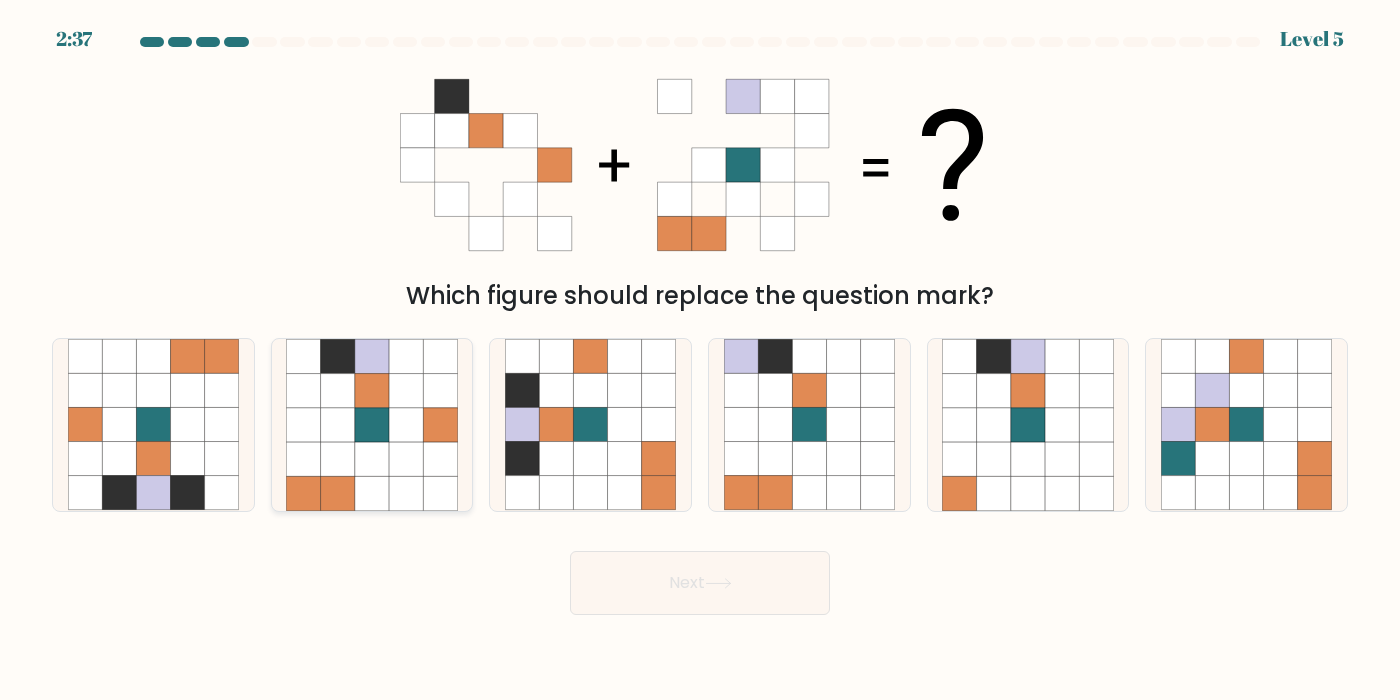 click 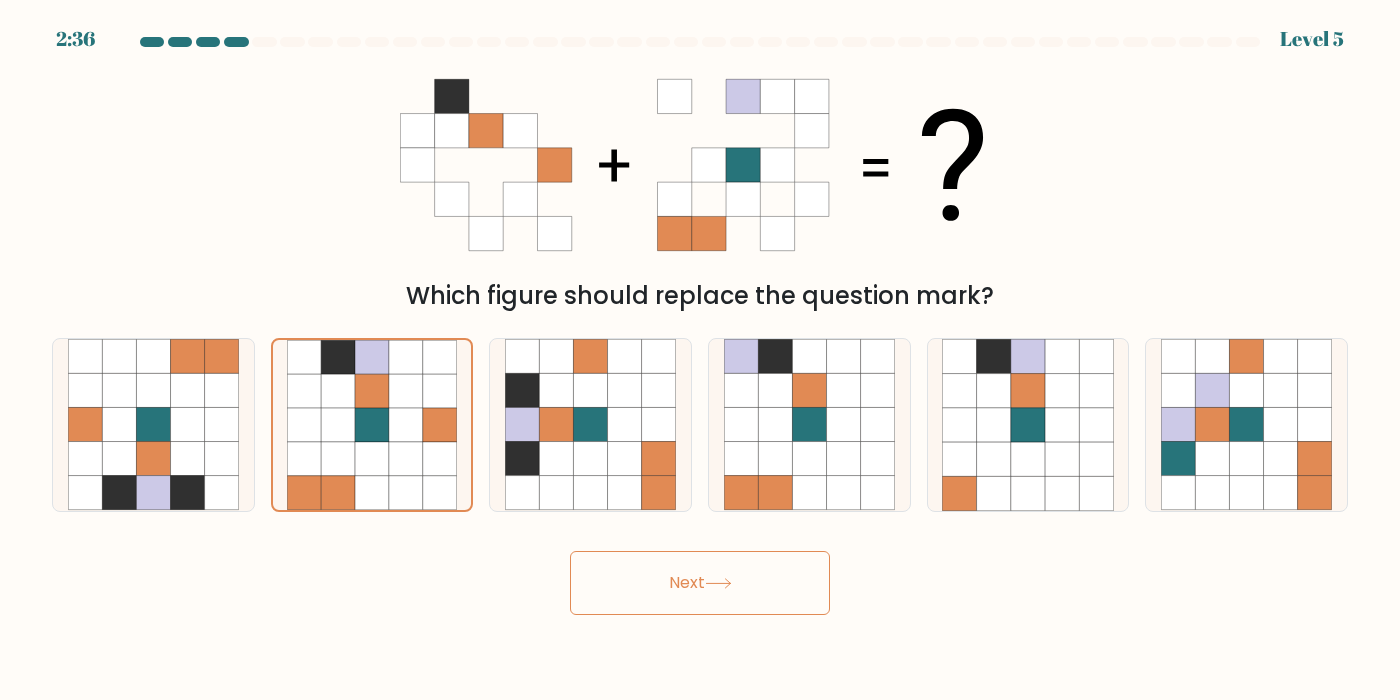 click on "Next" at bounding box center [700, 583] 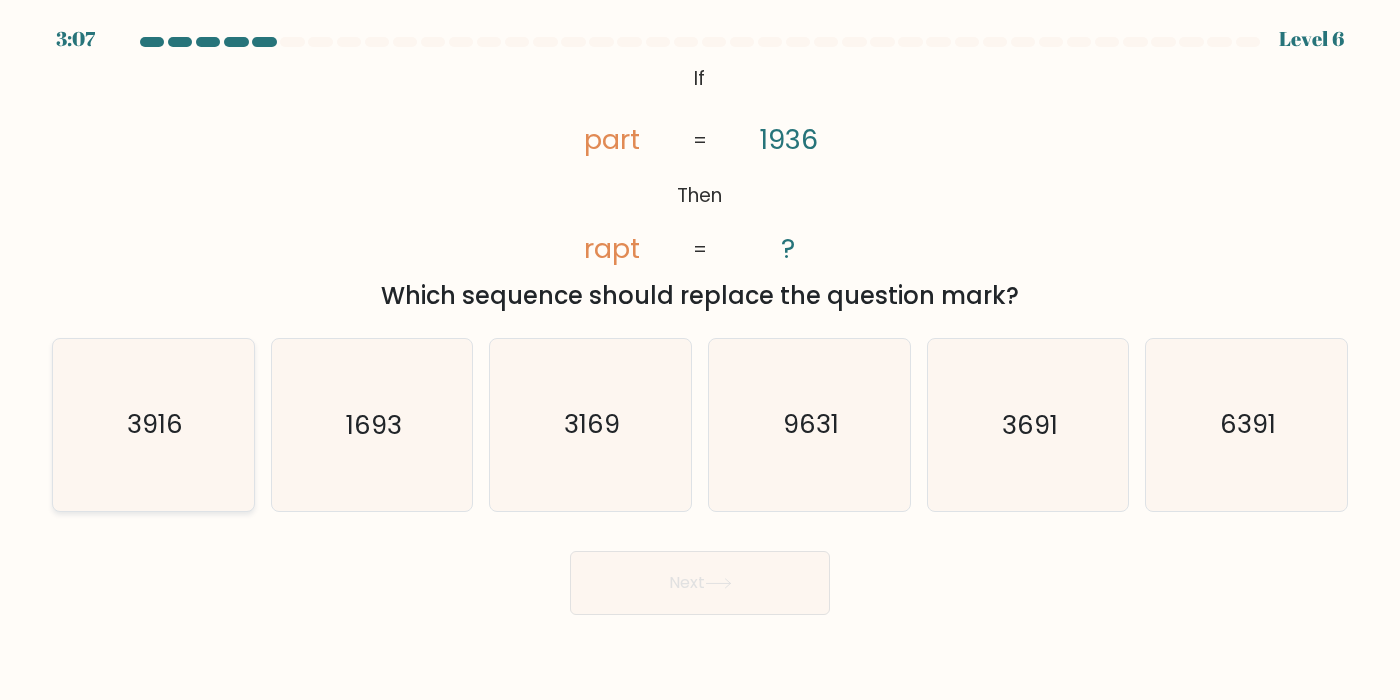click on "3916" 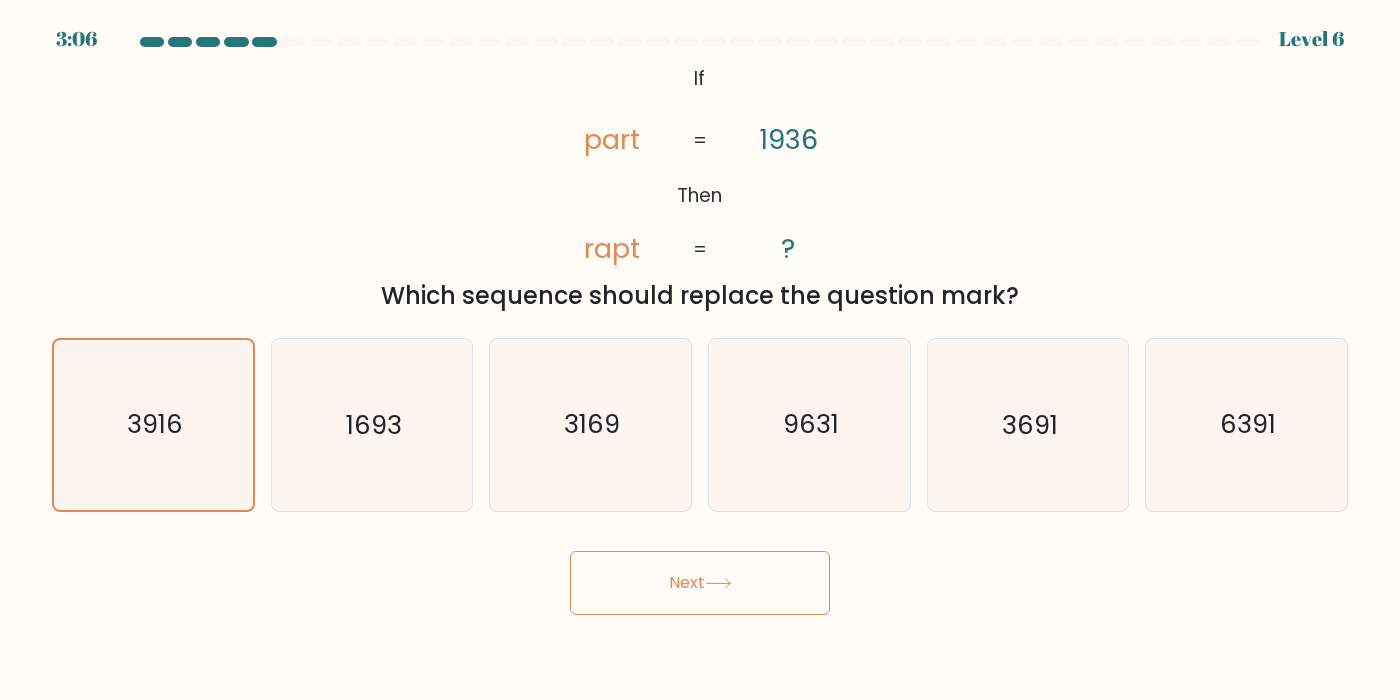 click on "Next" at bounding box center (700, 583) 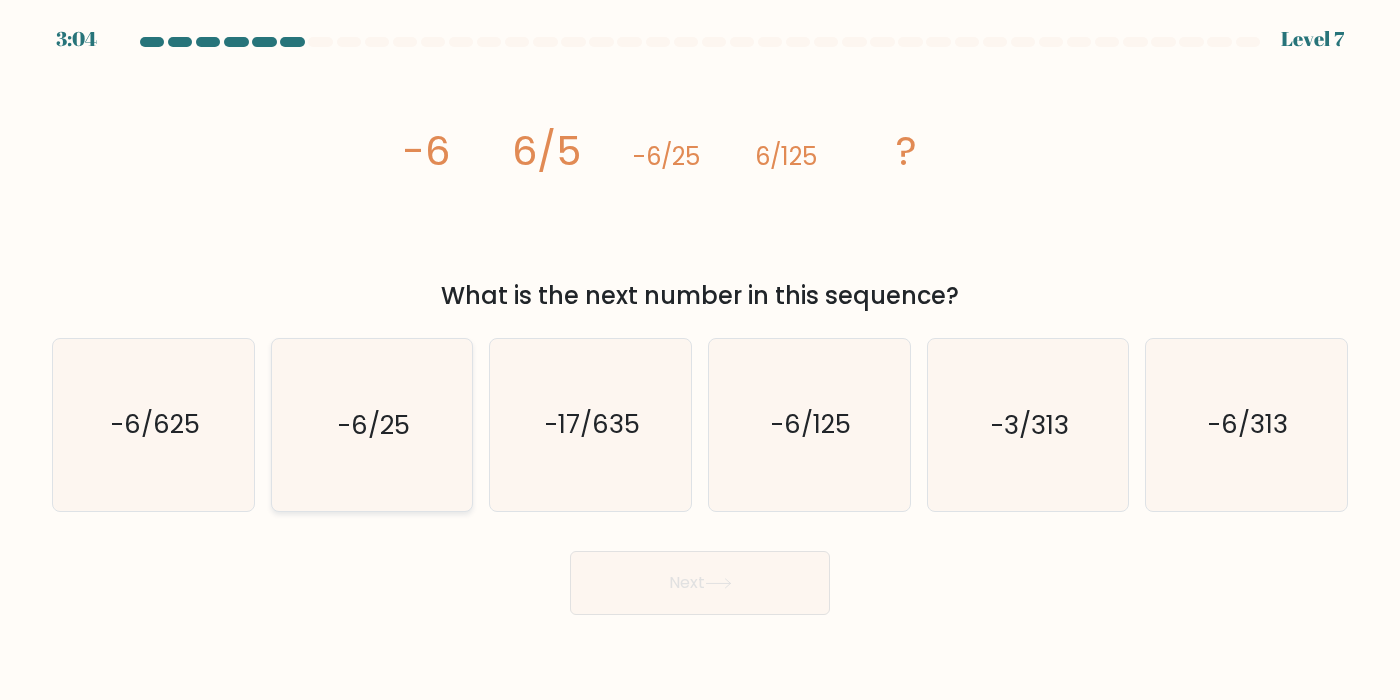 click on "-6/25" 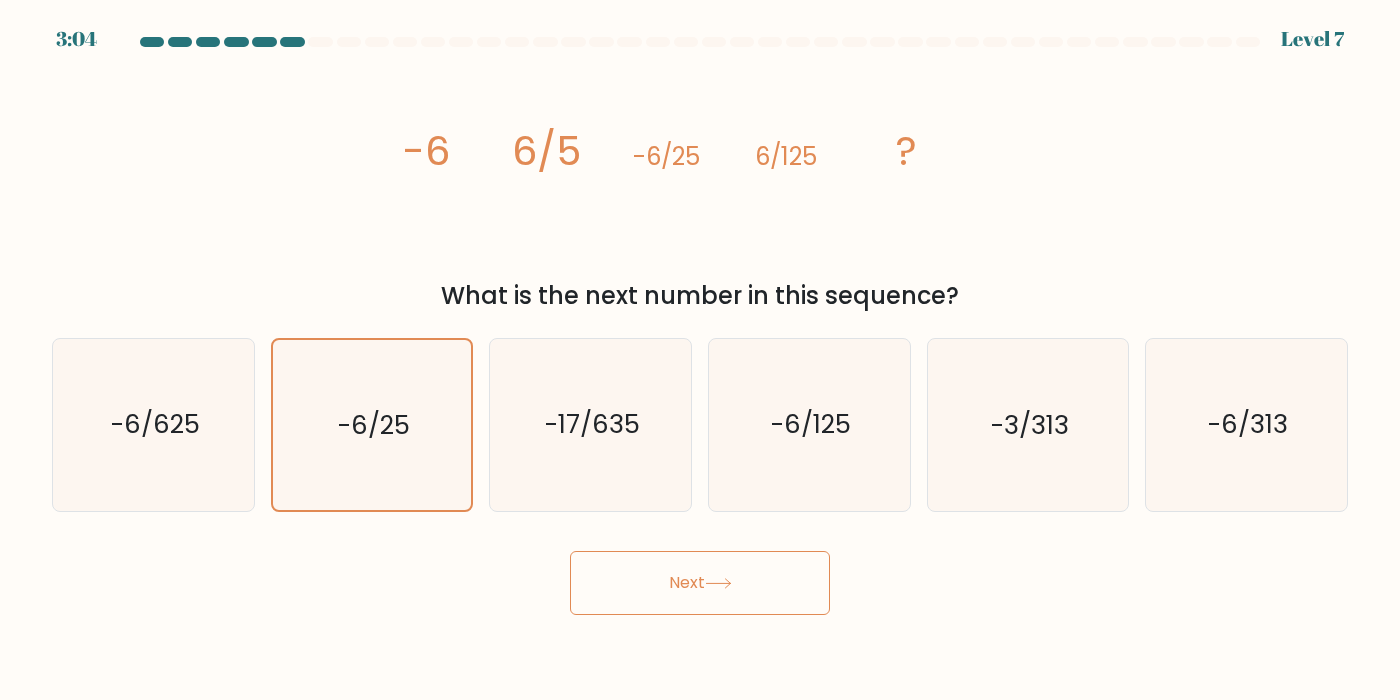 click on "Next" at bounding box center (700, 583) 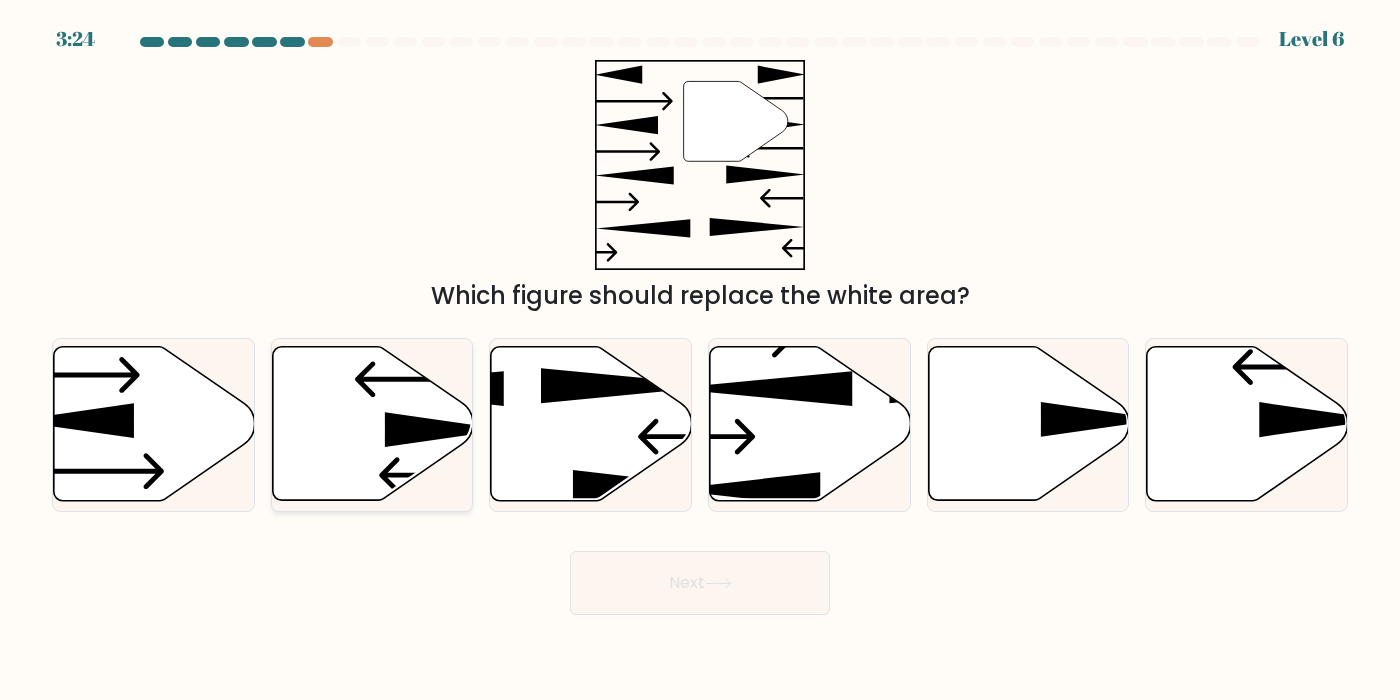 click 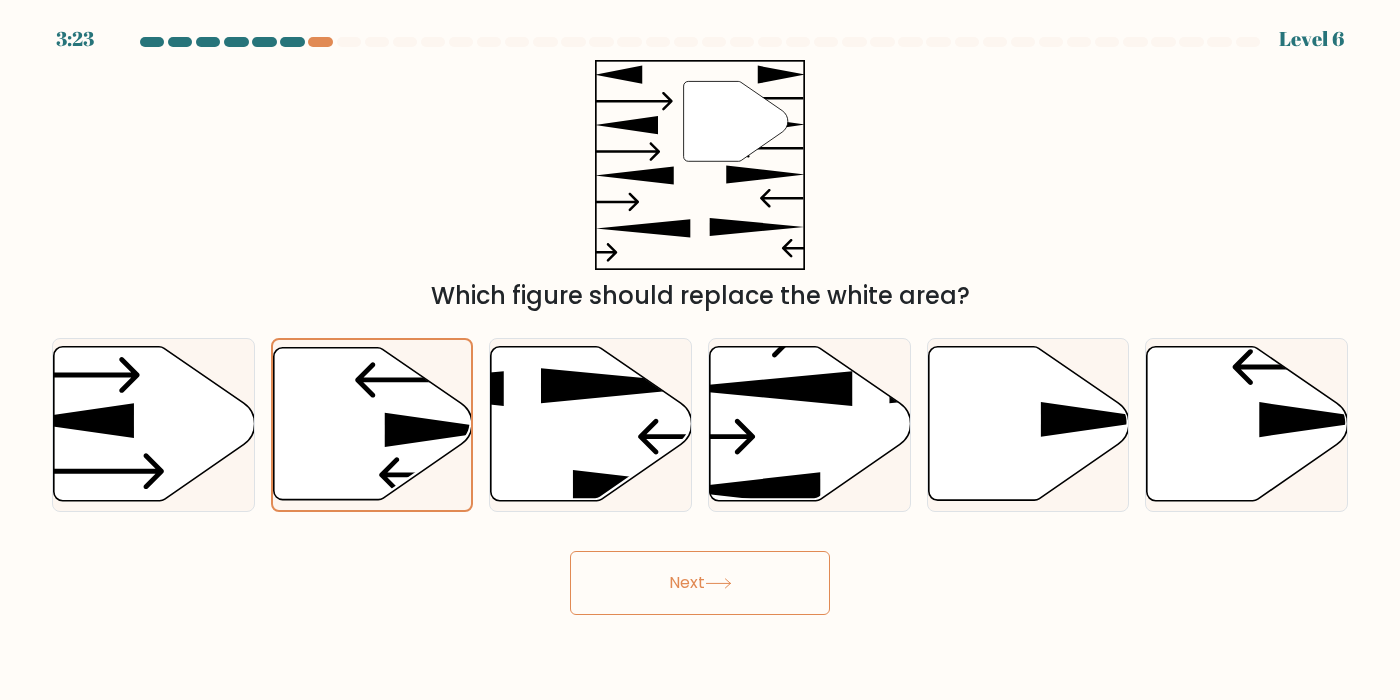 click on "Next" at bounding box center (700, 583) 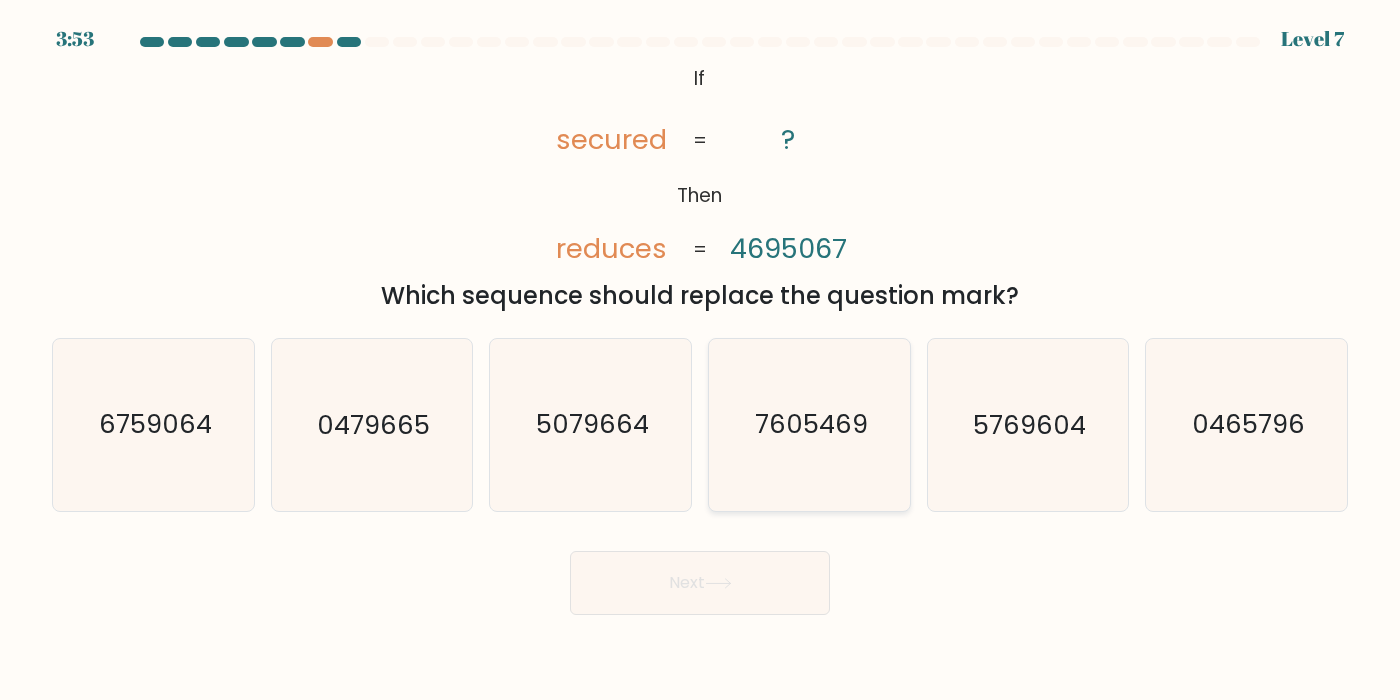 click on "7605469" 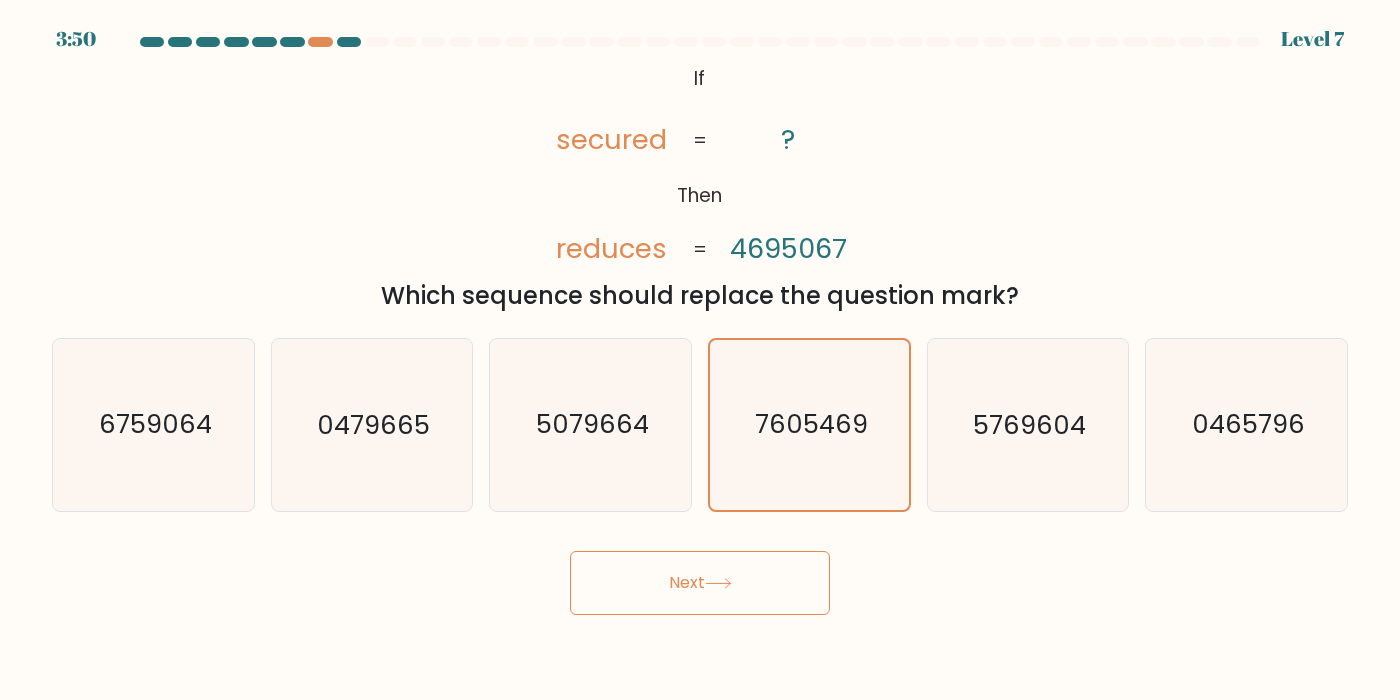 click on "Next" at bounding box center (700, 583) 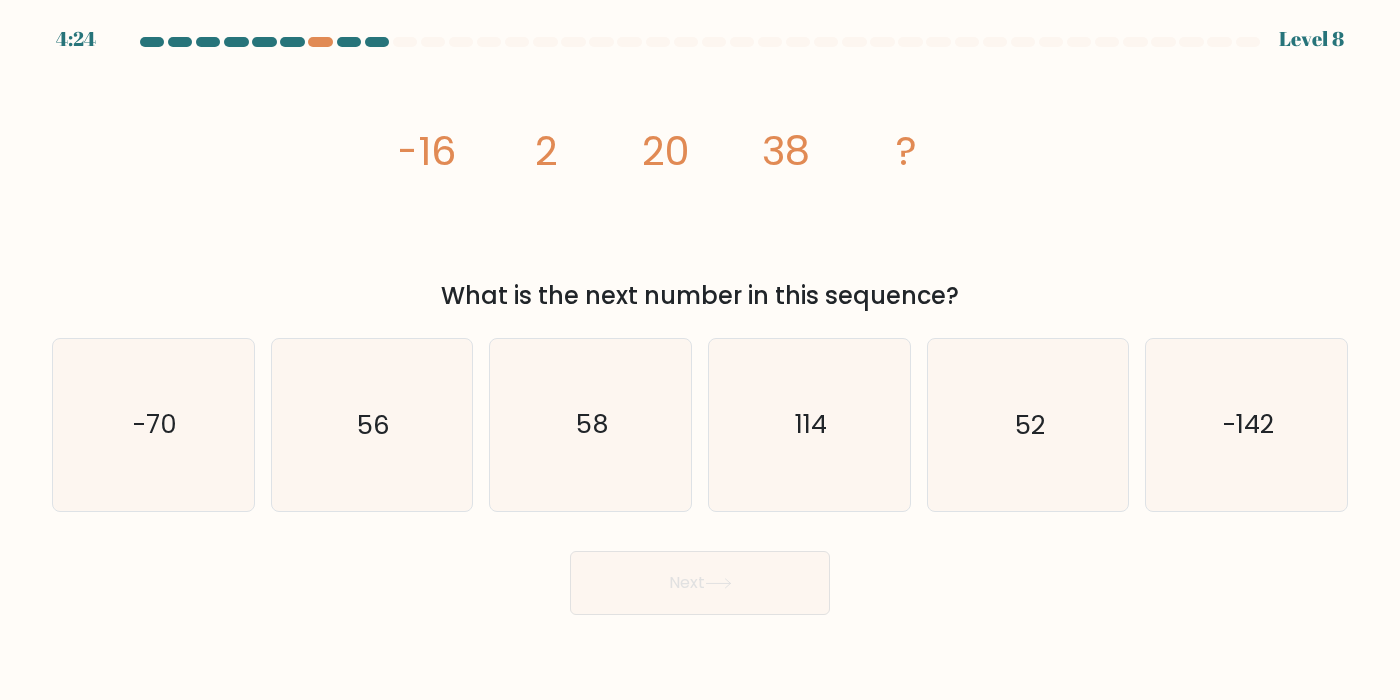 drag, startPoint x: 429, startPoint y: 282, endPoint x: 988, endPoint y: 285, distance: 559.00806 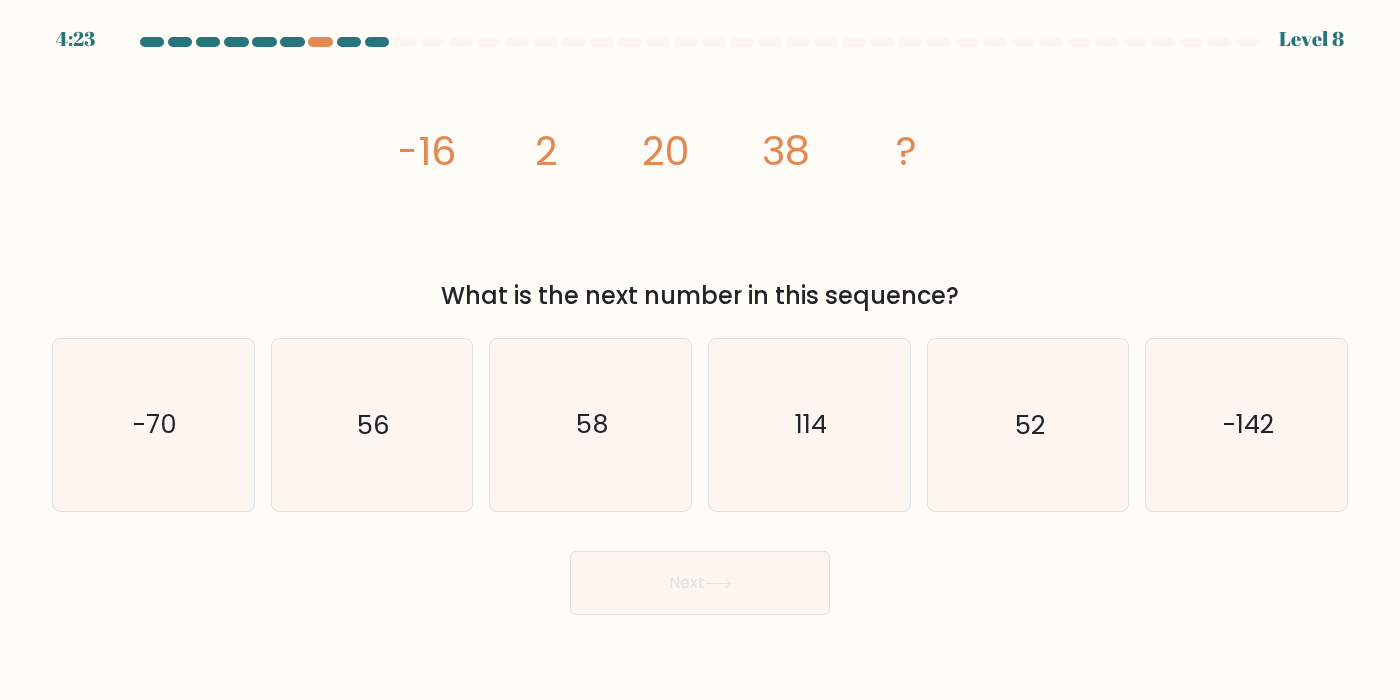 click on "image/svg+xml
-16
2
20
38
?" 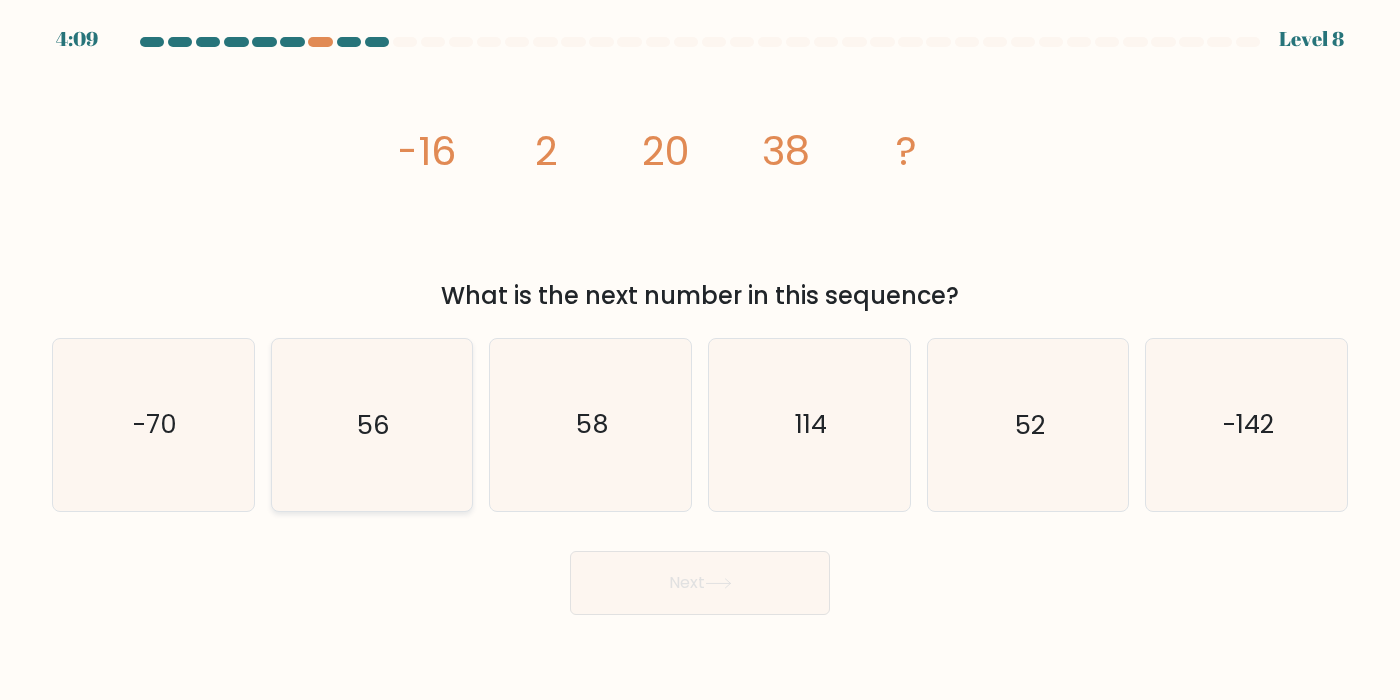 click on "56" 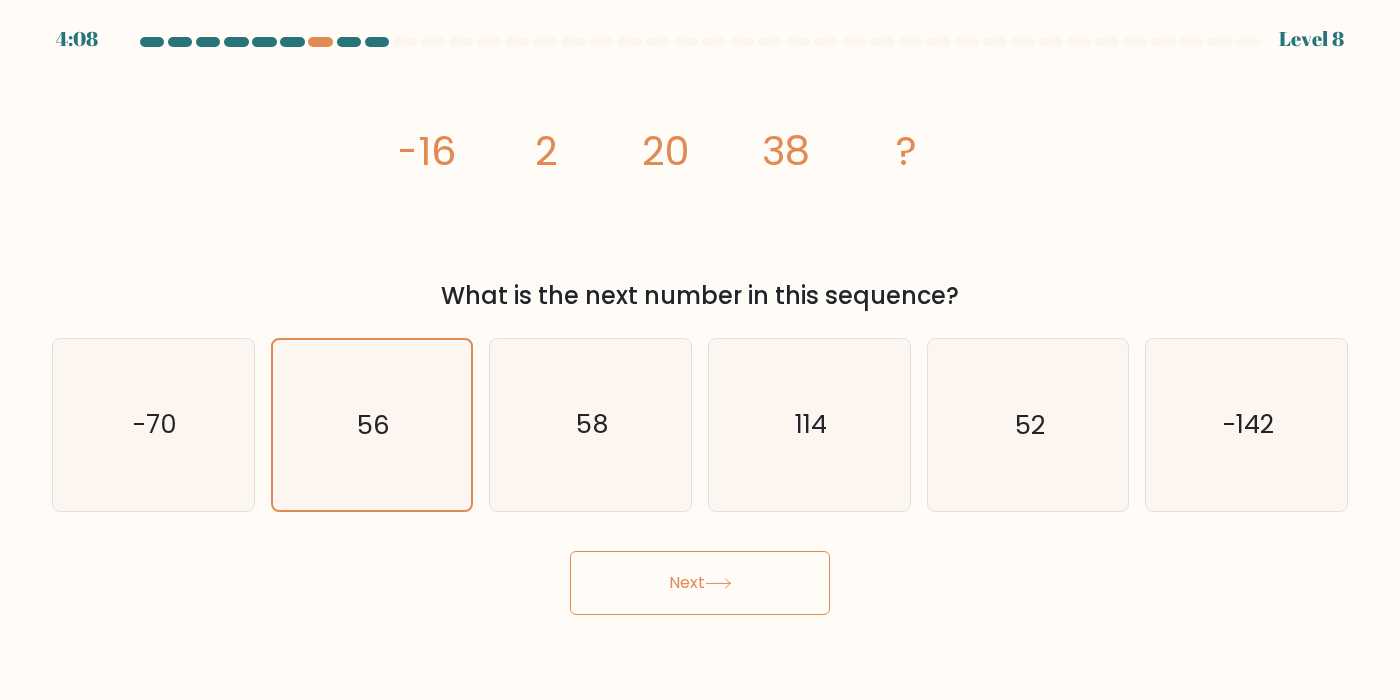 click on "Next" at bounding box center (700, 583) 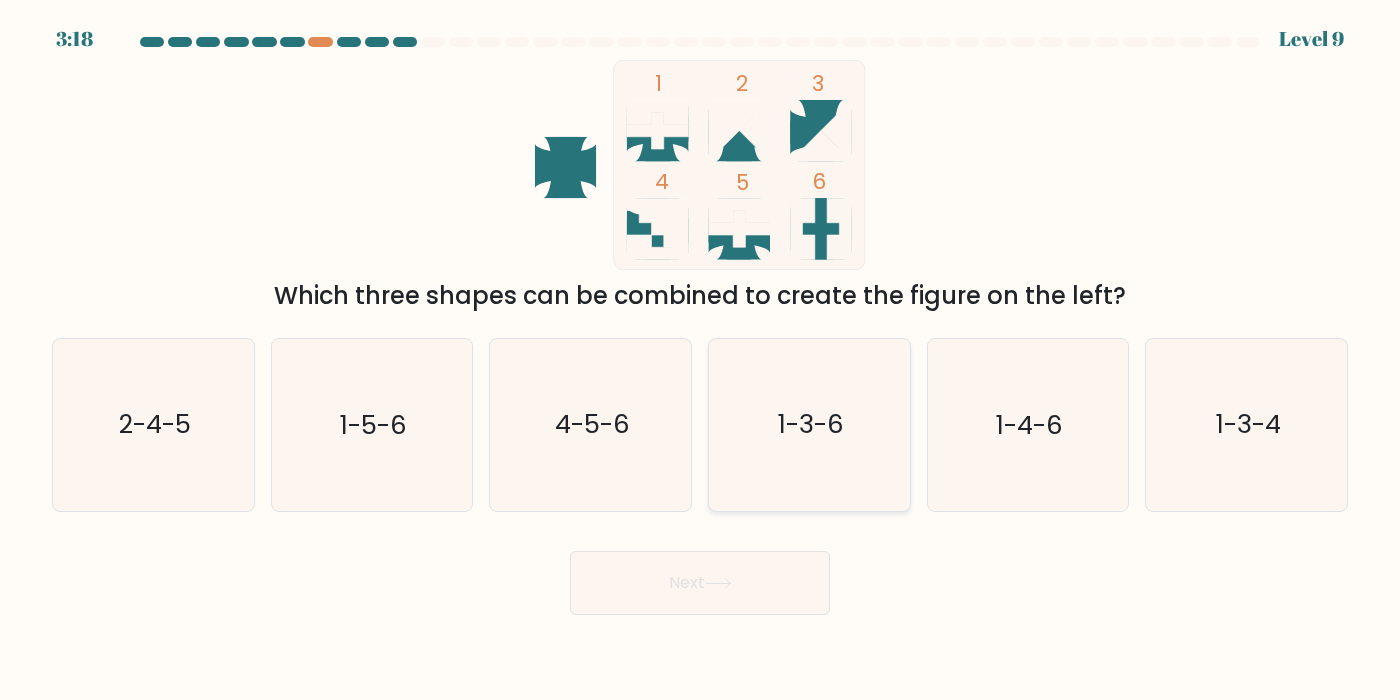 click on "1-3-6" 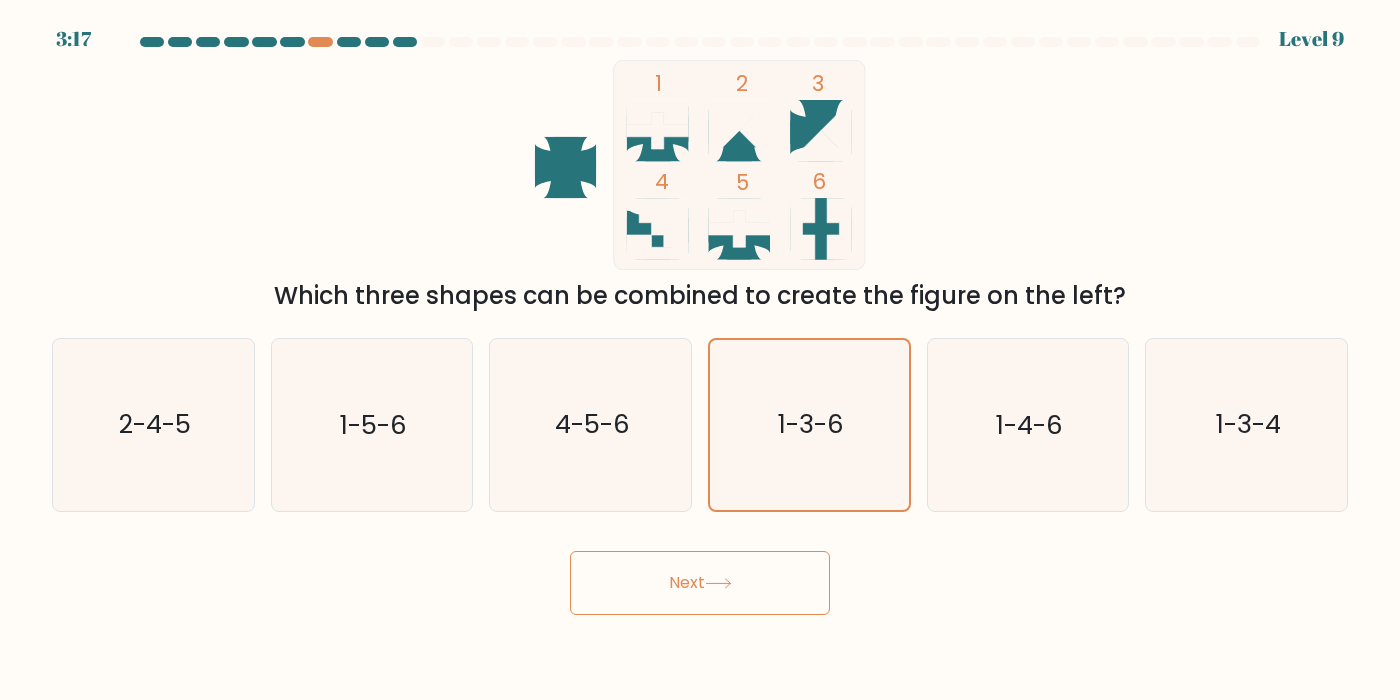 click on "Next" at bounding box center [700, 583] 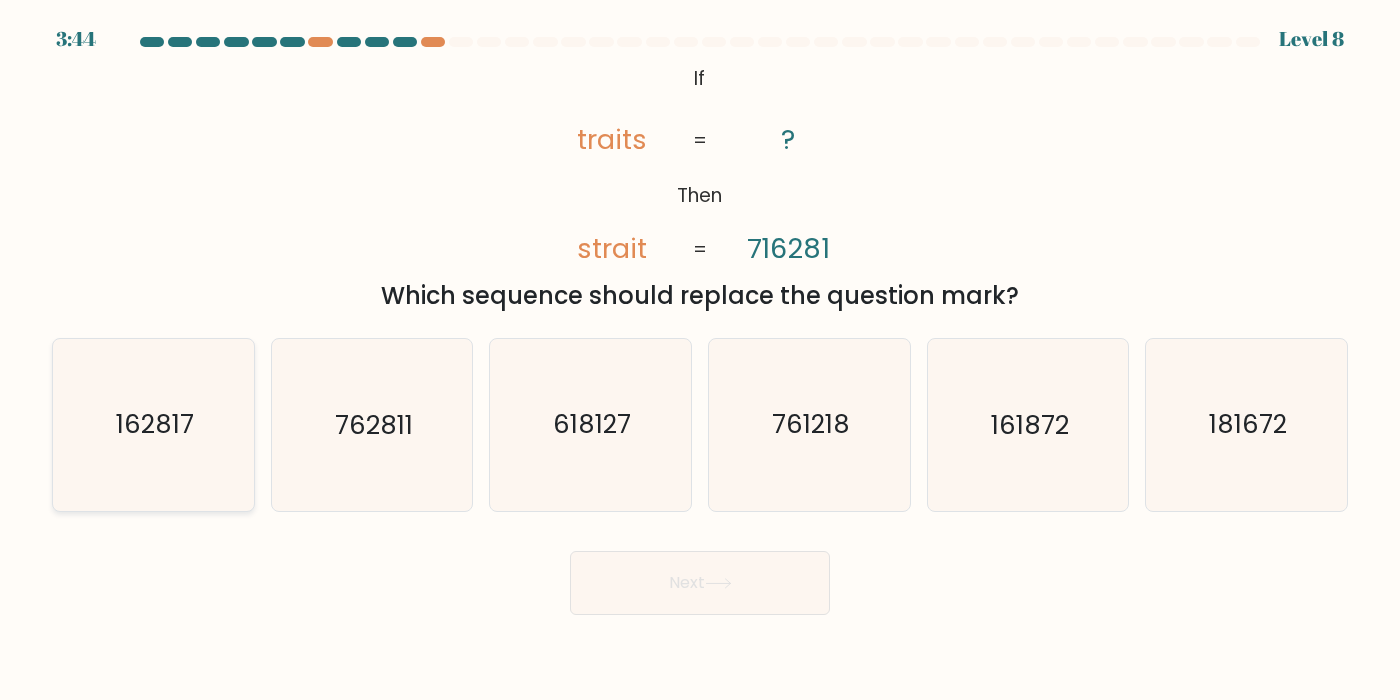click on "162817" 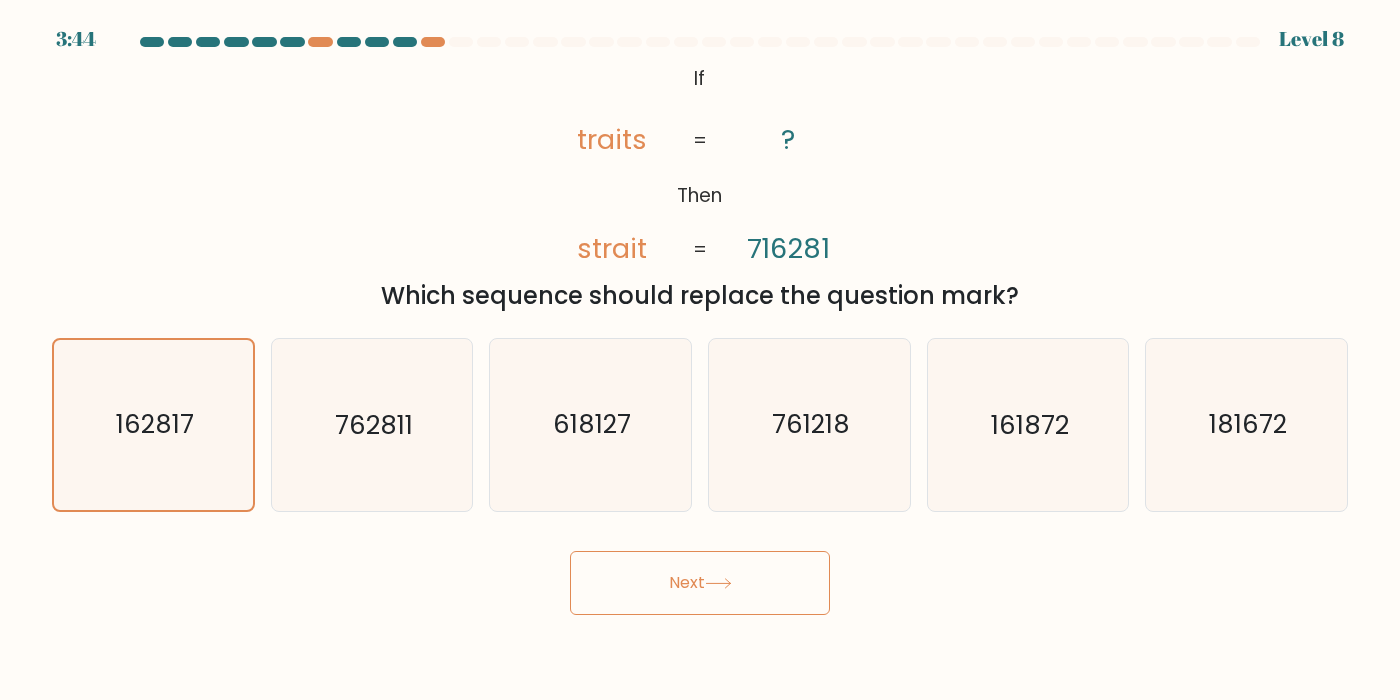 click on "Next" at bounding box center [700, 583] 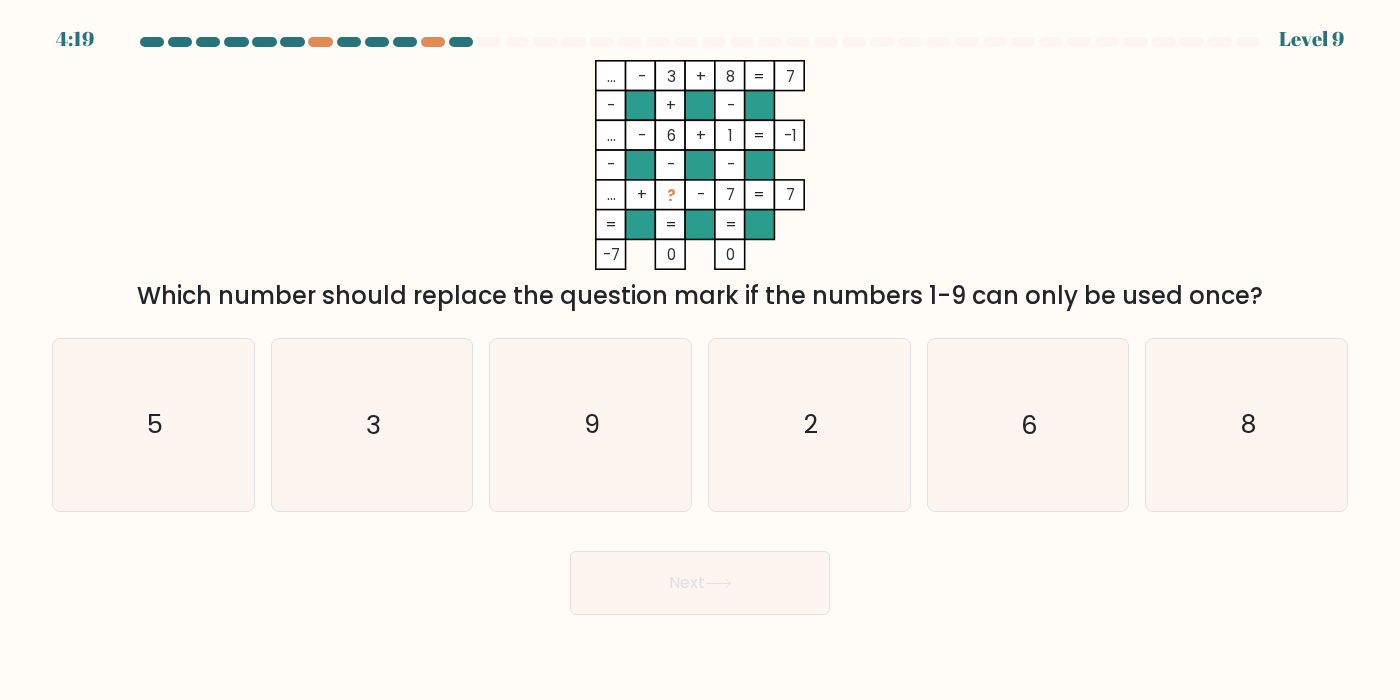 drag, startPoint x: 139, startPoint y: 295, endPoint x: 1326, endPoint y: 284, distance: 1187.051 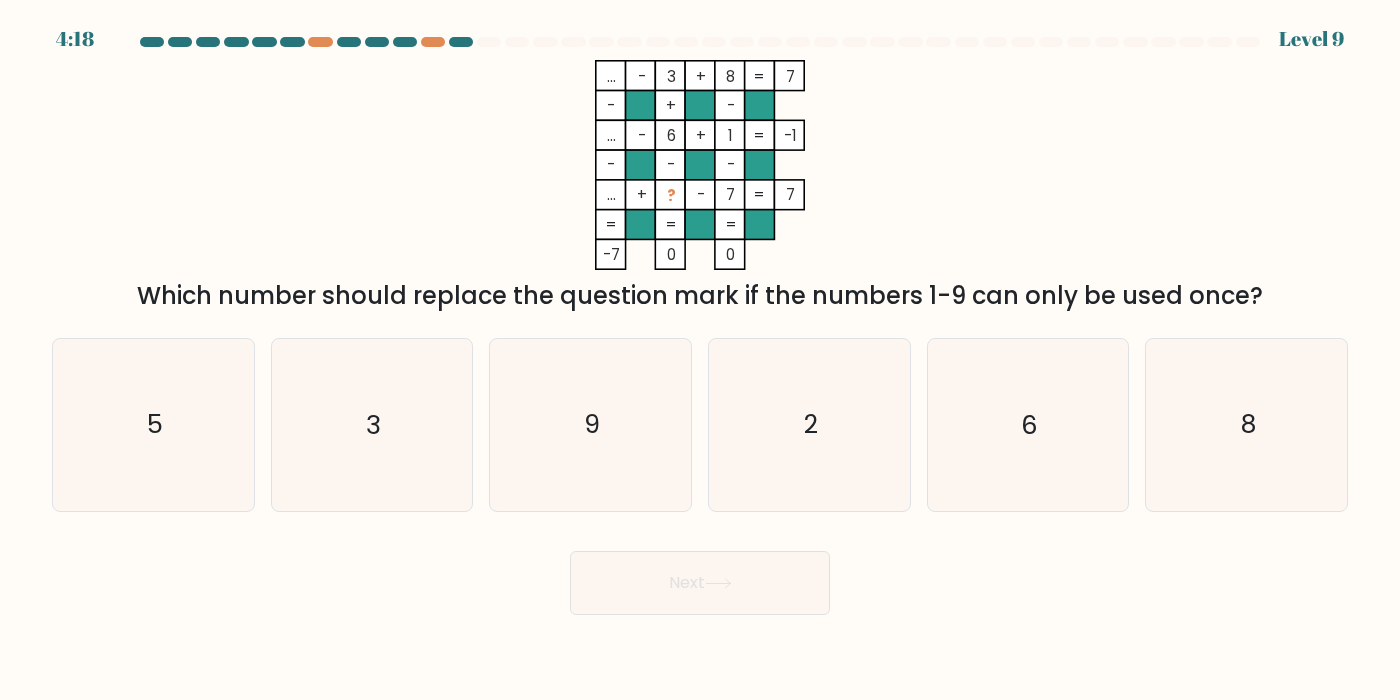 copy on "Which number should replace the question mark if the numbers 1-9 can only be used once?" 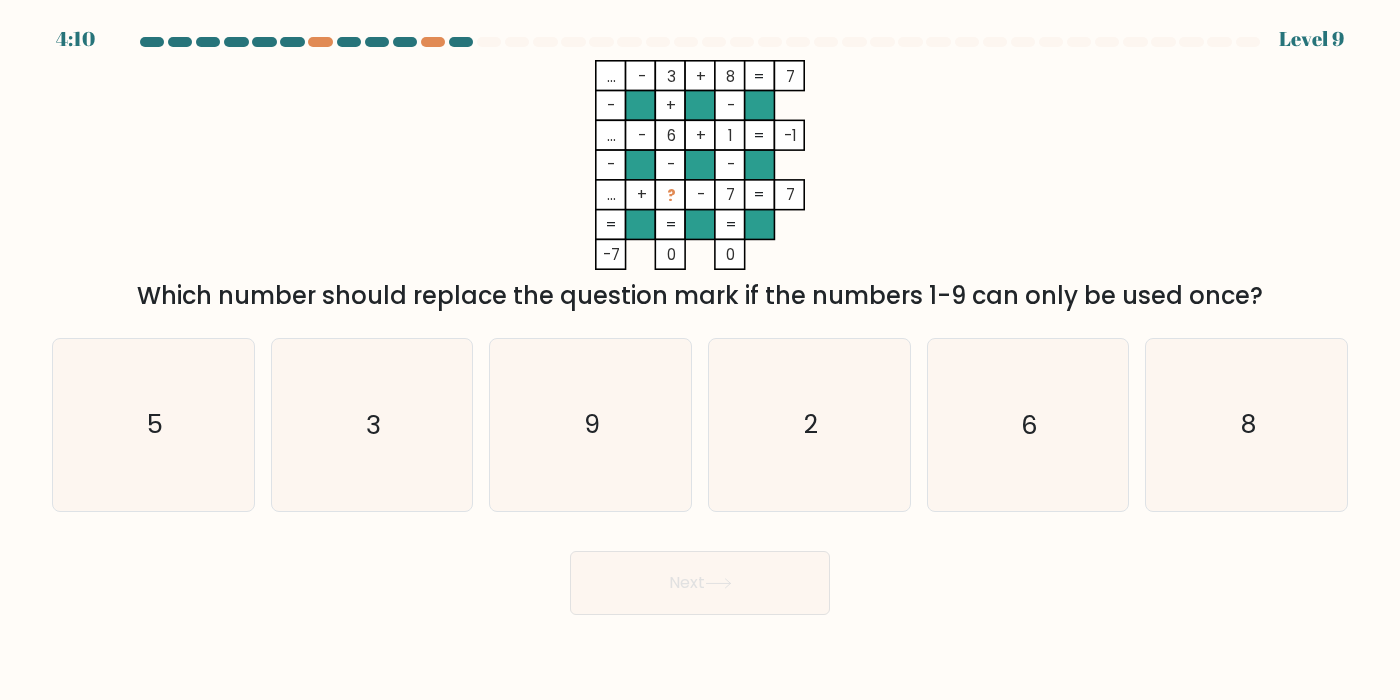 click on "...    -    3    +    8    7    -    +    -    ...    -    6    +    1    -1    -    -    -    ...    +    ?    -    7    =   7    =   =   =   =   -7    0    0    =" 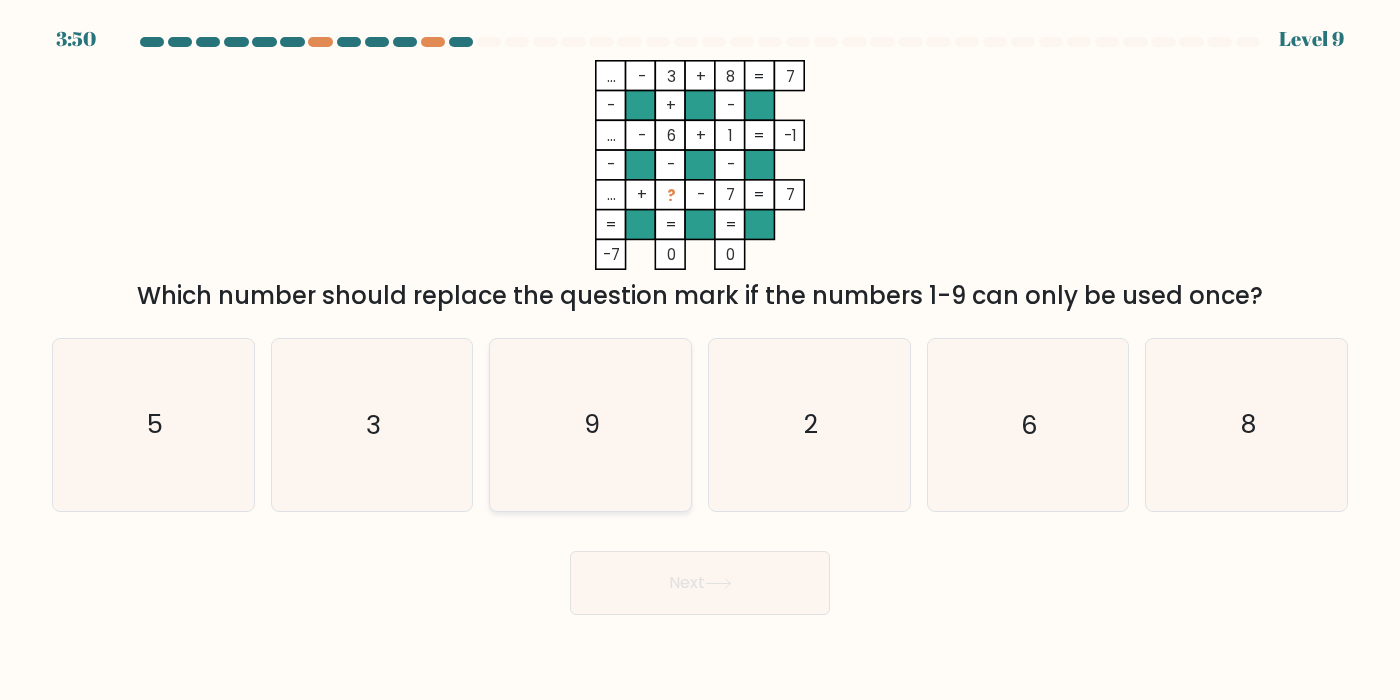 click on "9" 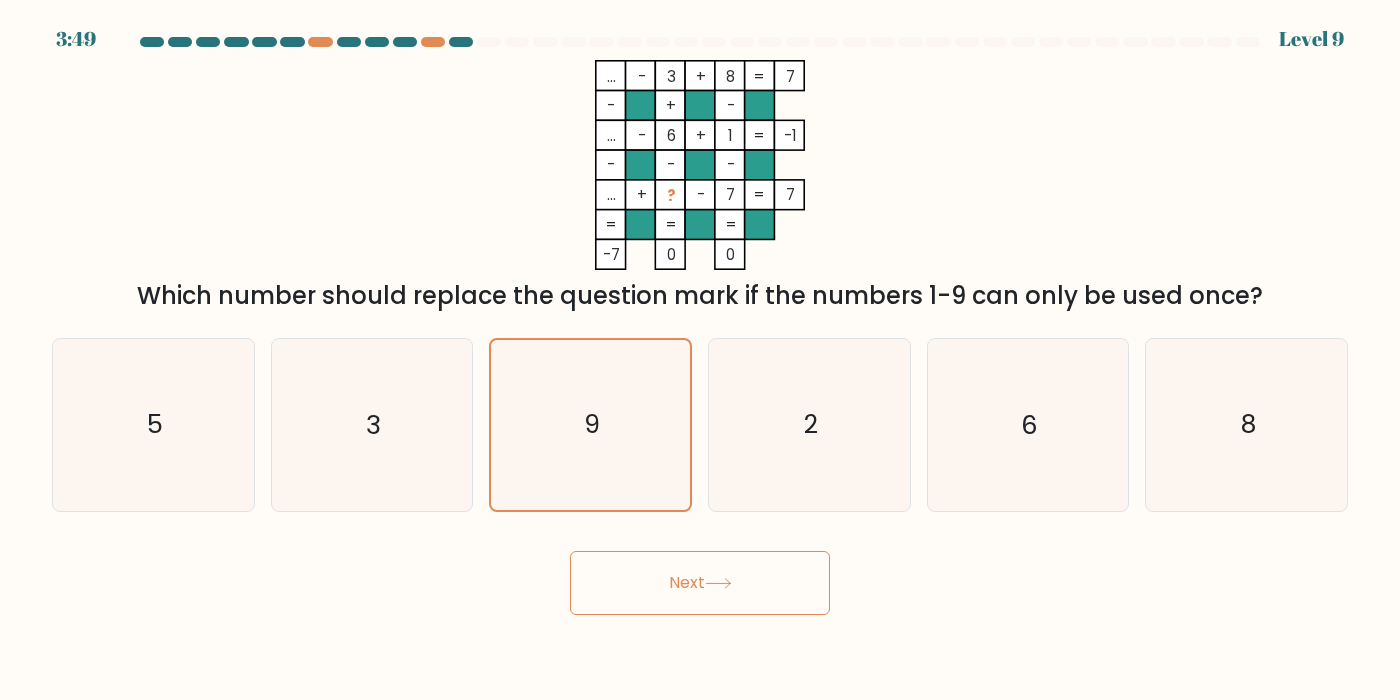 click on "Next" at bounding box center [700, 583] 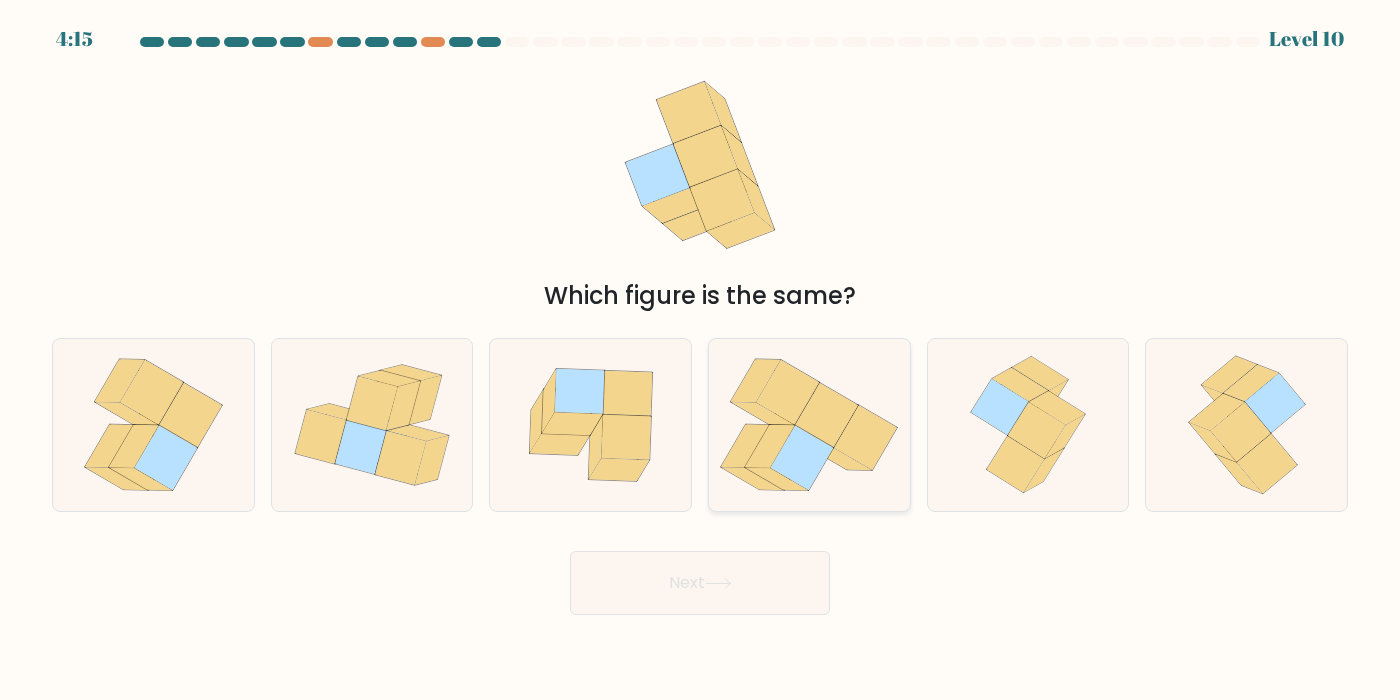 click 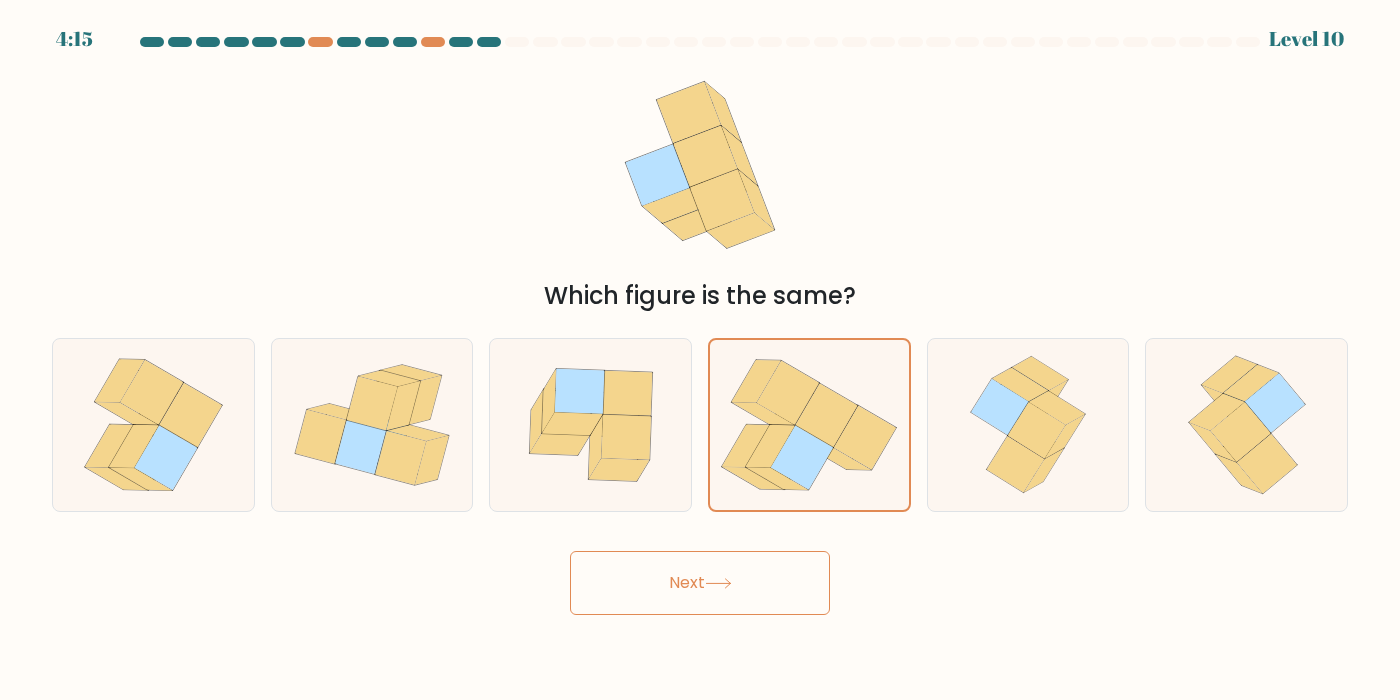 click on "Next" at bounding box center [700, 583] 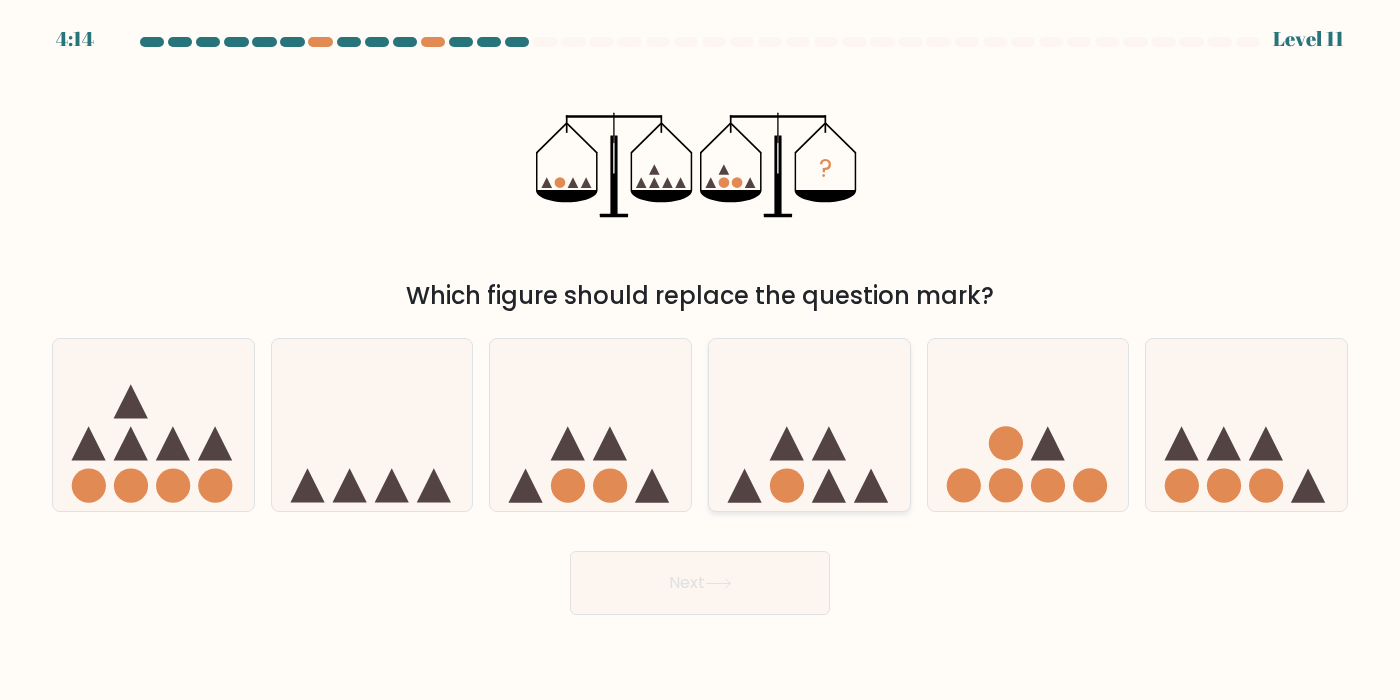 click 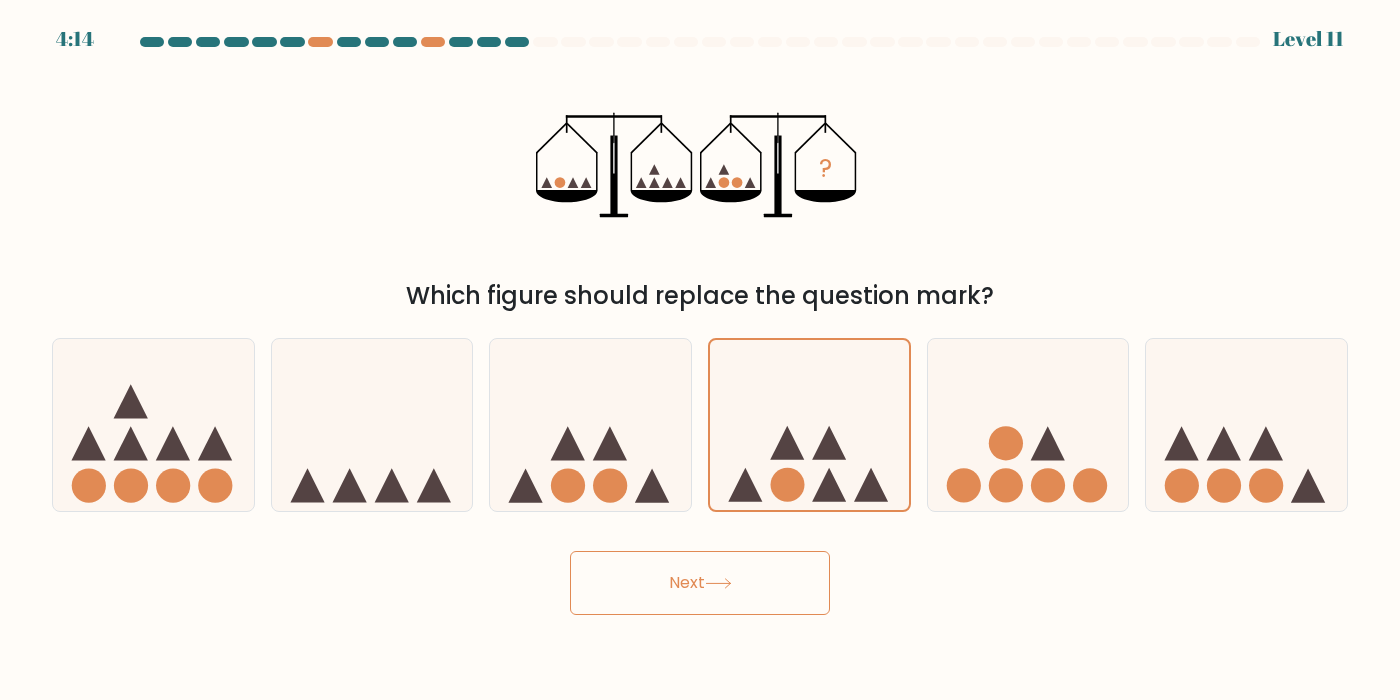 click on "Next" at bounding box center [700, 583] 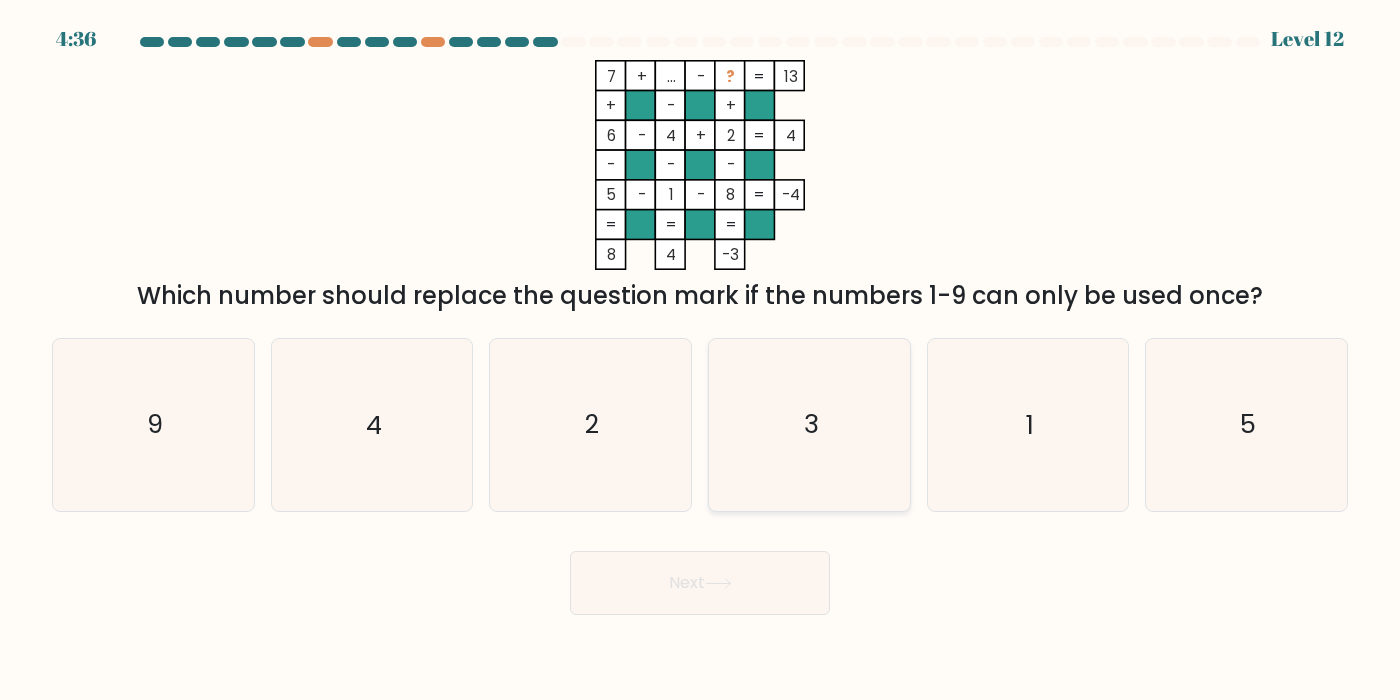 click on "3" 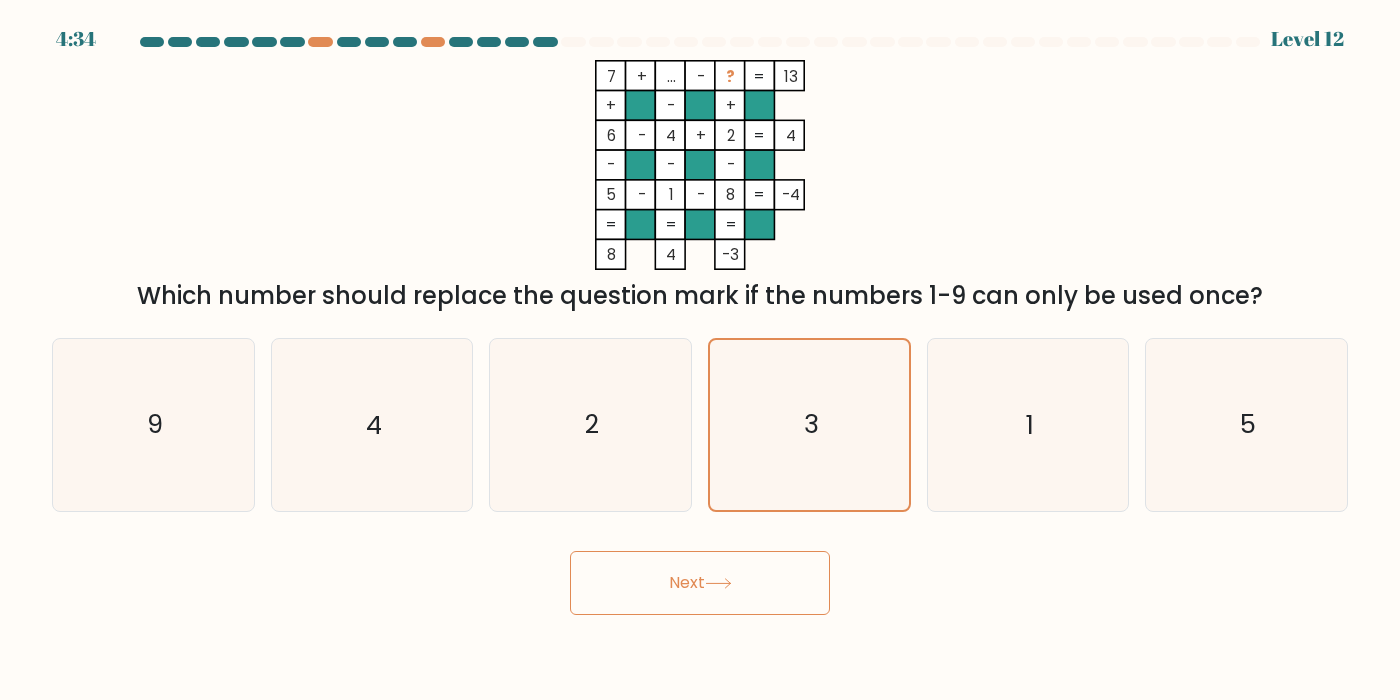 click on "Next" at bounding box center [700, 583] 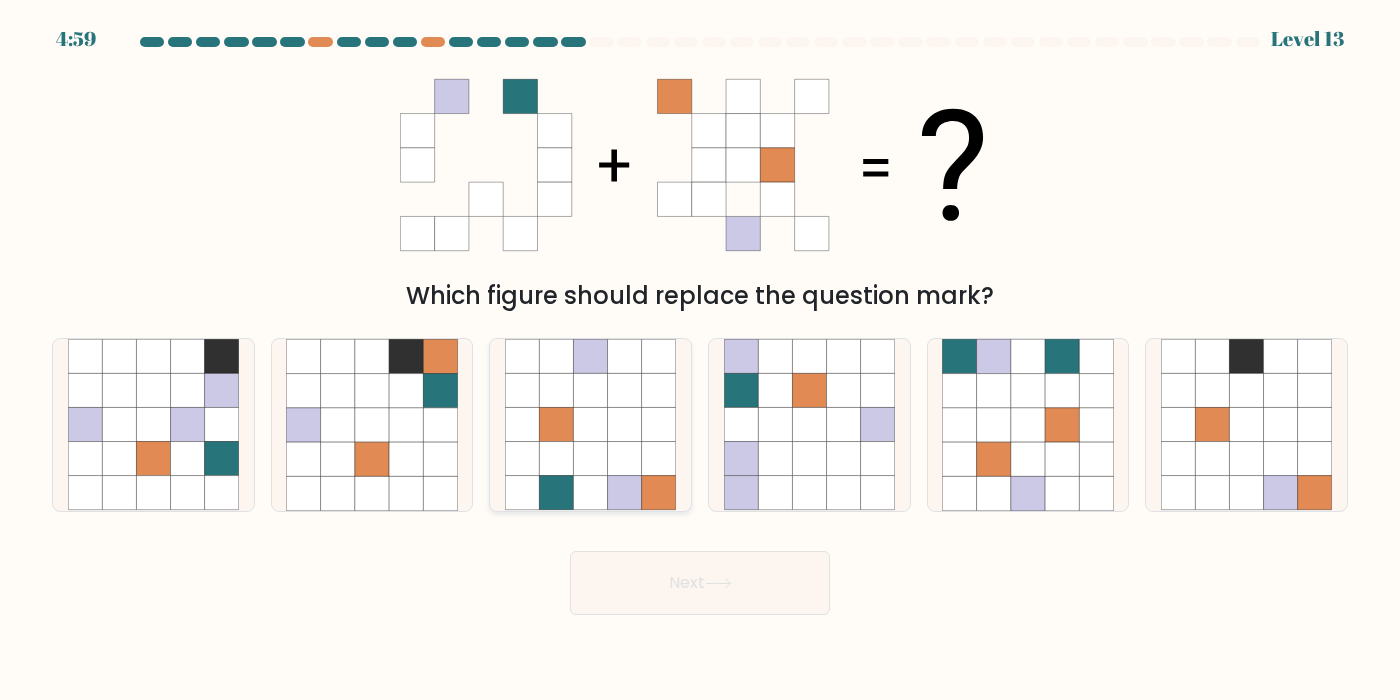click 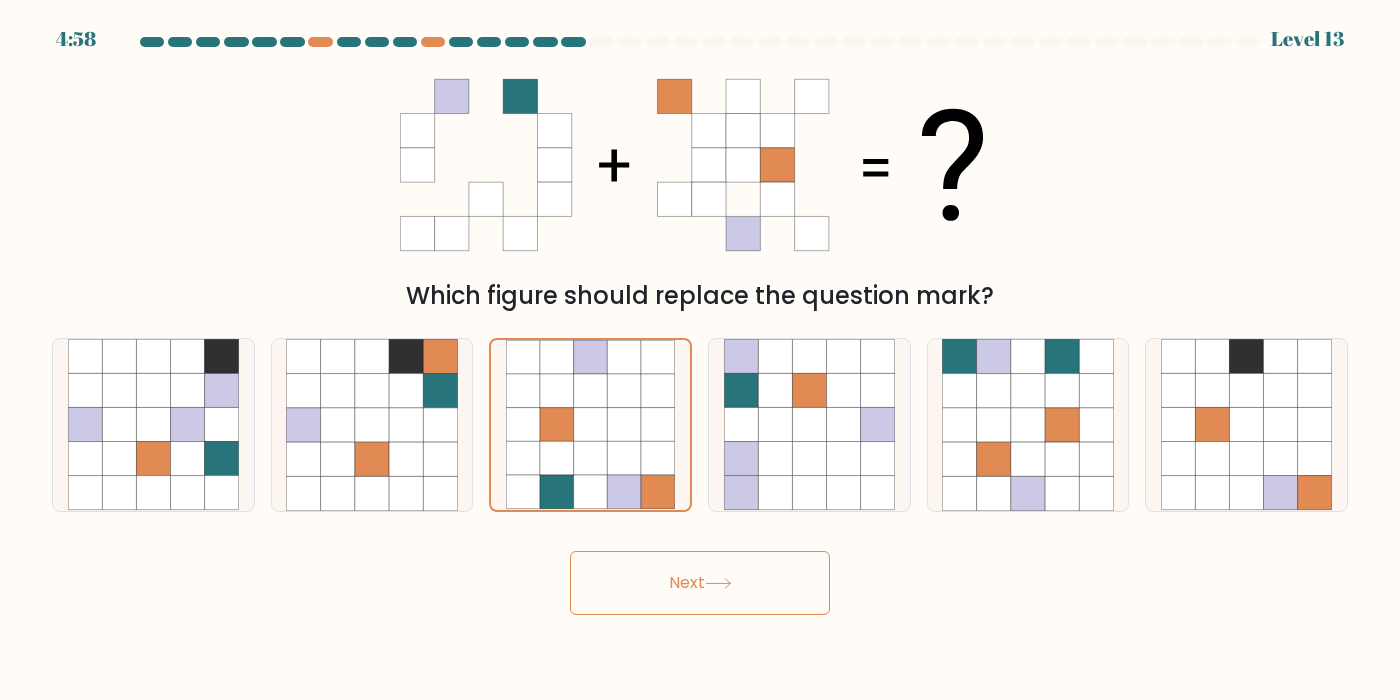 click on "Next" at bounding box center (700, 583) 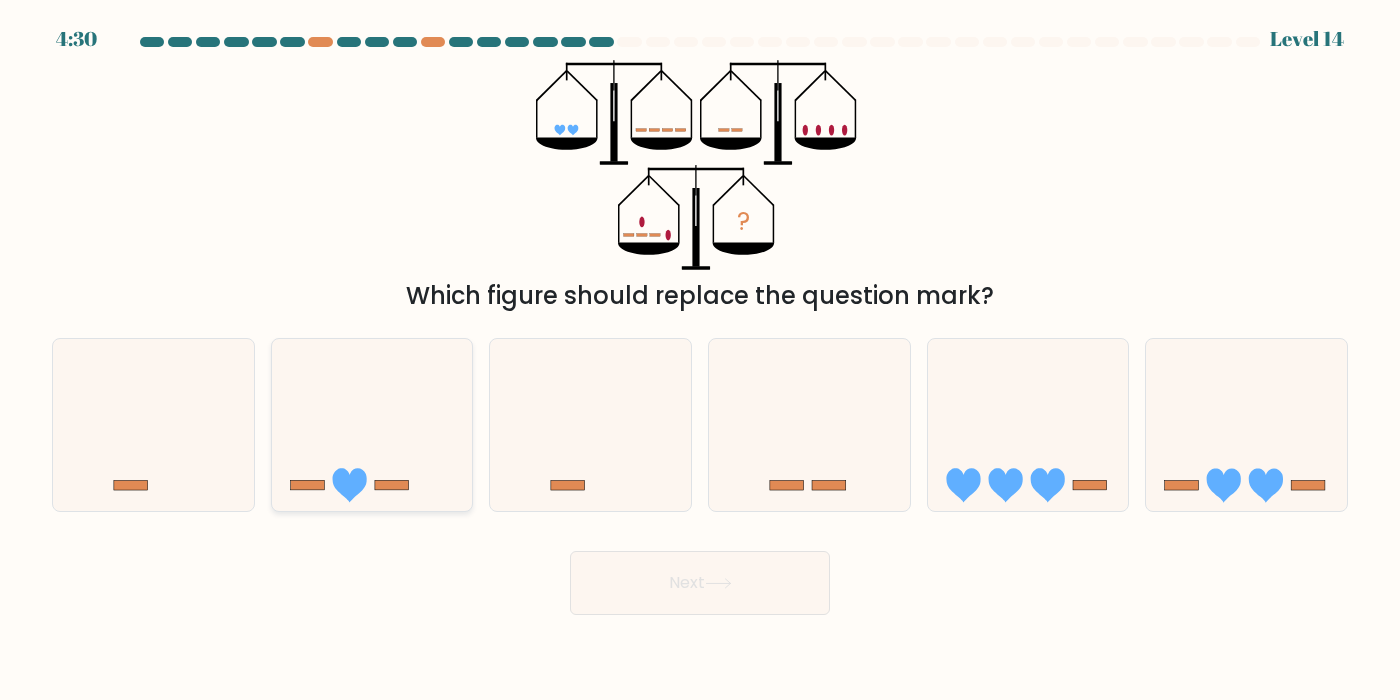 click 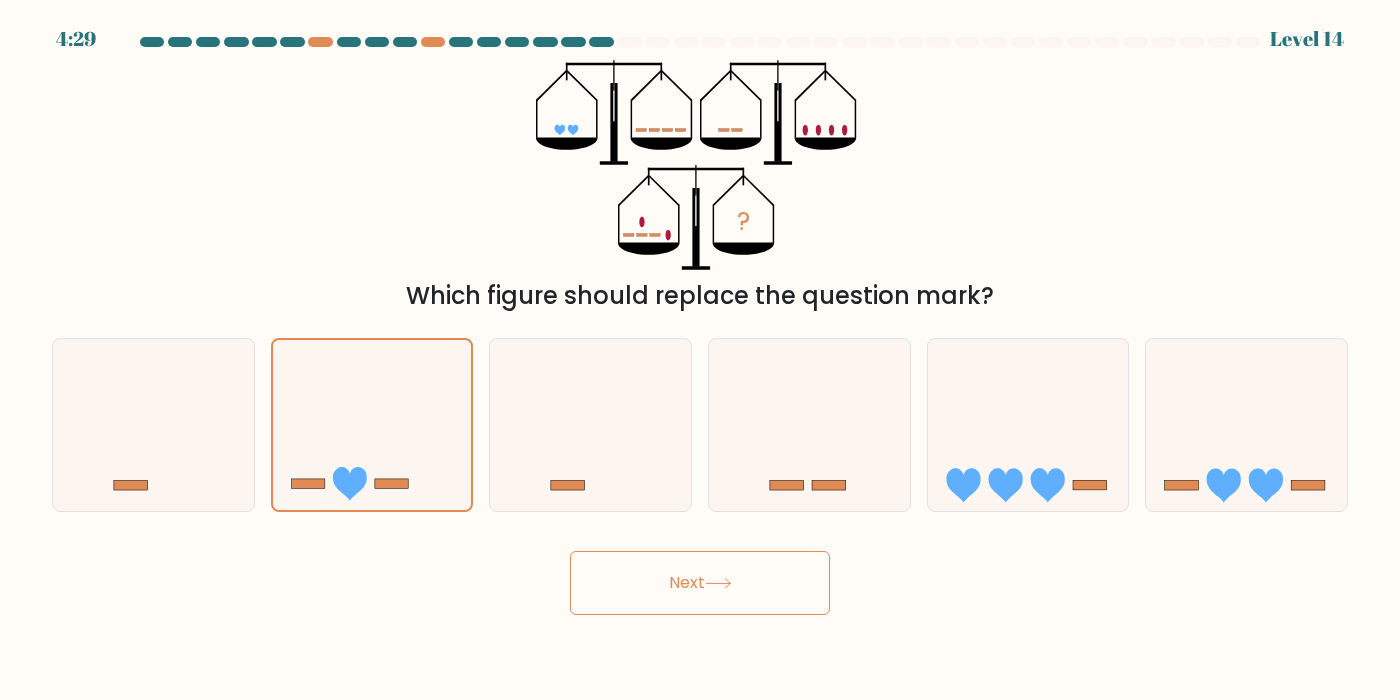 click 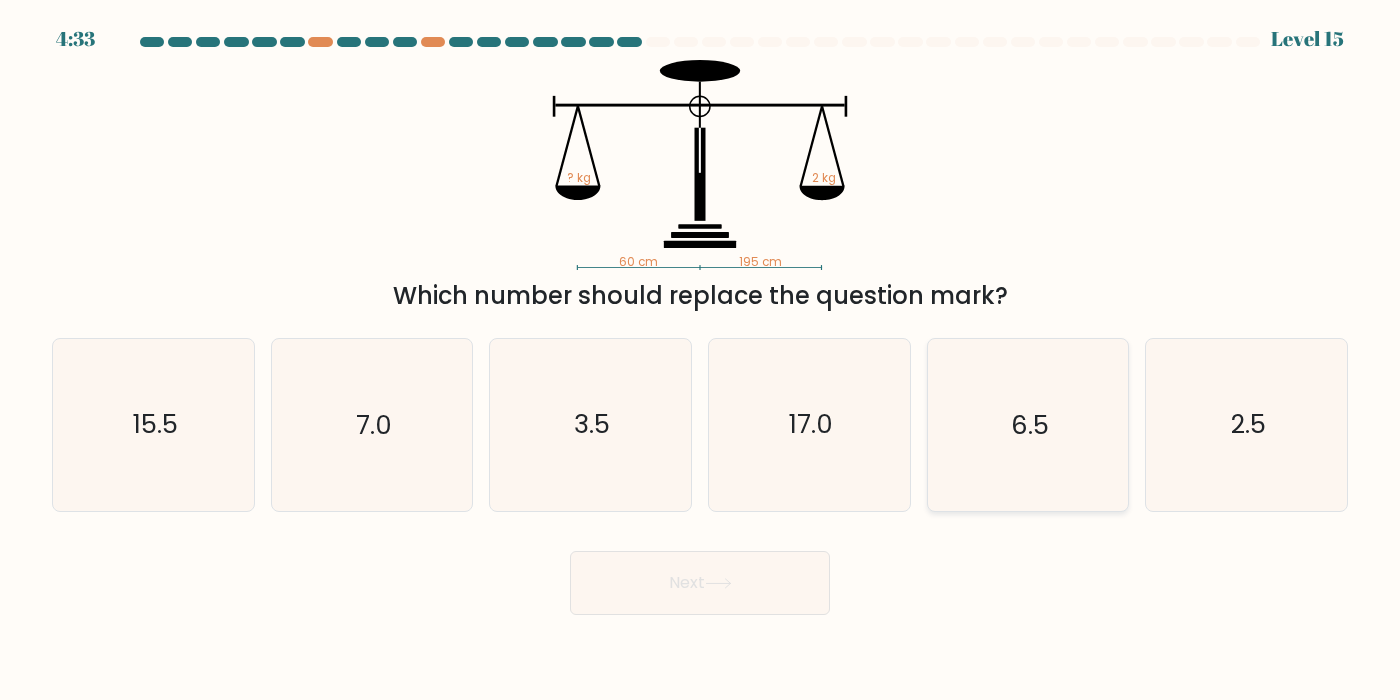 click on "6.5" 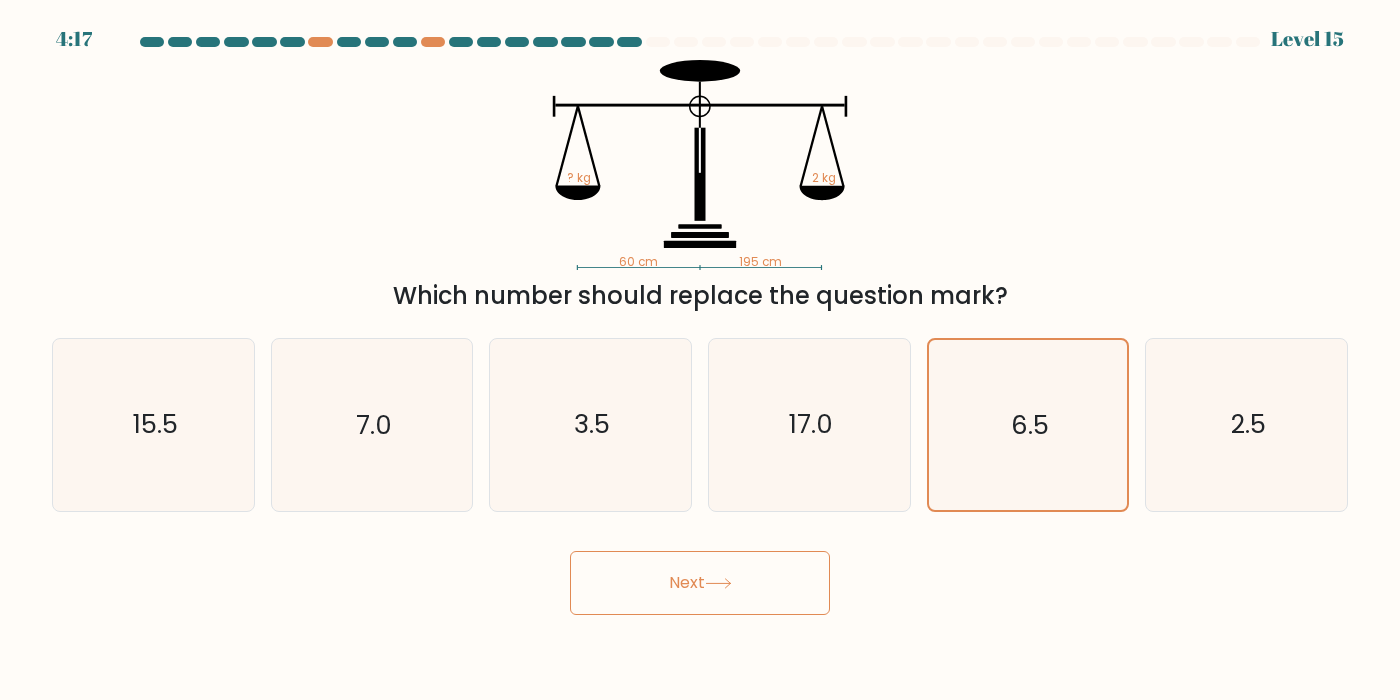 click on "Next" at bounding box center (700, 583) 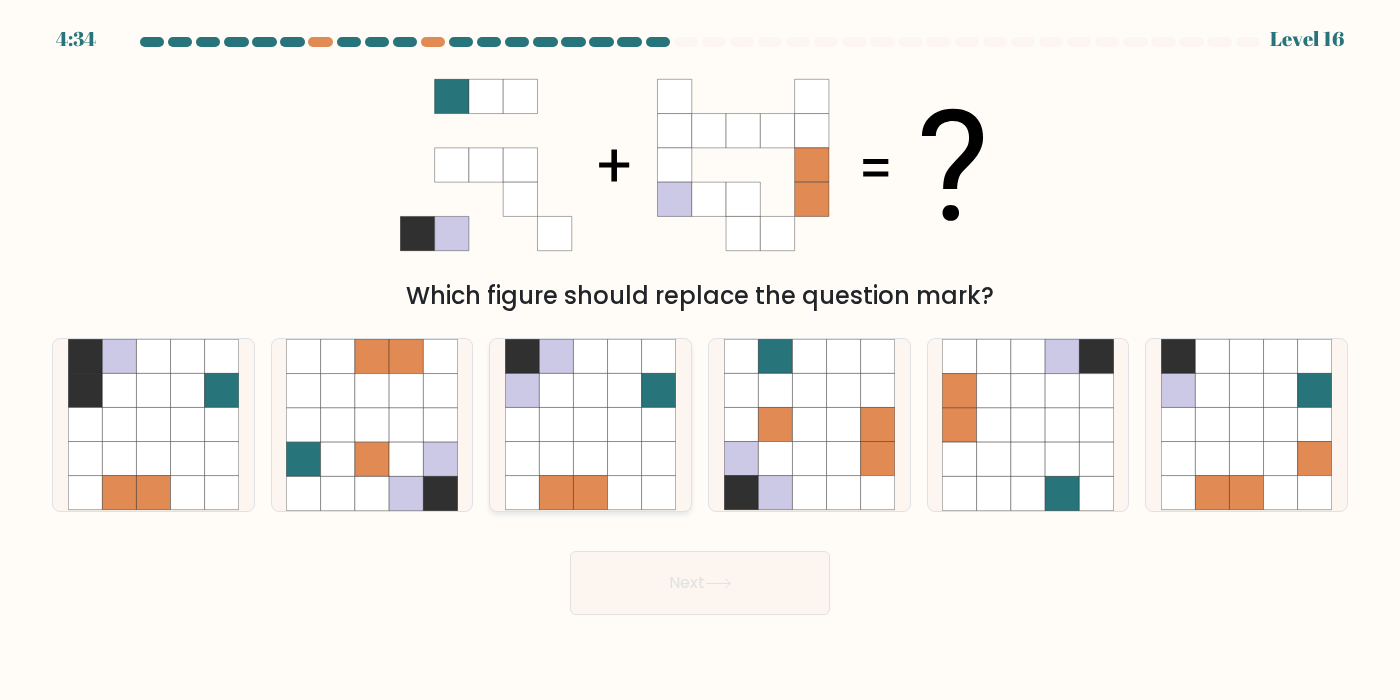 click 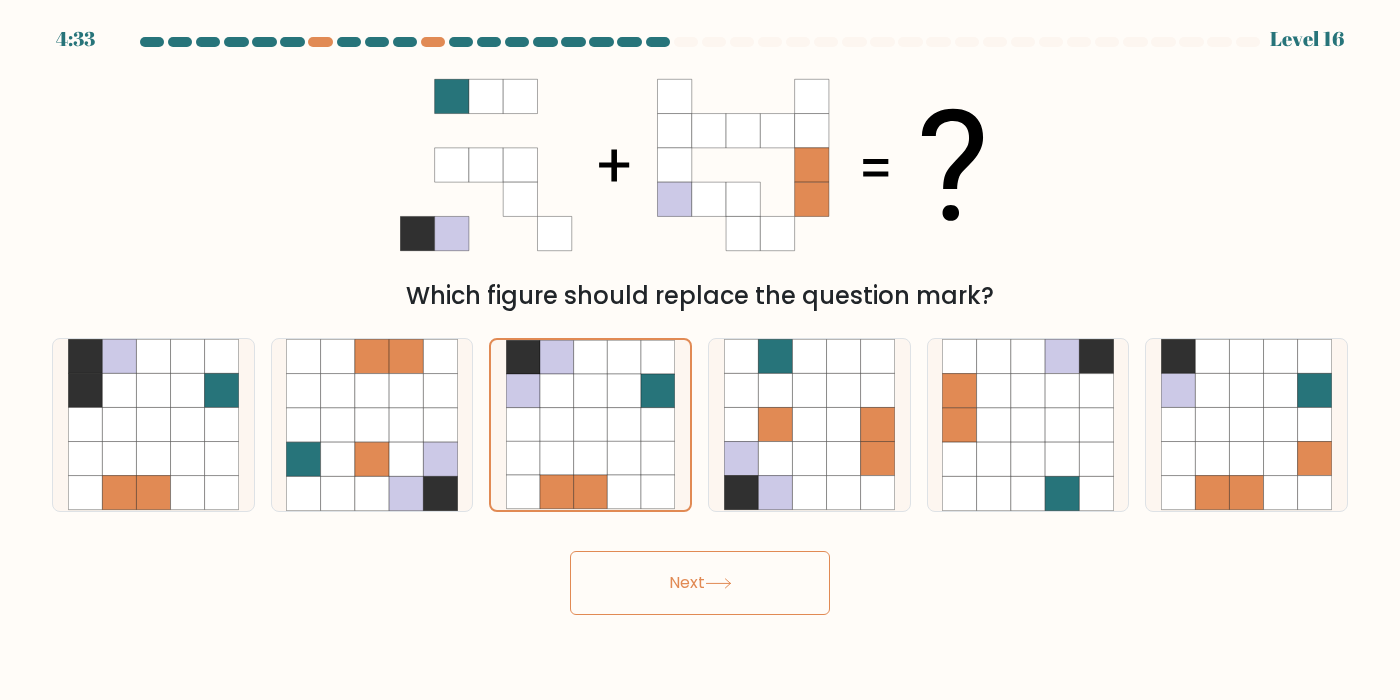 click on "Next" at bounding box center [700, 583] 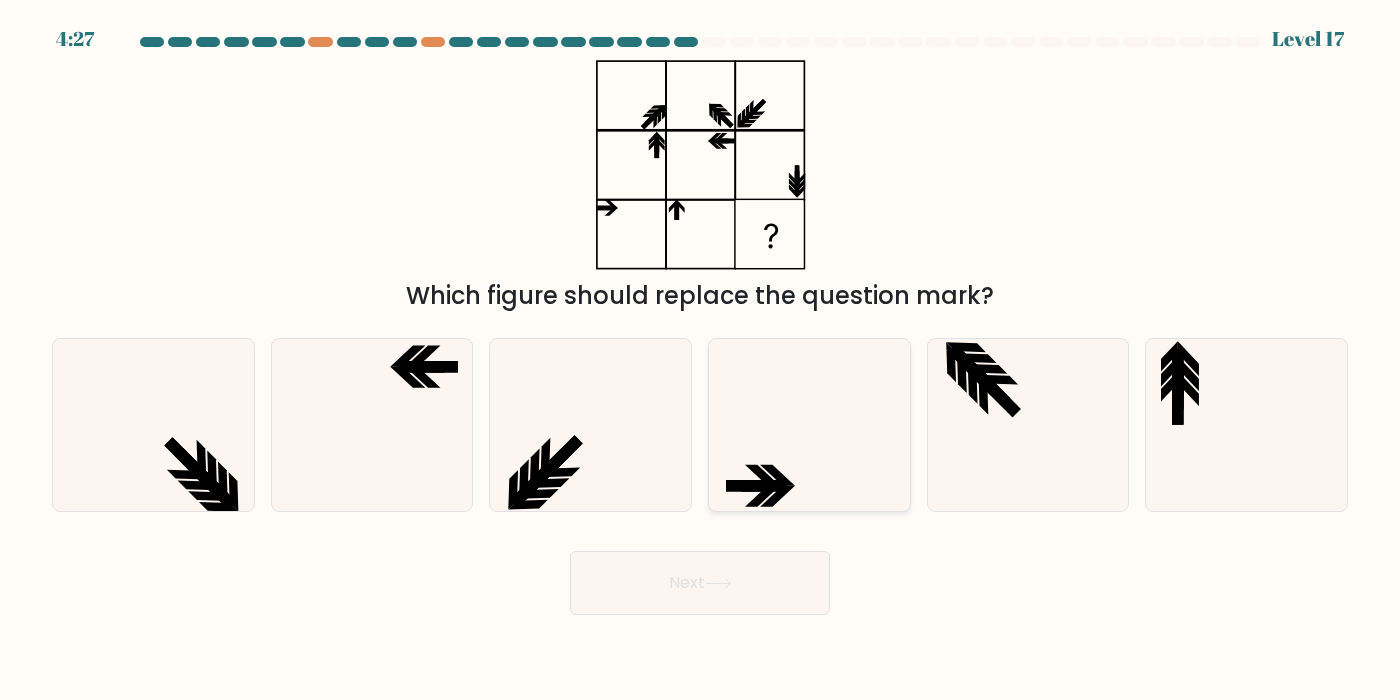 click 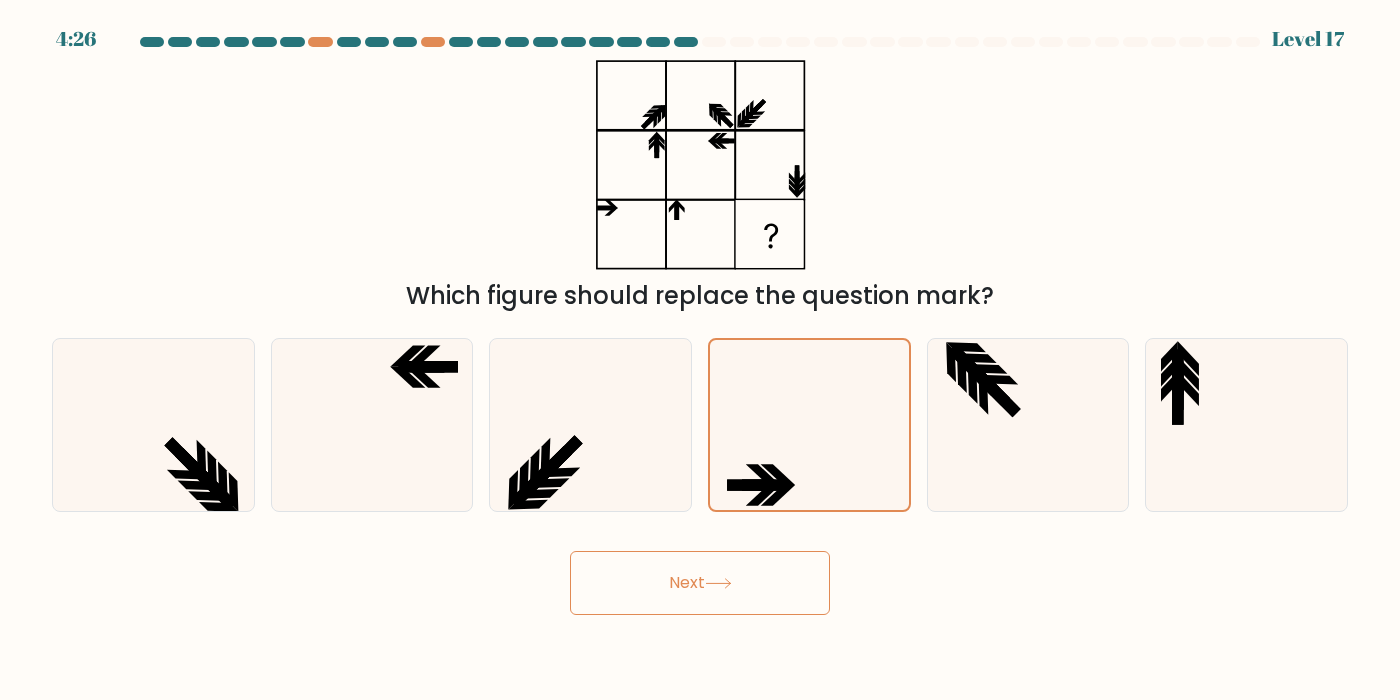 click on "Next" at bounding box center (700, 583) 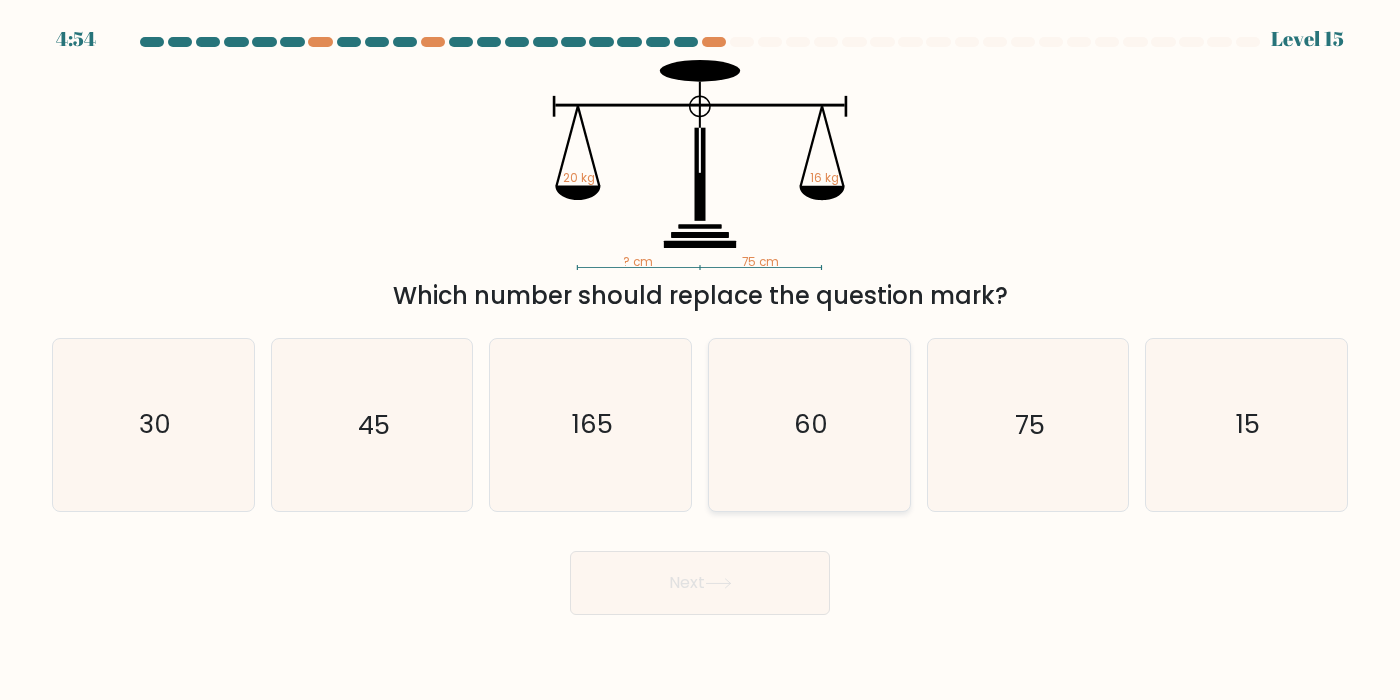 click on "60" 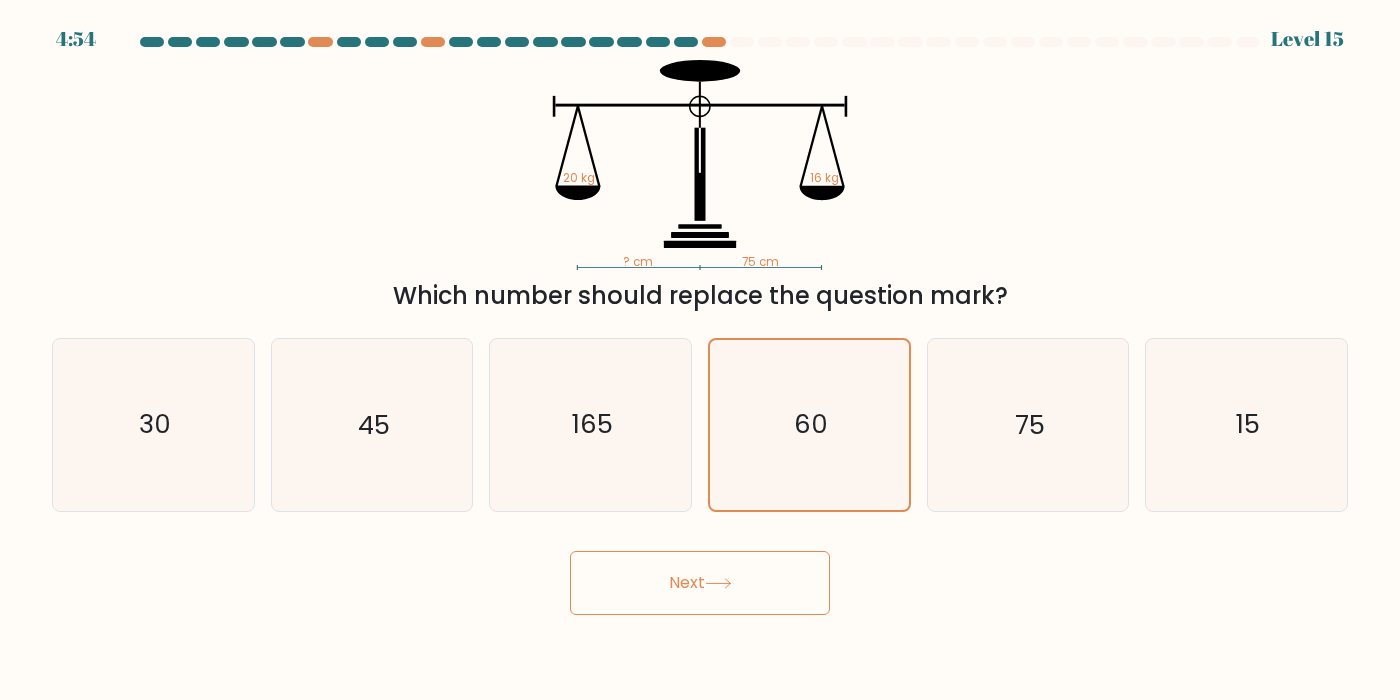 click on "Next" at bounding box center (700, 583) 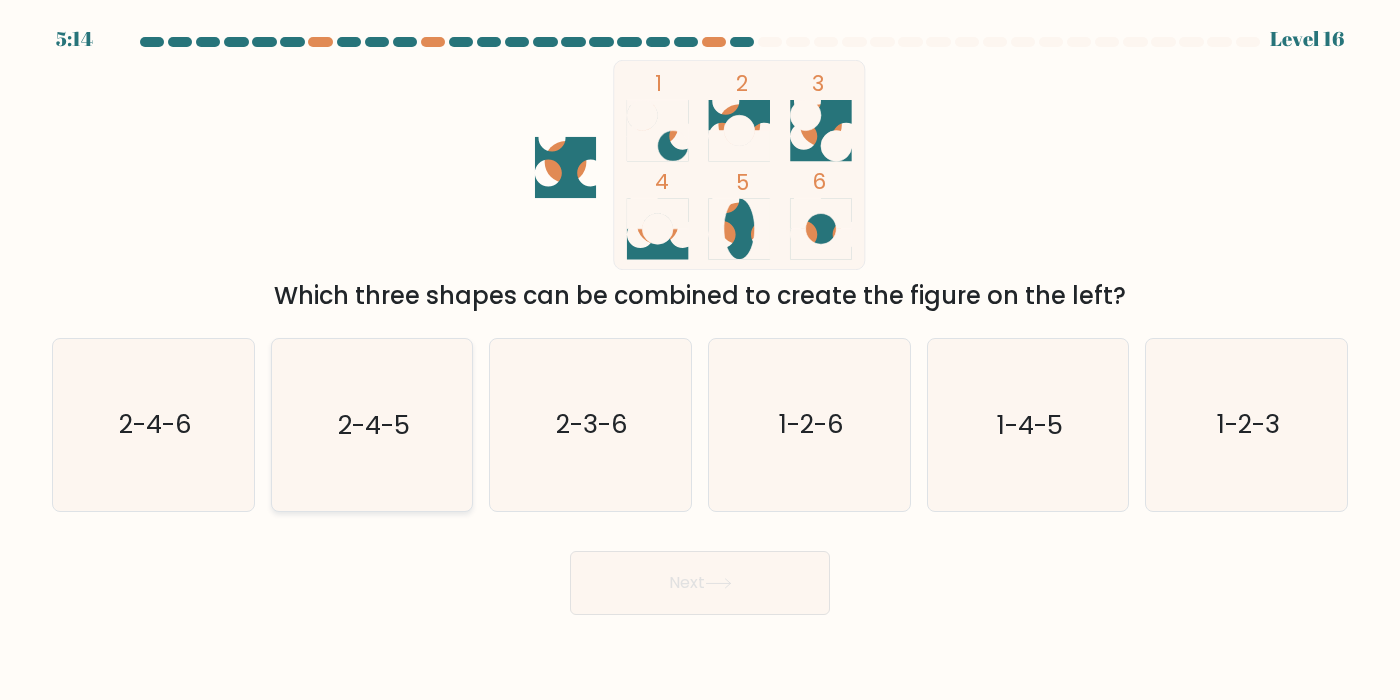 click on "2-4-5" 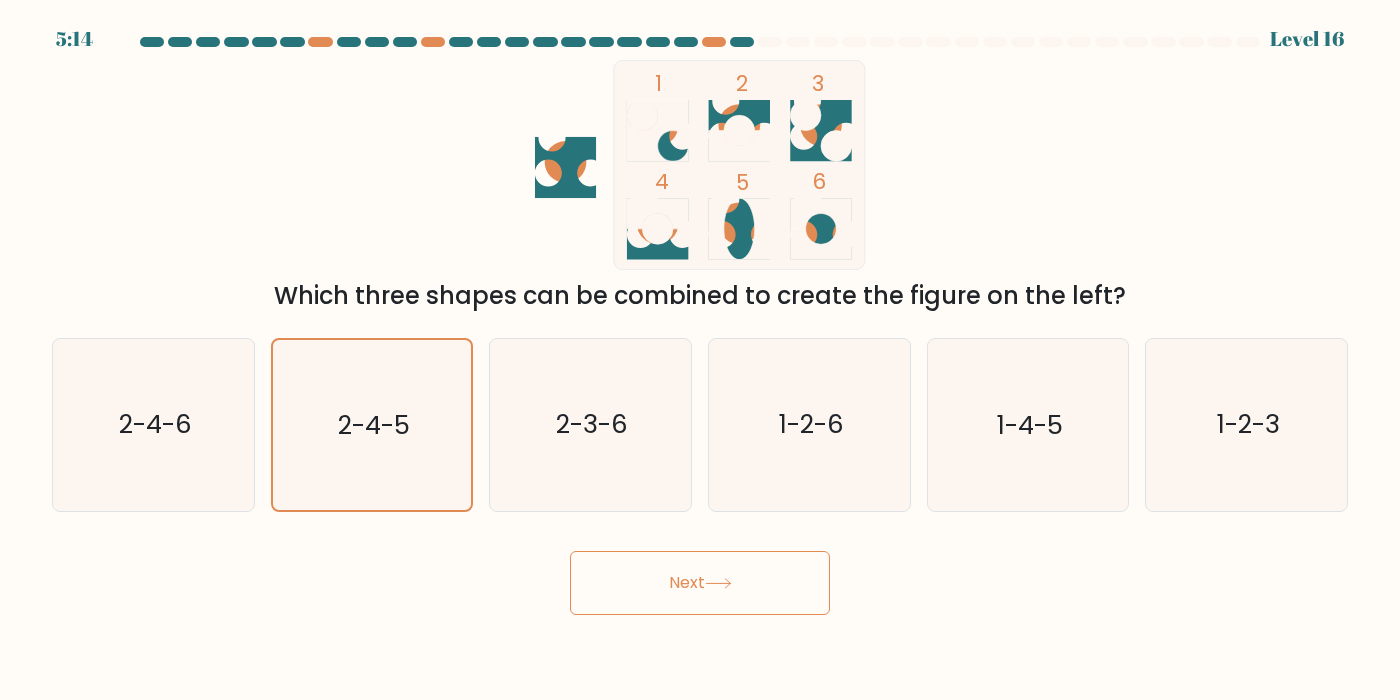 drag, startPoint x: 653, startPoint y: 574, endPoint x: 864, endPoint y: 606, distance: 213.41275 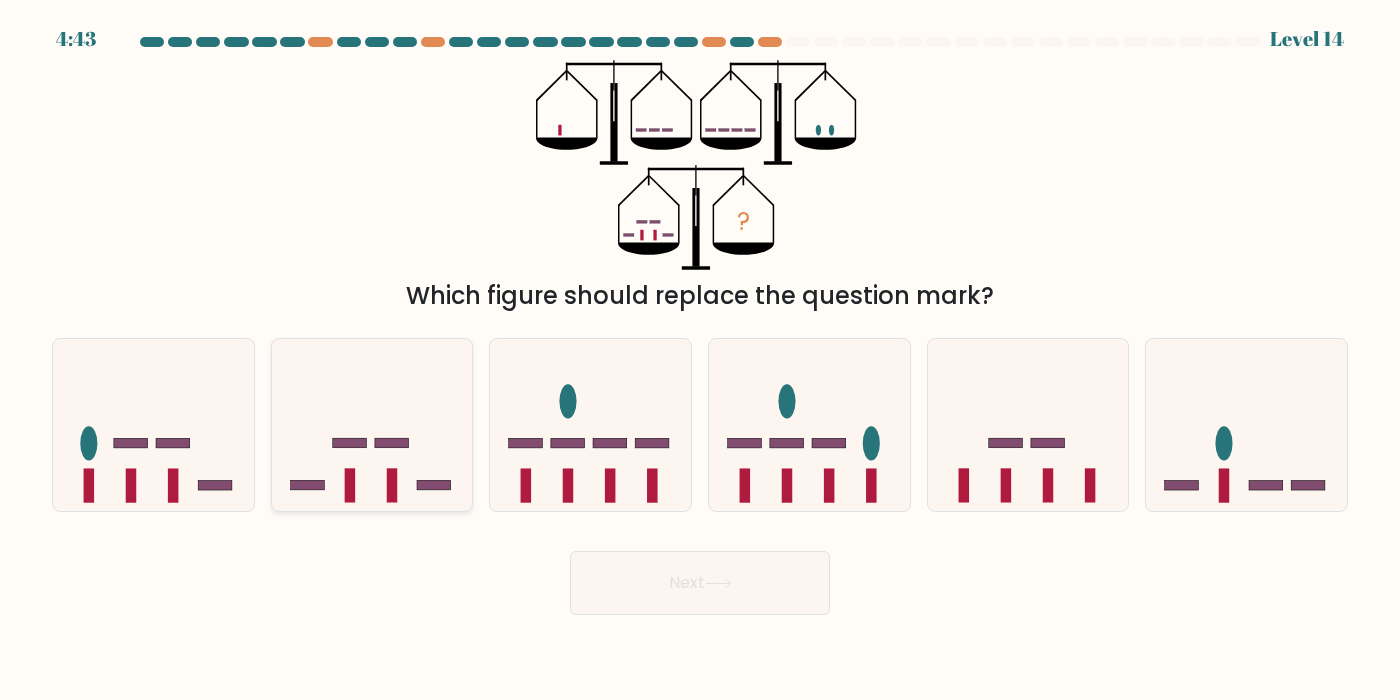 click 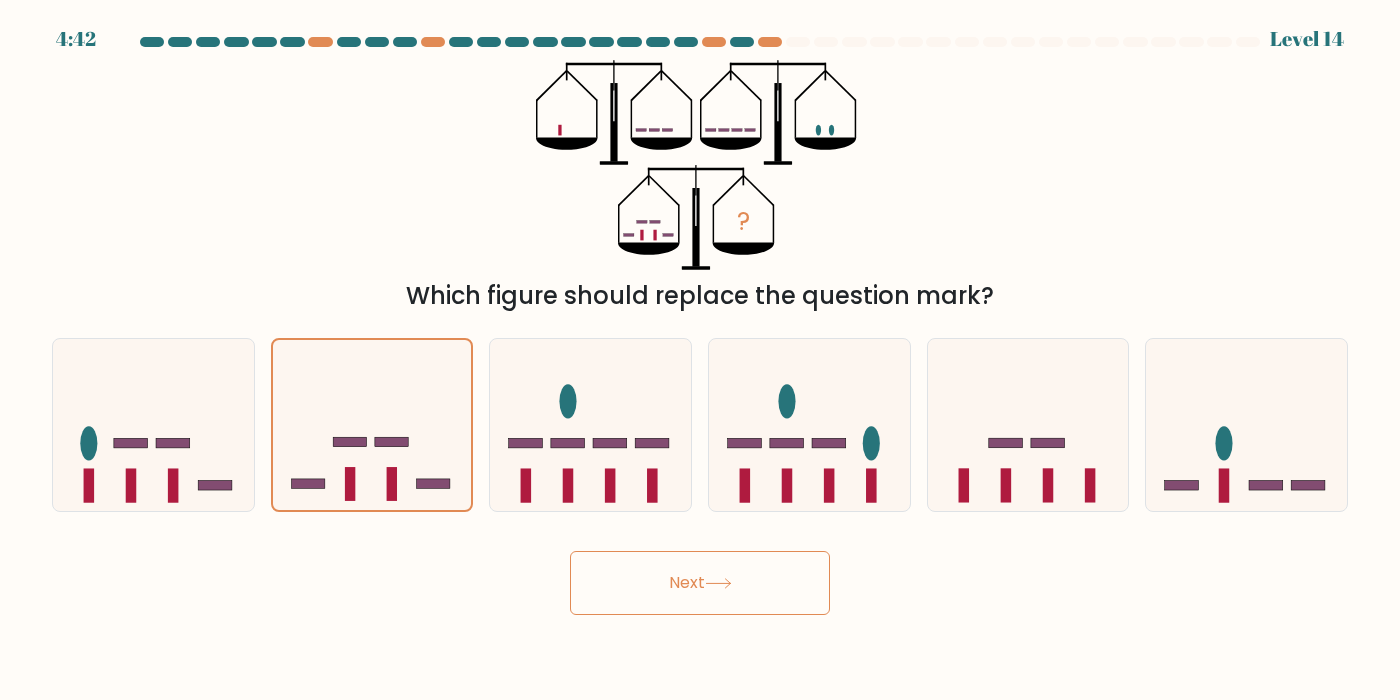 click on "Next" at bounding box center (700, 583) 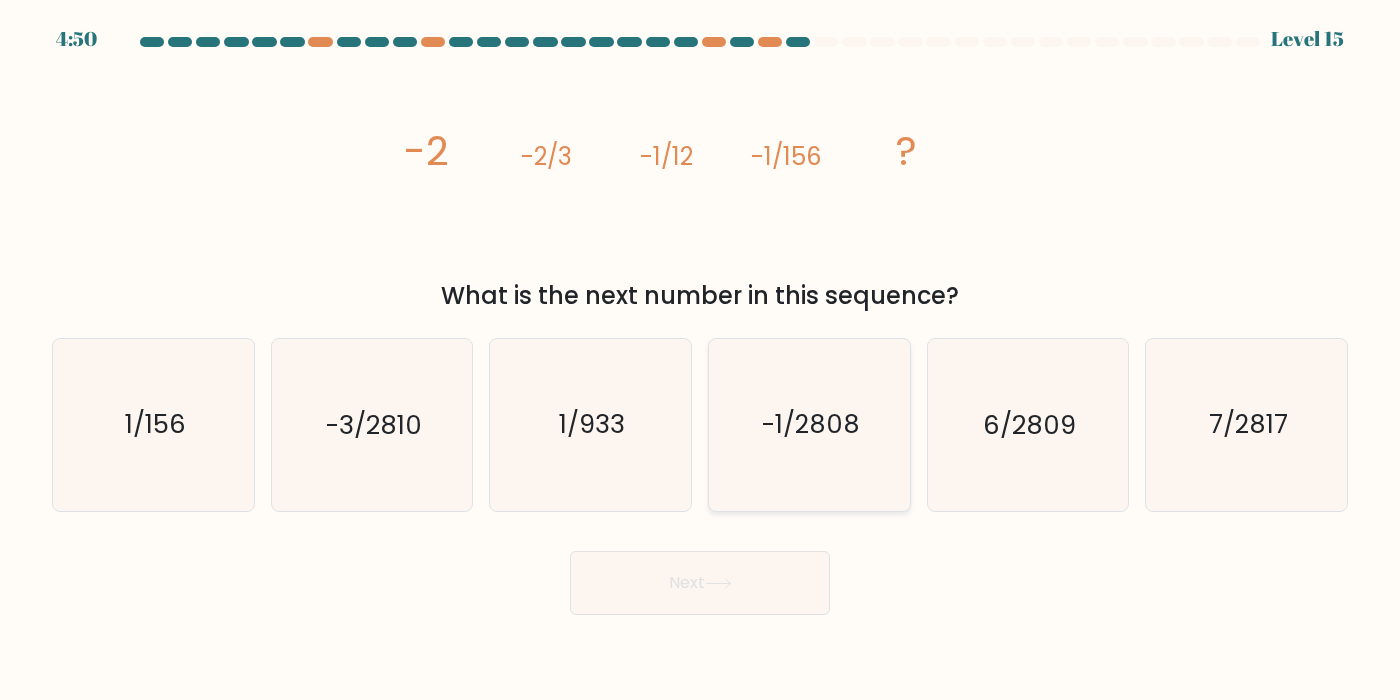 click on "-1/2808" 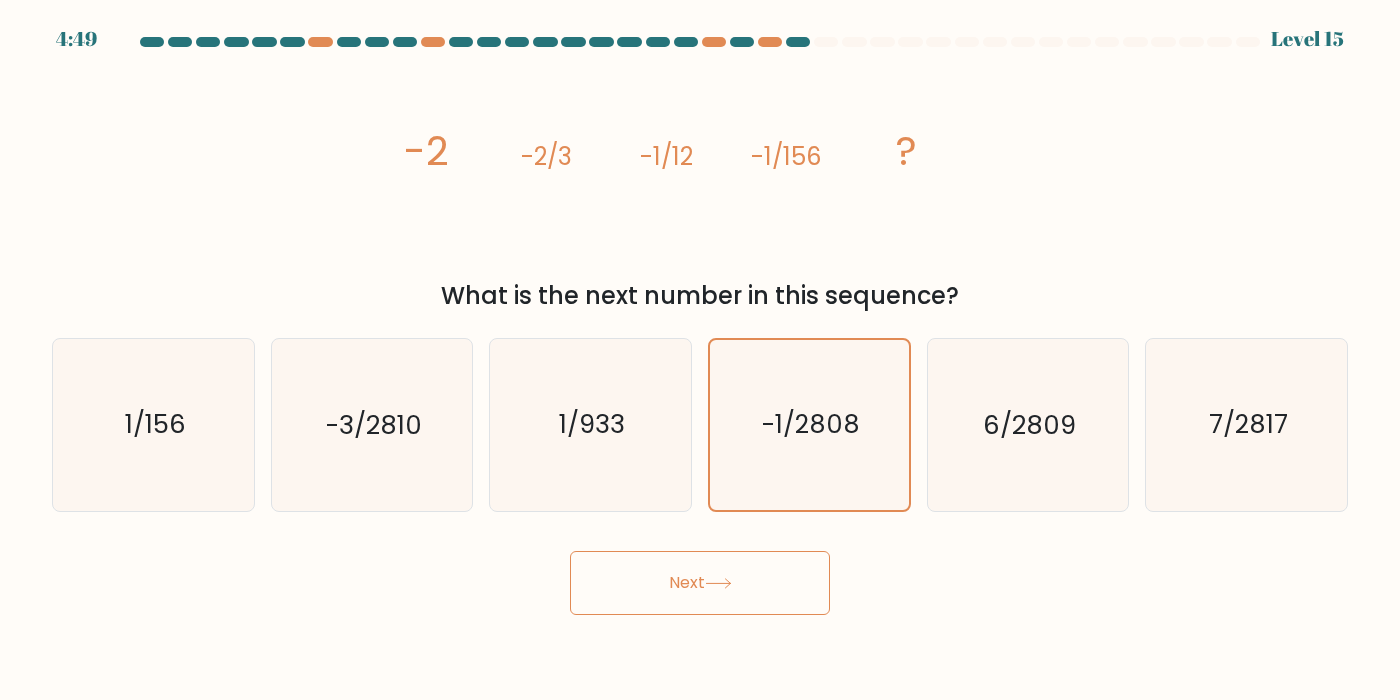 click on "Next" at bounding box center (700, 583) 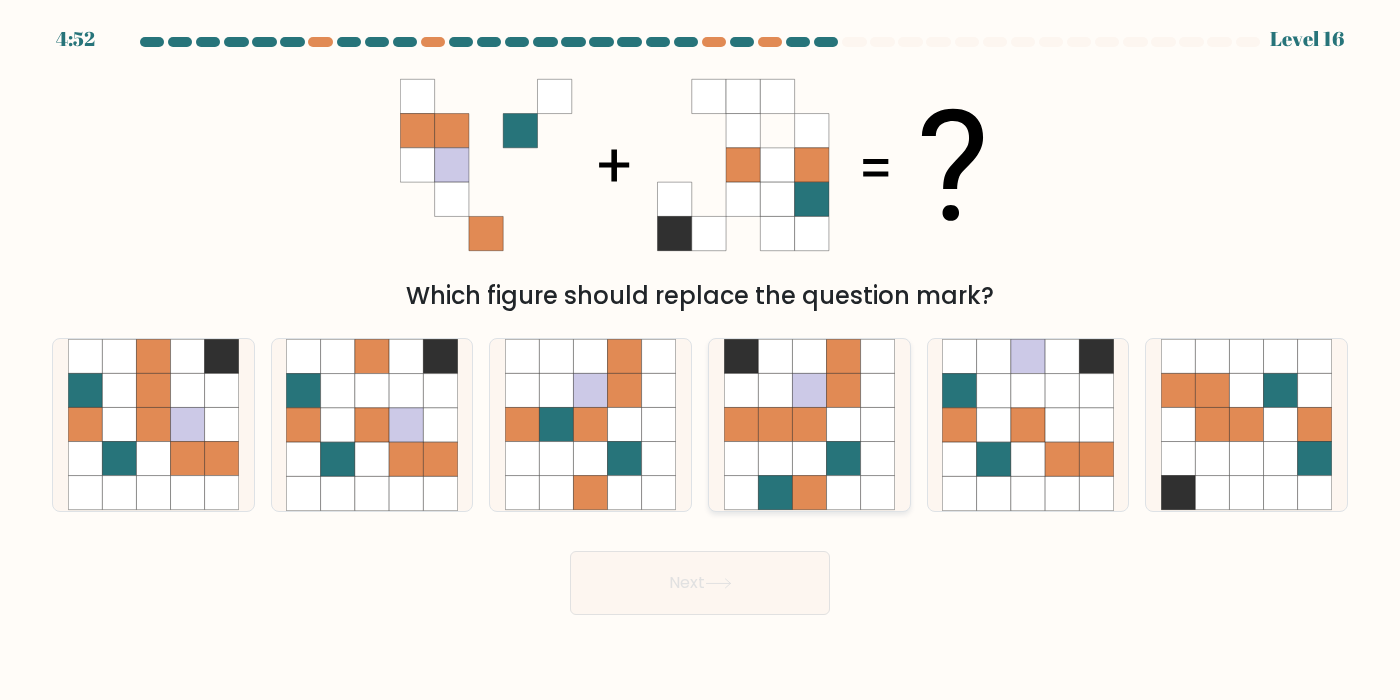 click 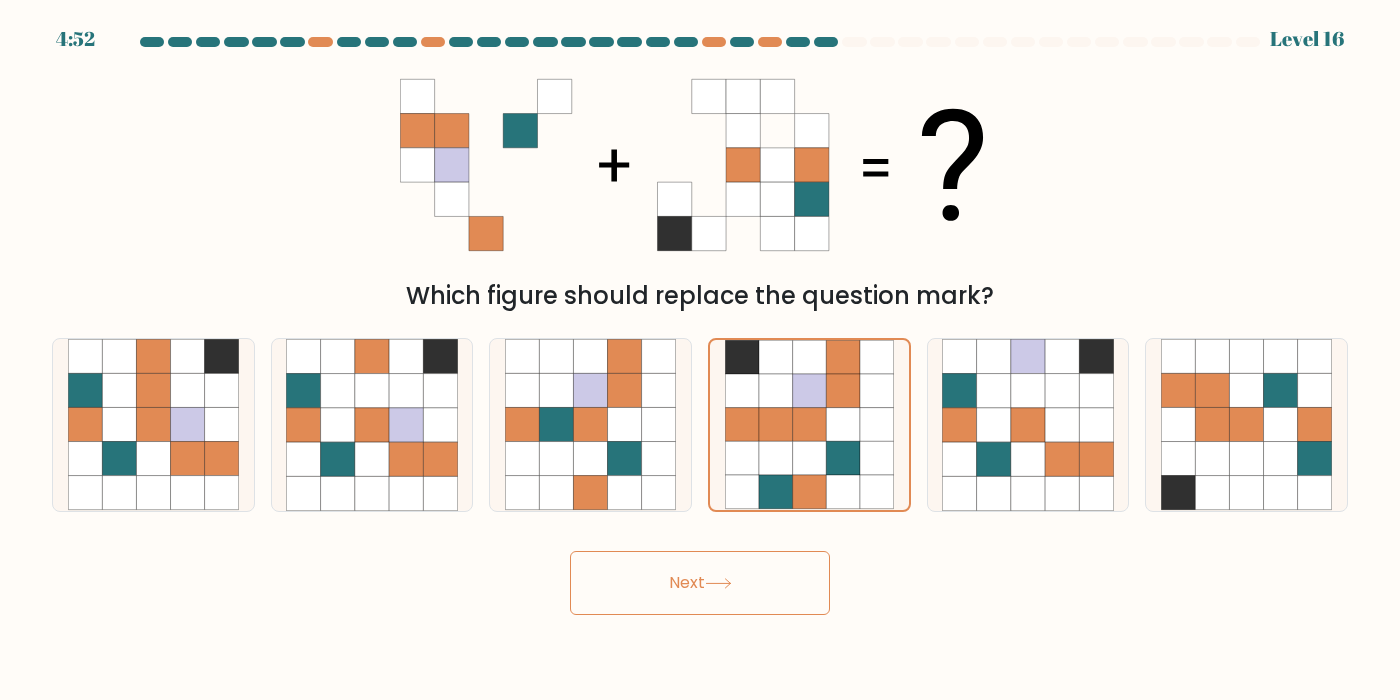 click on "Next" at bounding box center (700, 583) 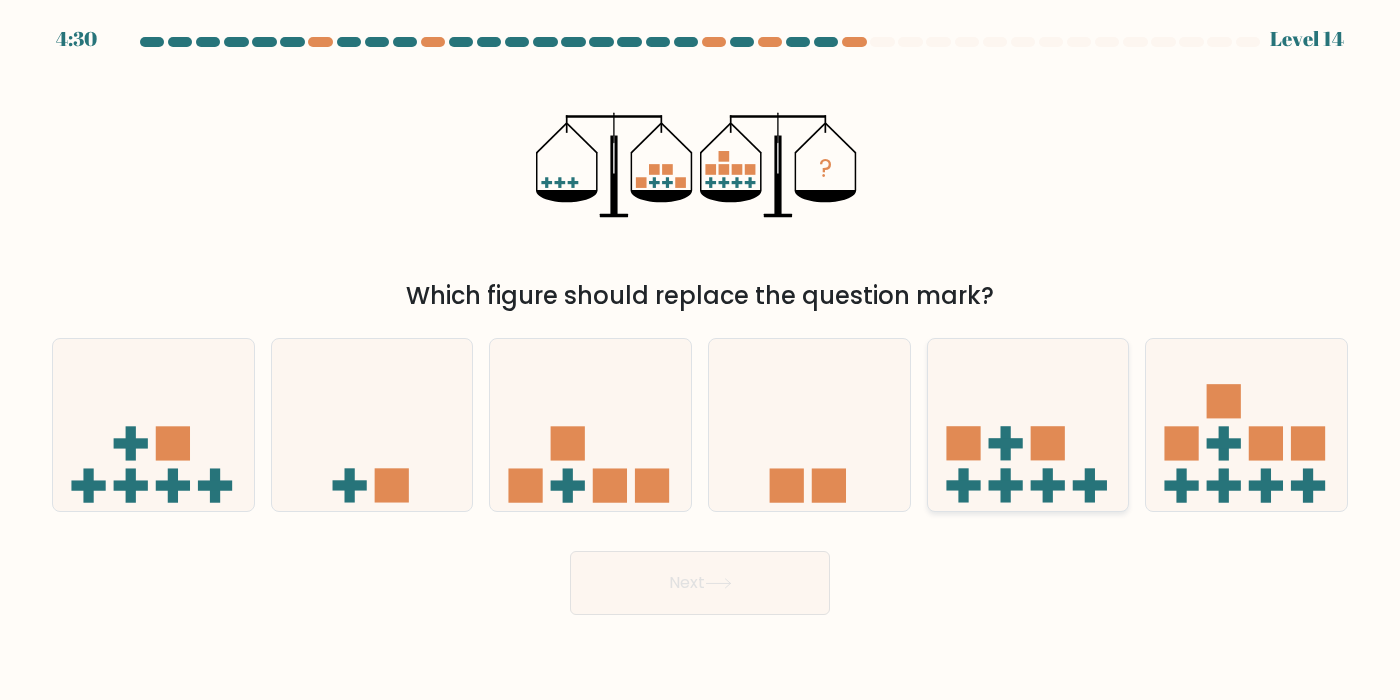 click 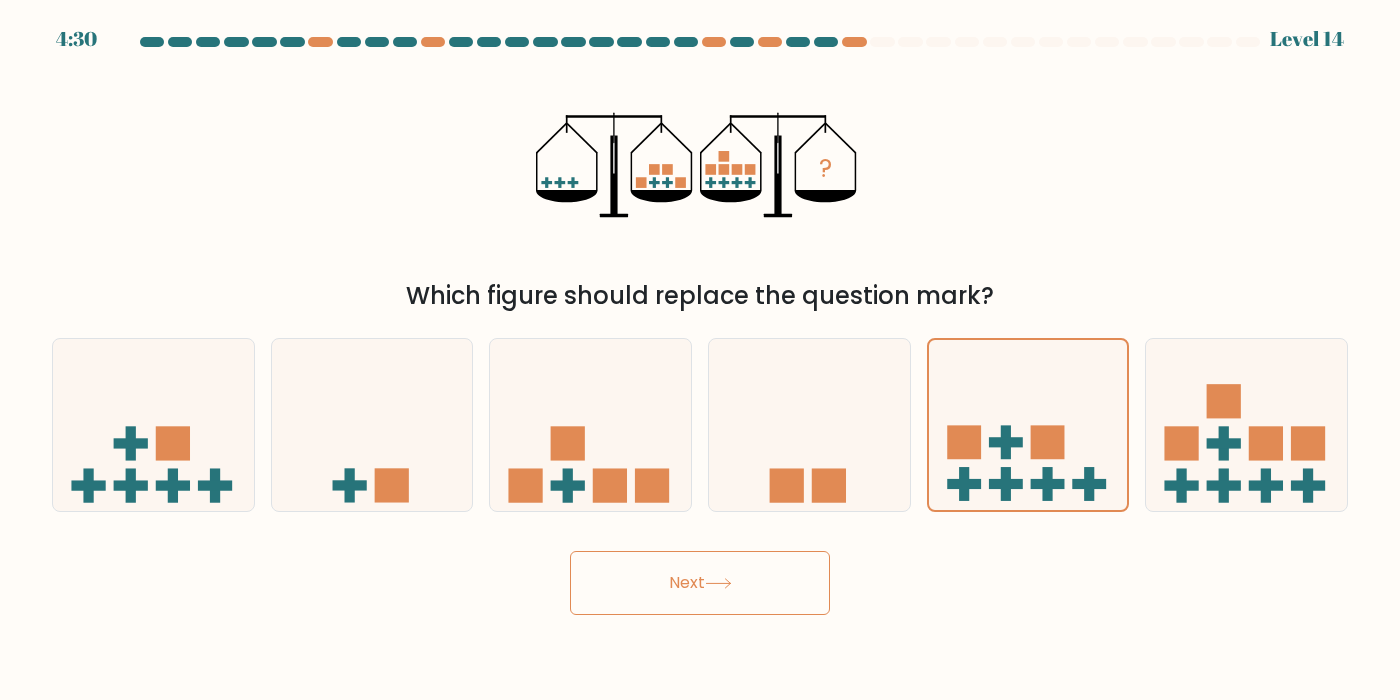 click 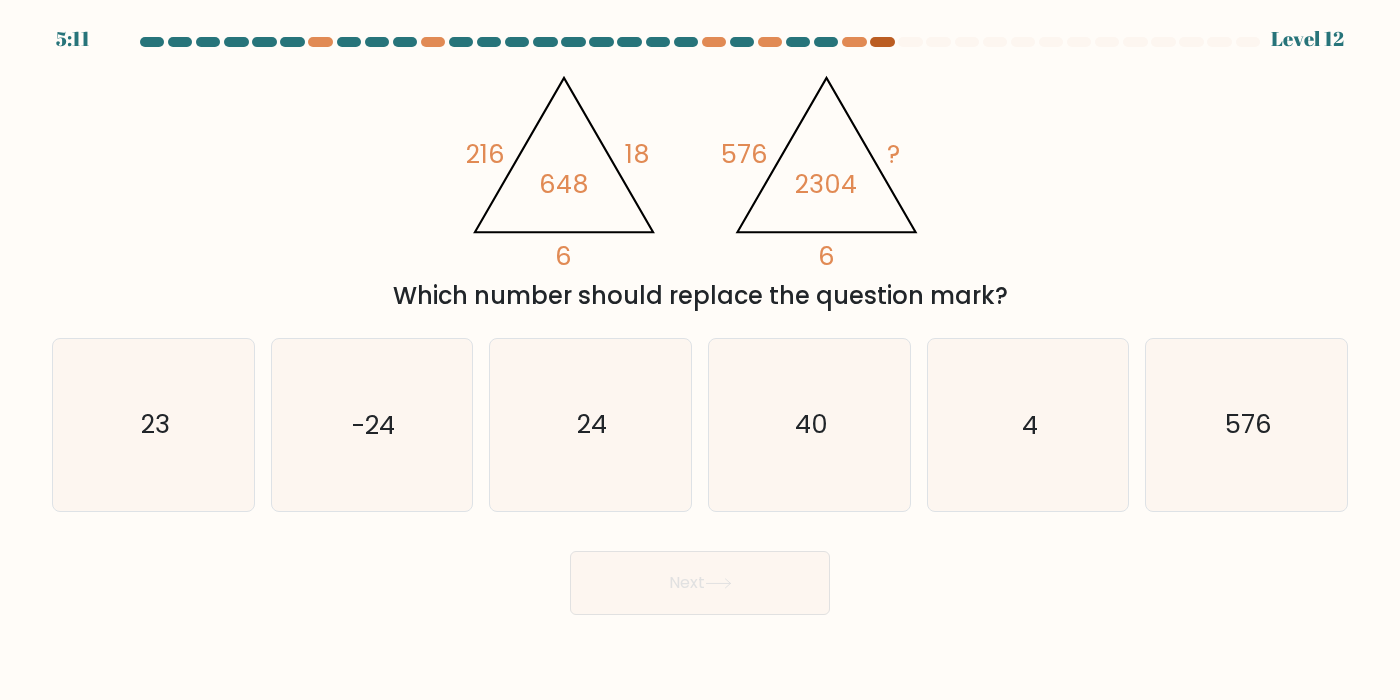 click at bounding box center (882, 42) 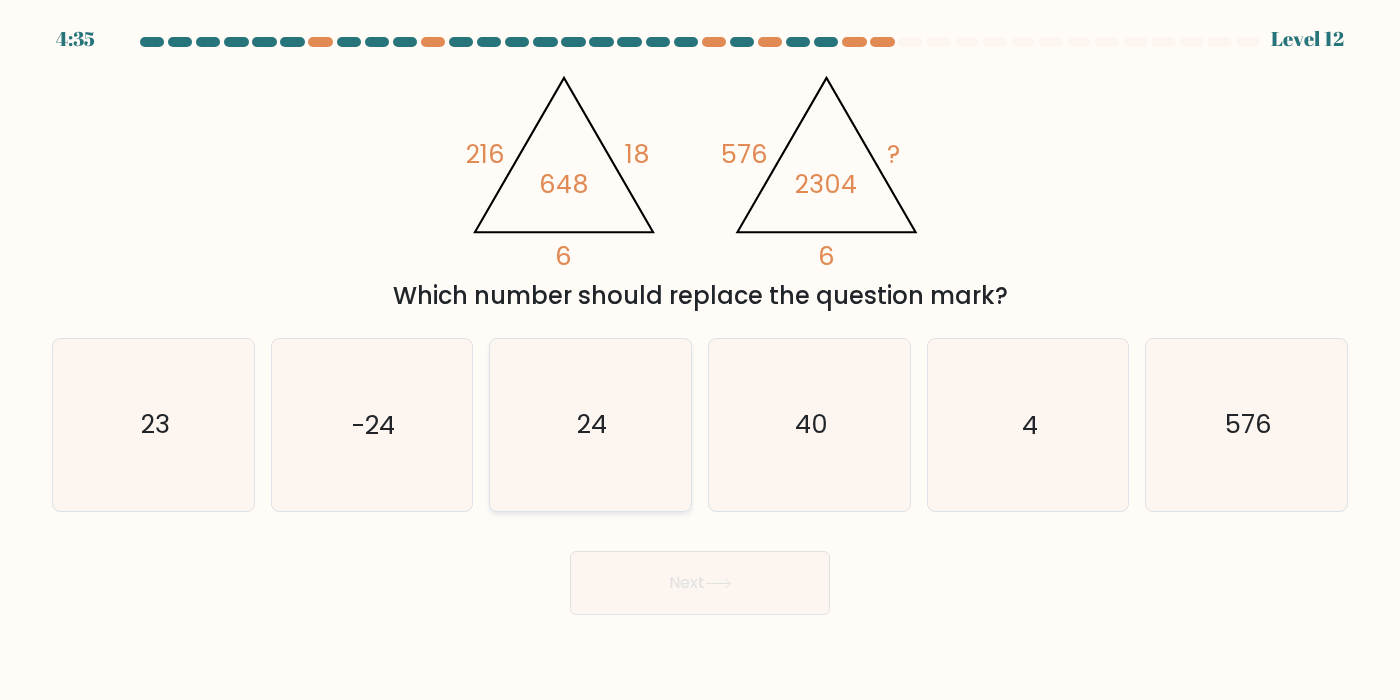click on "24" 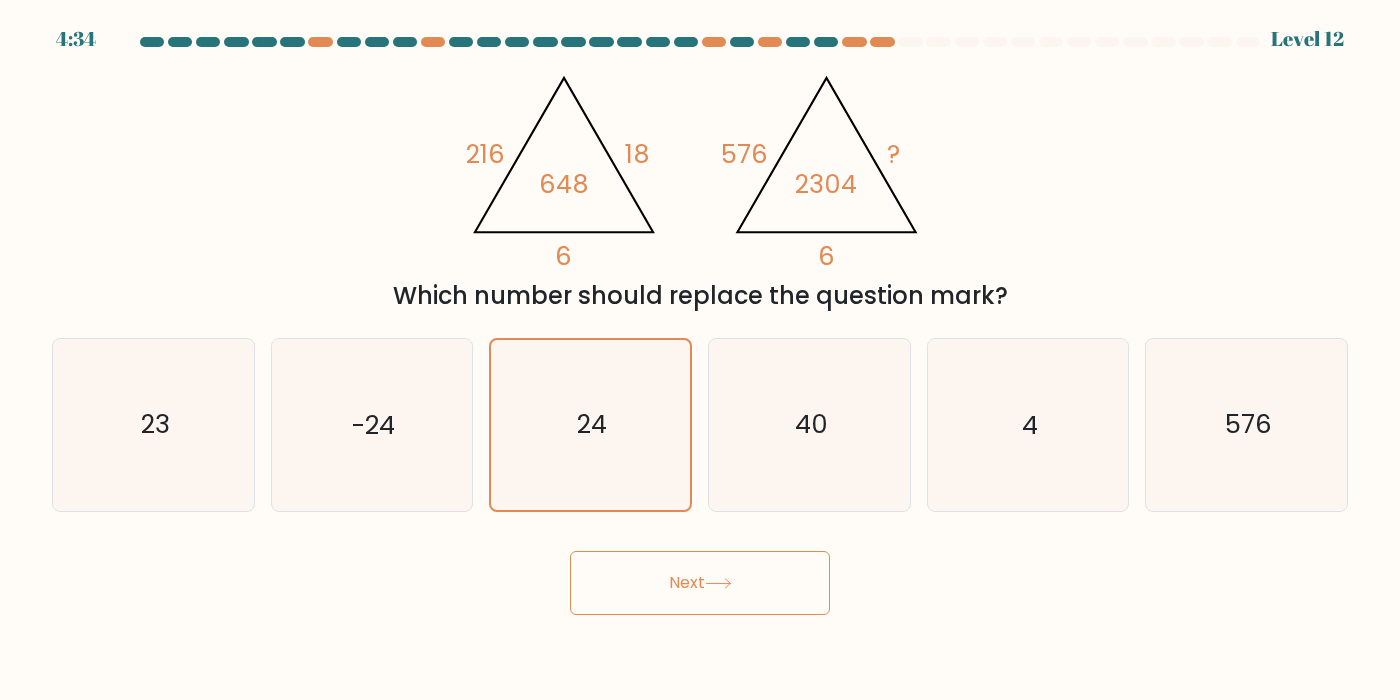 click on "Next" at bounding box center (700, 583) 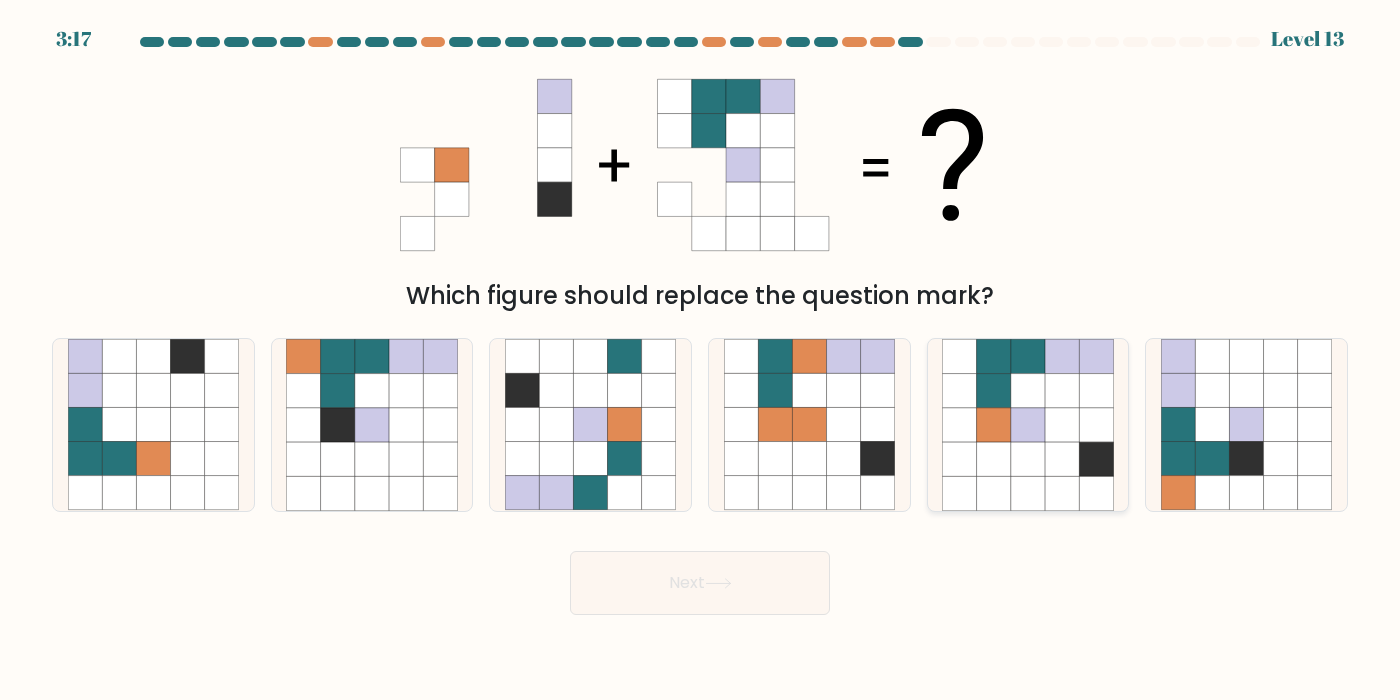 click 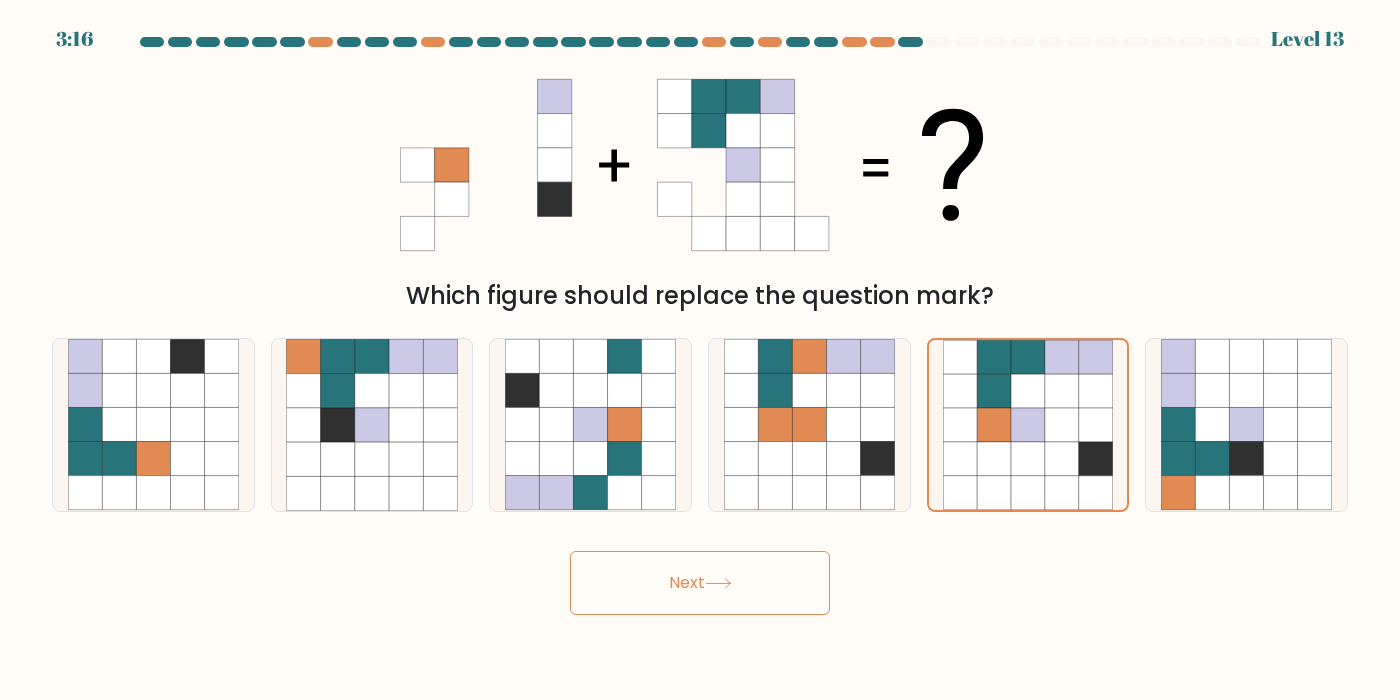 click on "Next" at bounding box center (700, 583) 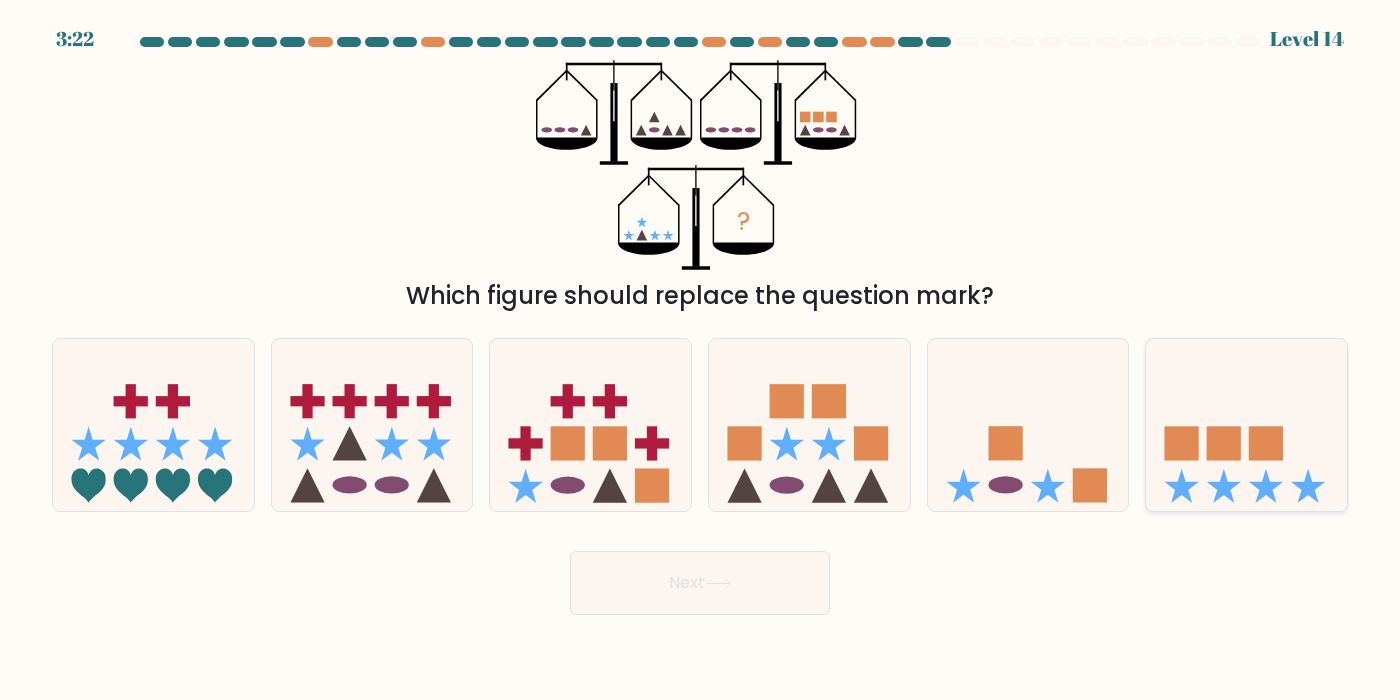 click 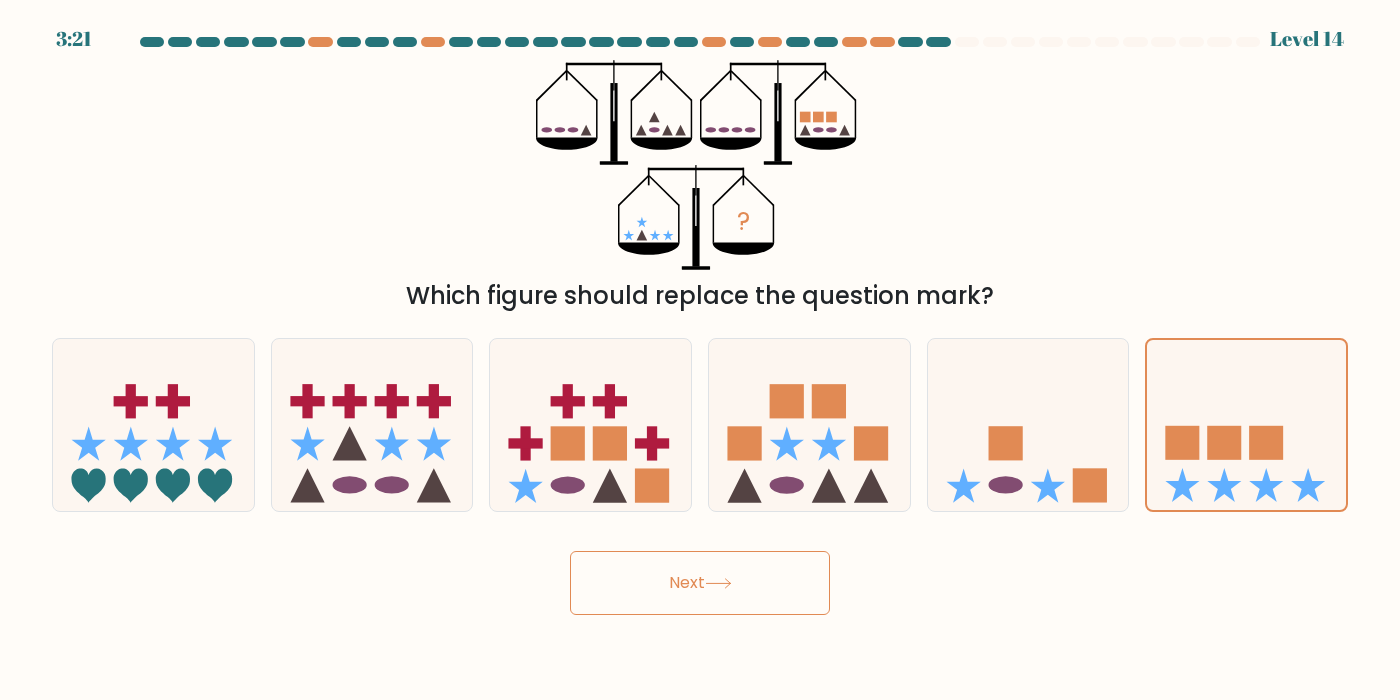 click on "Next" at bounding box center [700, 583] 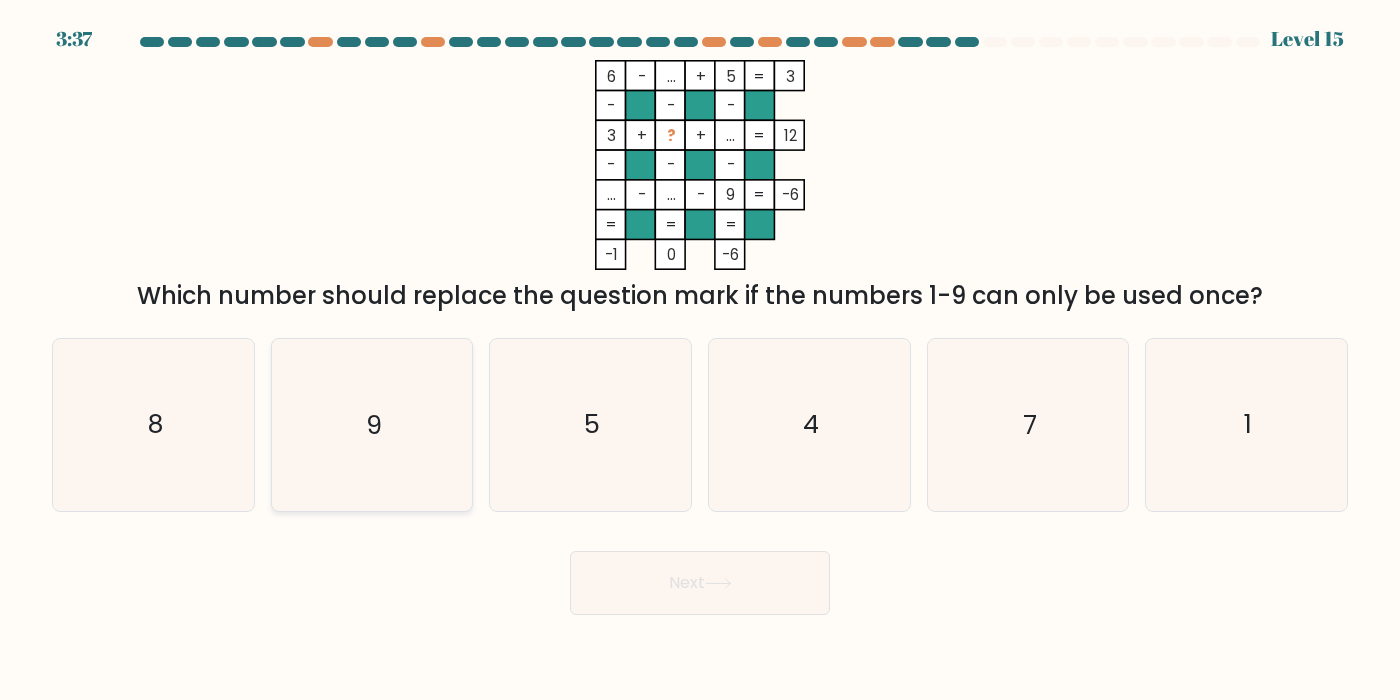 click on "9" 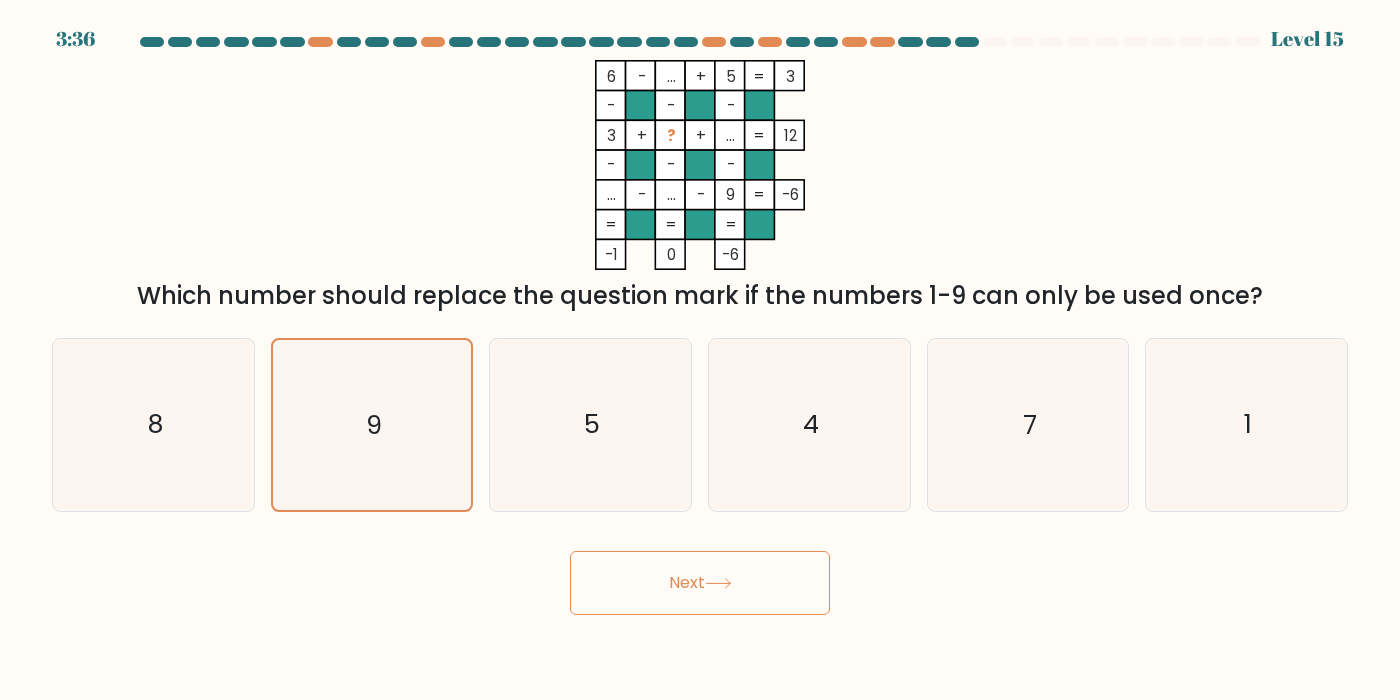 click on "Next" at bounding box center [700, 583] 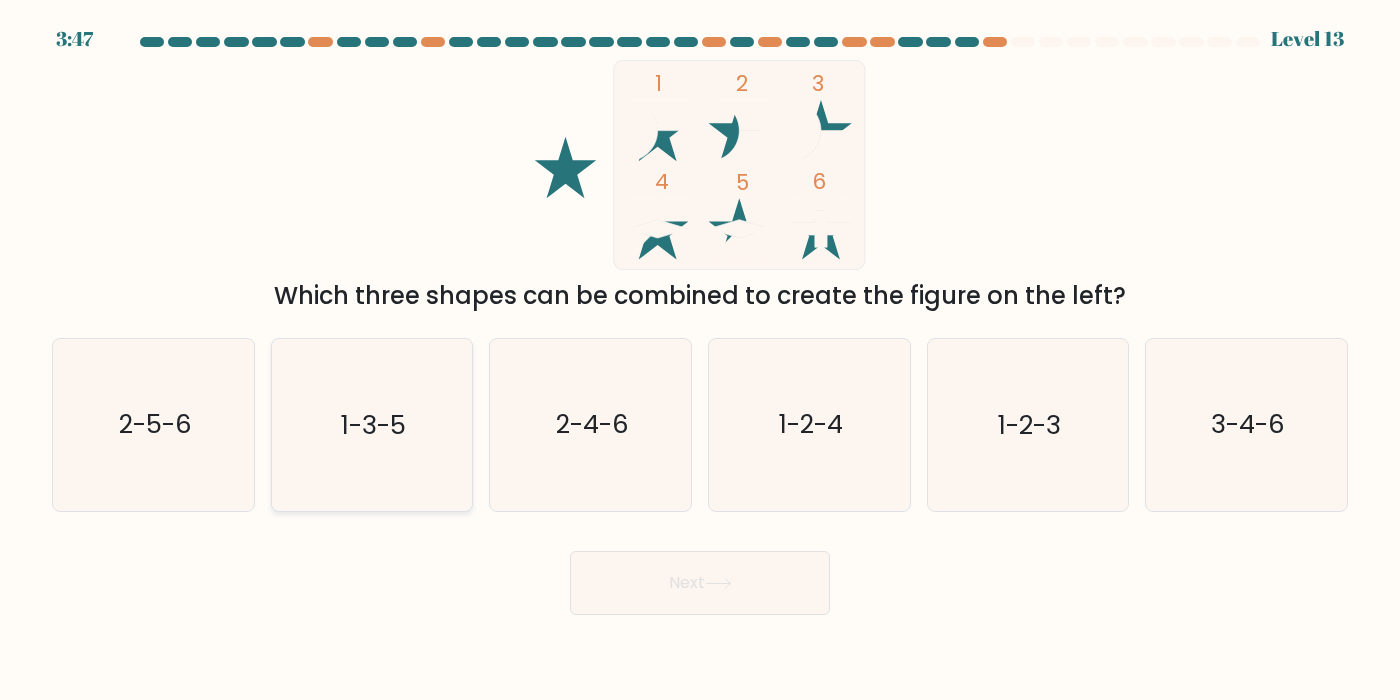 click on "1-3-5" 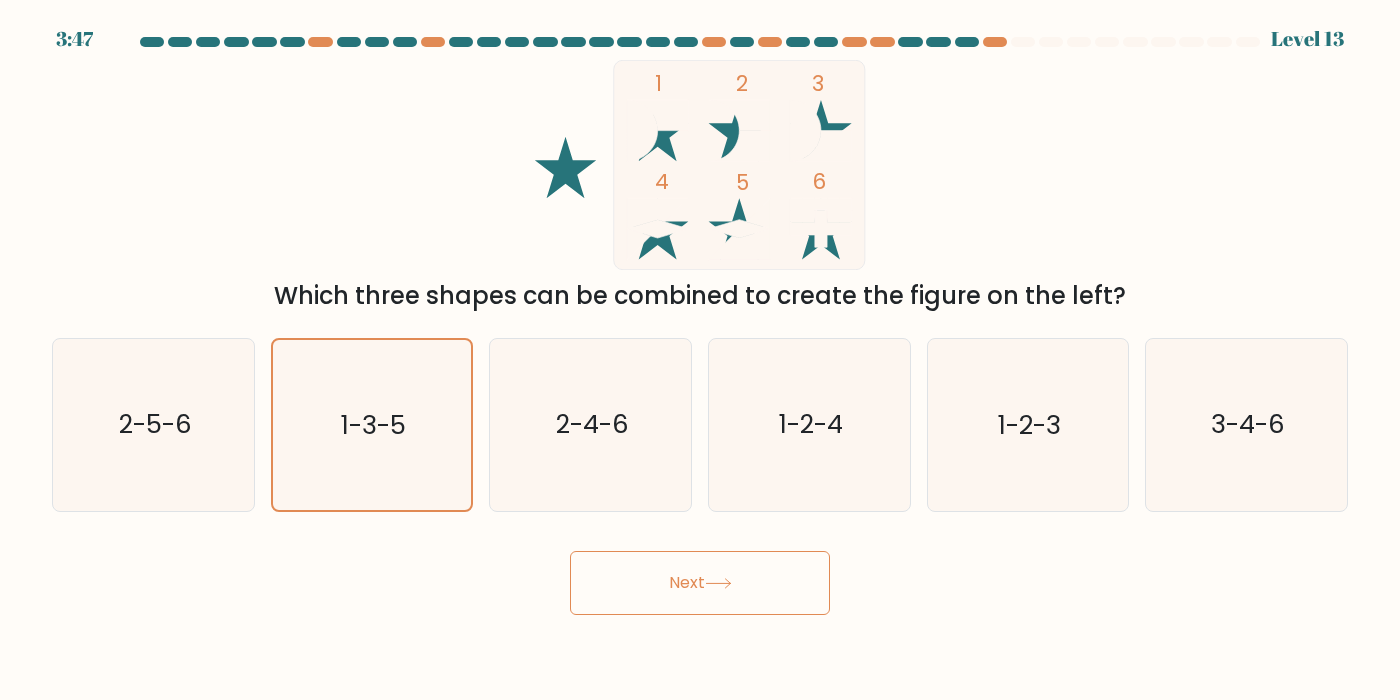click on "3:47
Level 13" at bounding box center [700, 350] 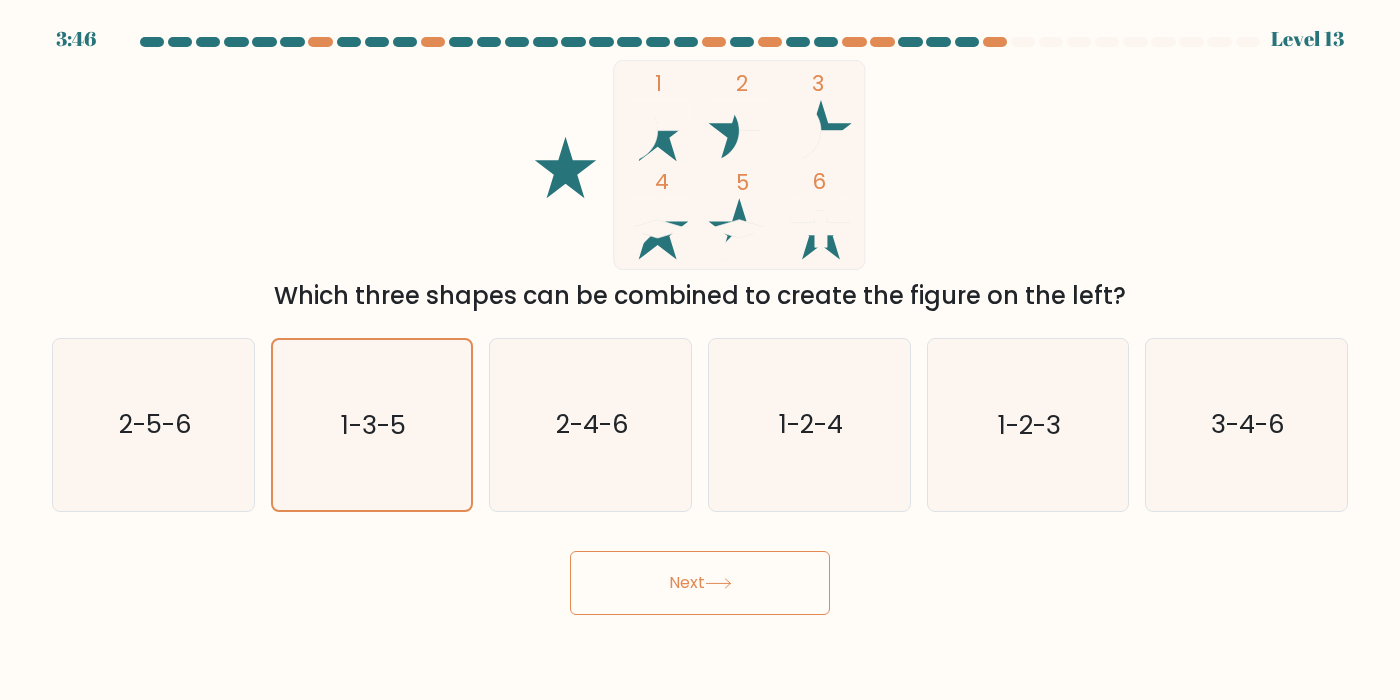 click on "Next" at bounding box center [700, 583] 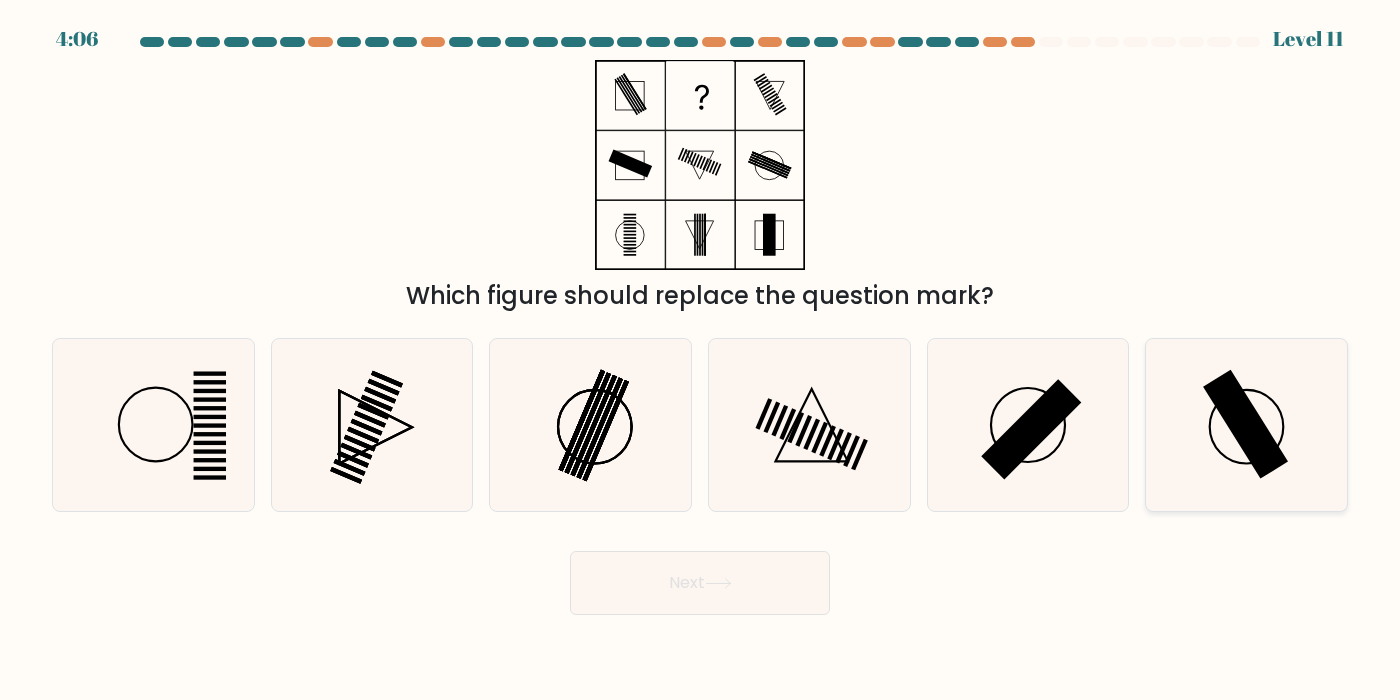 click 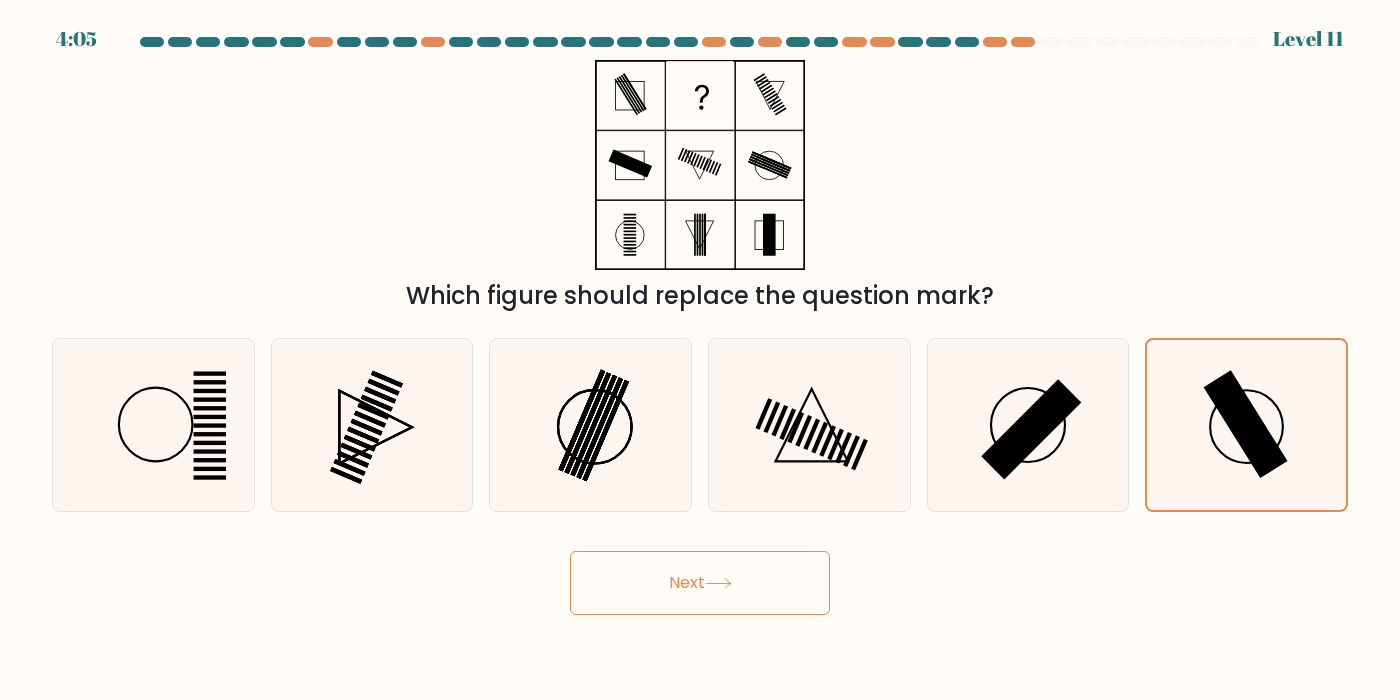 click on "Next" at bounding box center [700, 583] 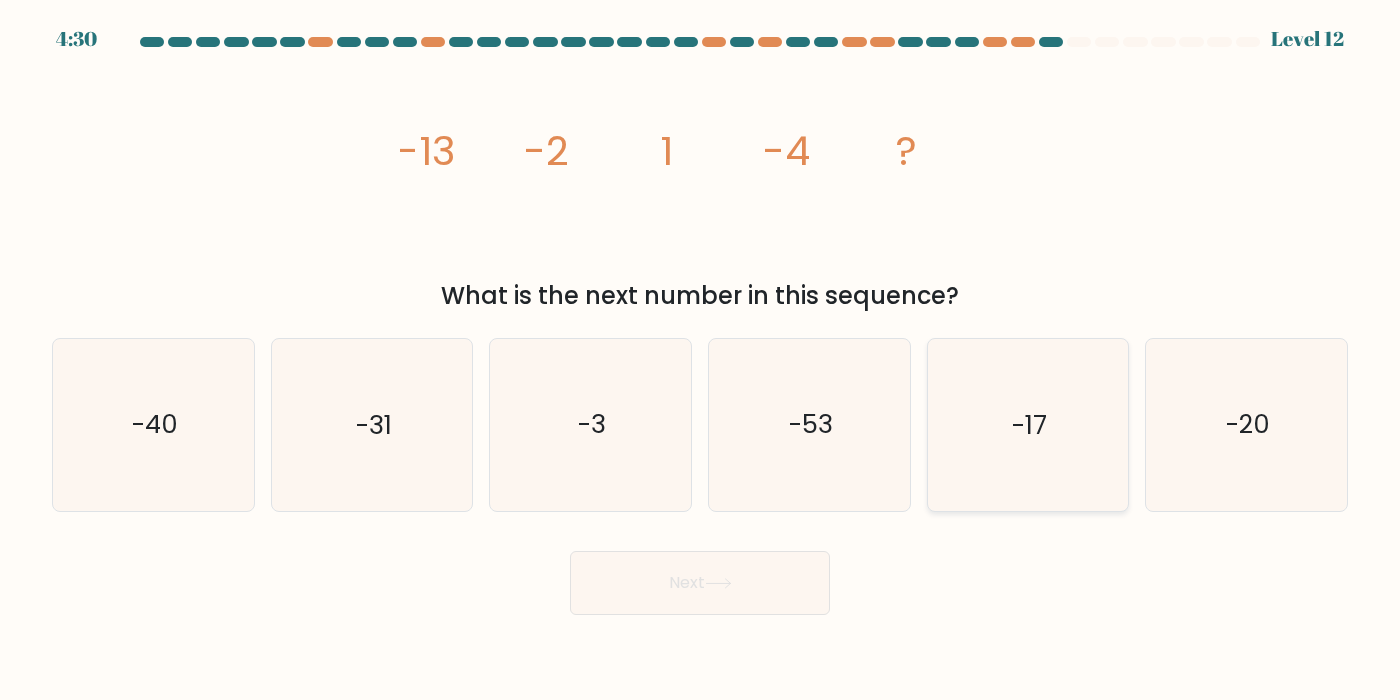 click on "-17" 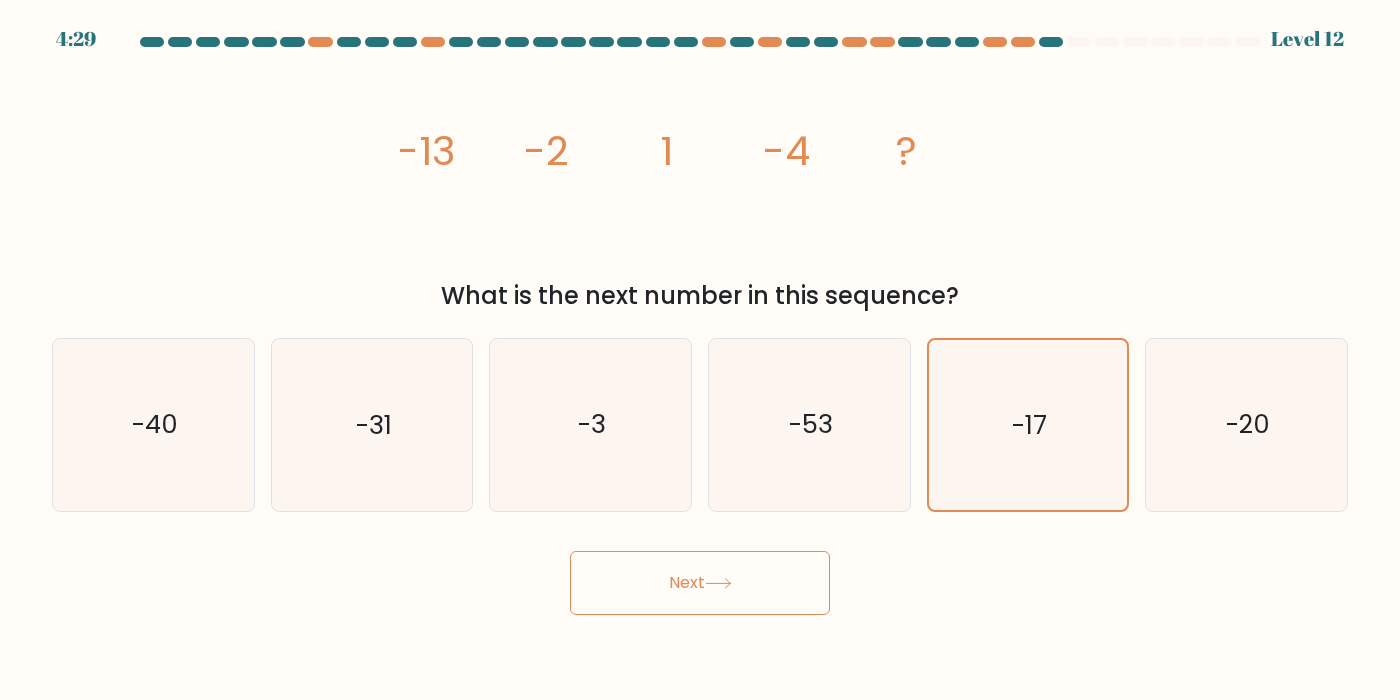 click on "Next" at bounding box center (700, 583) 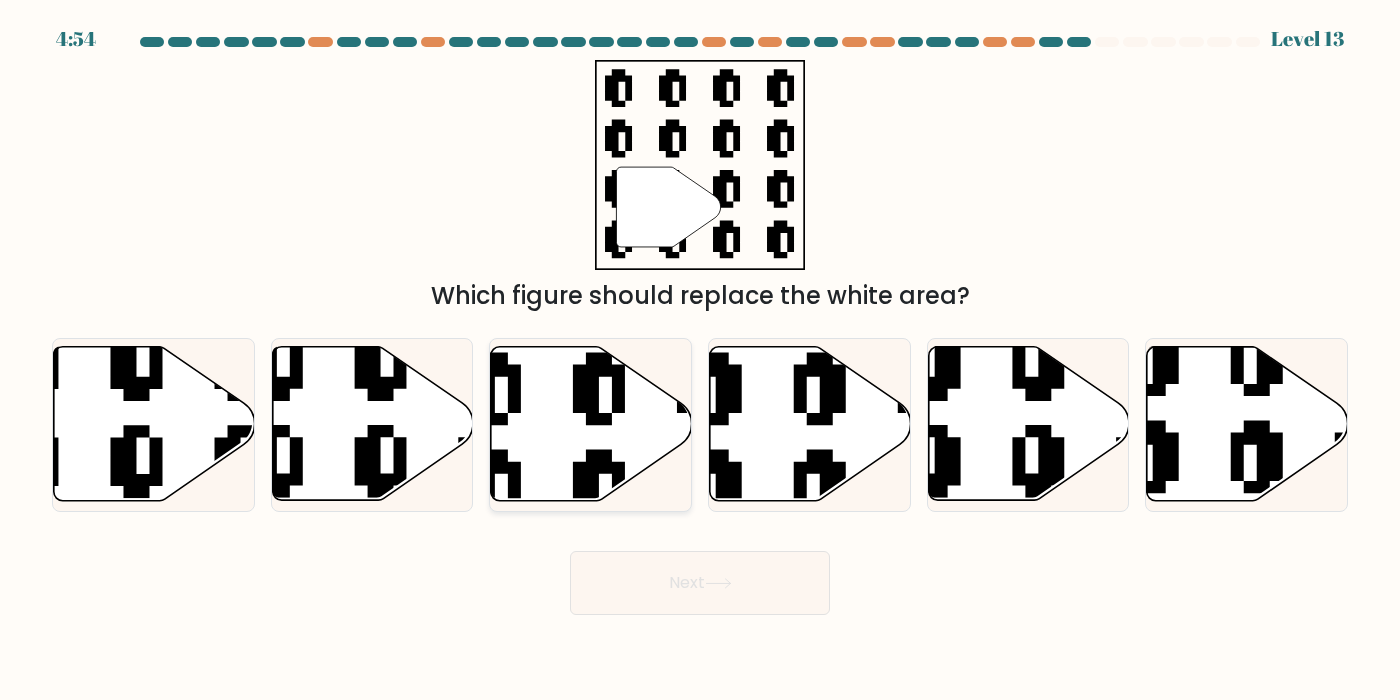 click 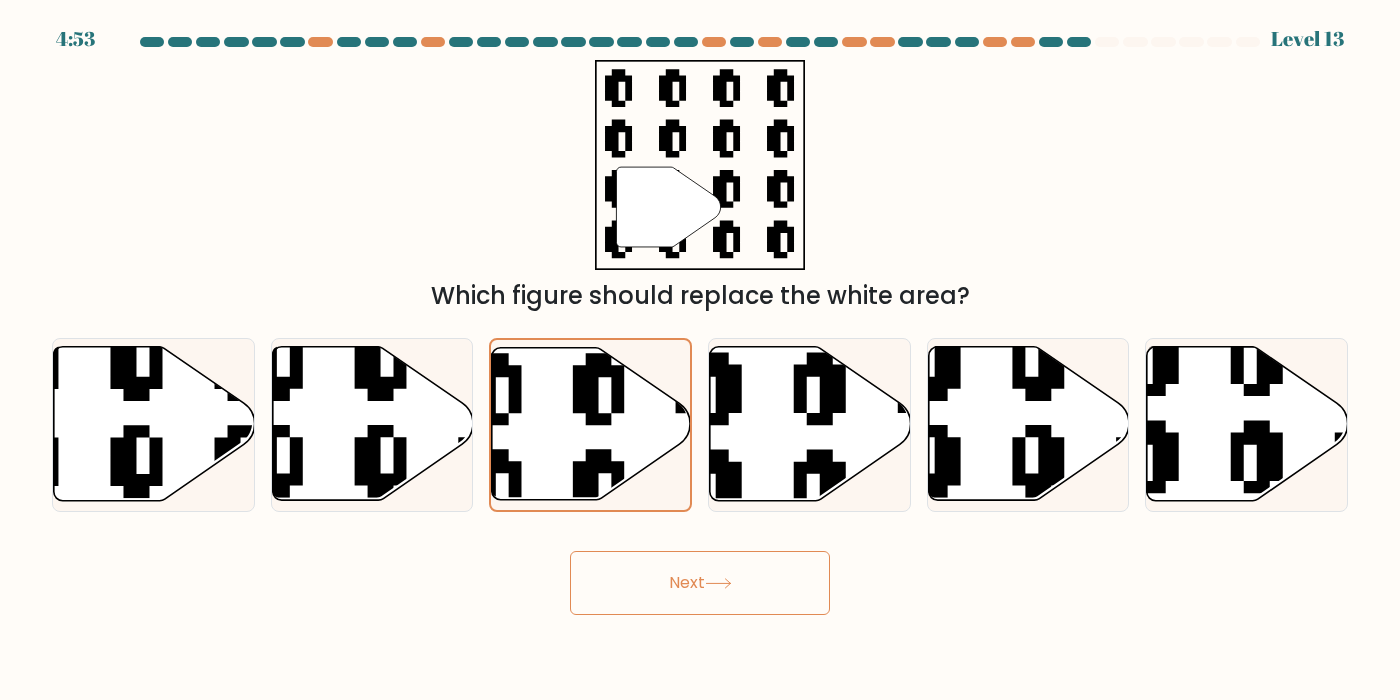 click on "Next" at bounding box center [700, 583] 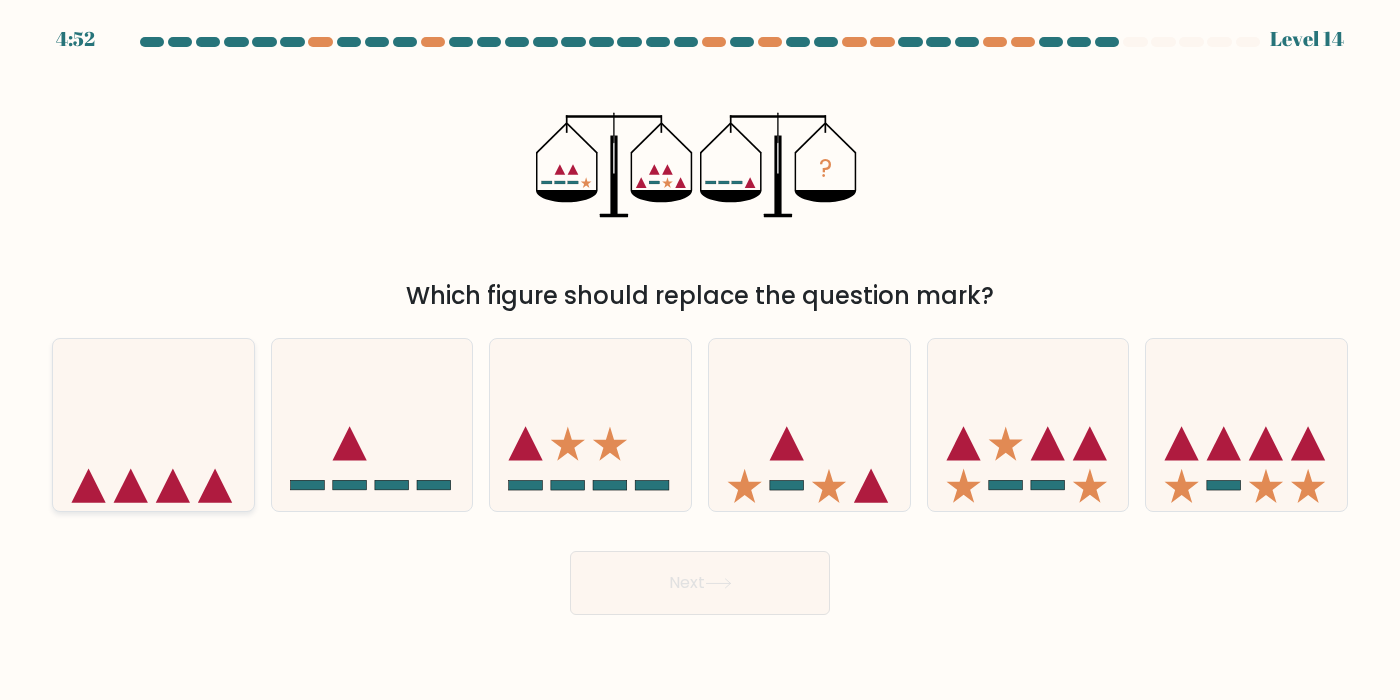 click 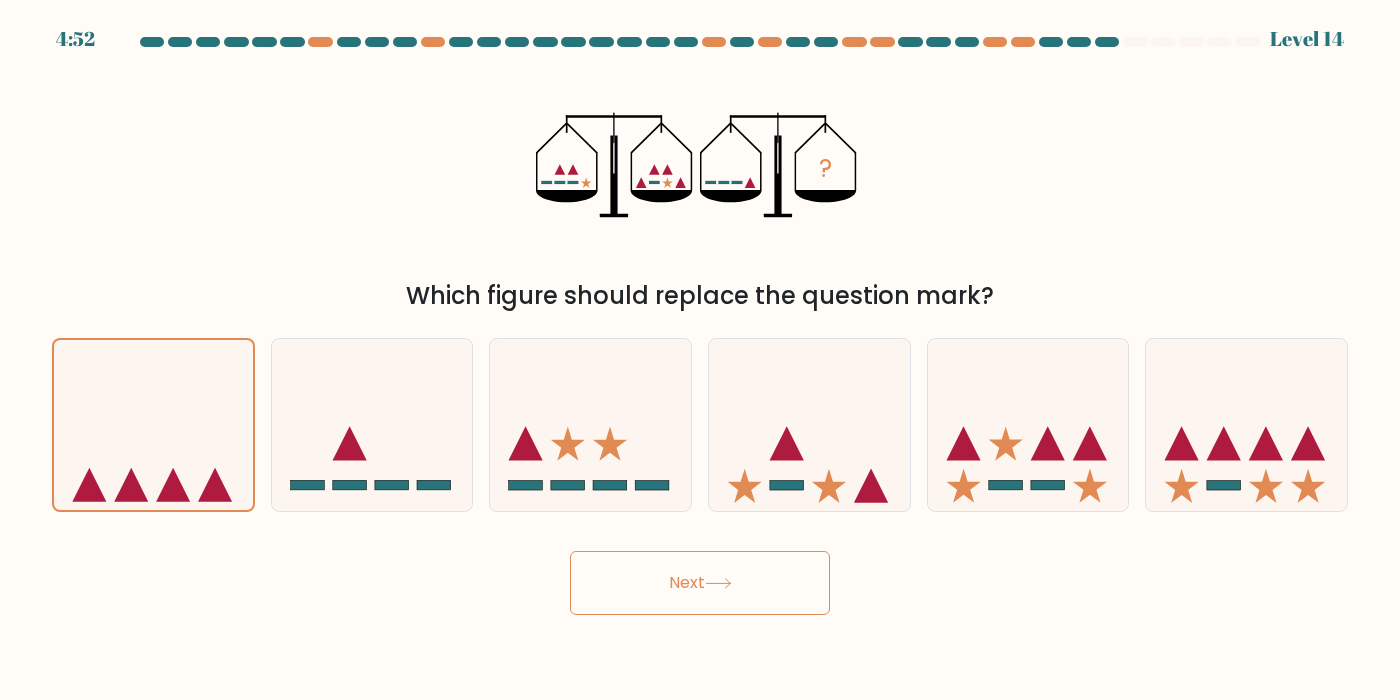 click on "Next" at bounding box center (700, 583) 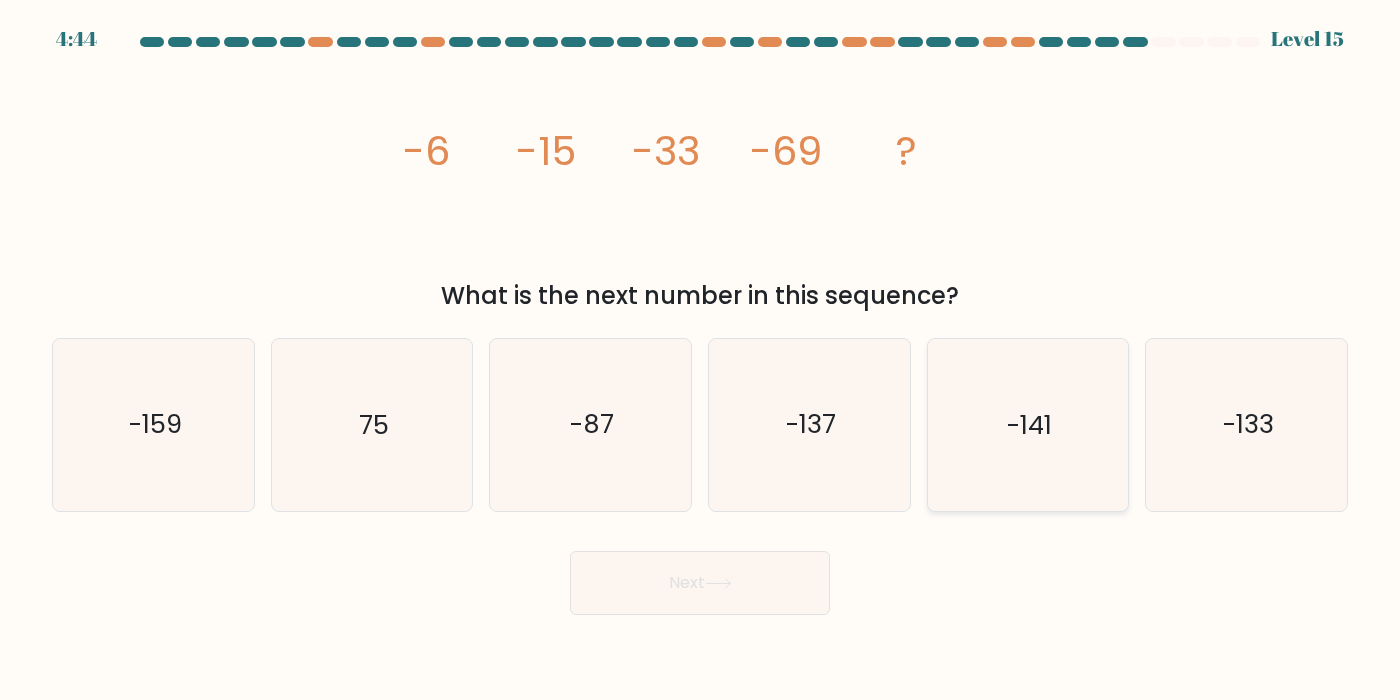 click on "-141" 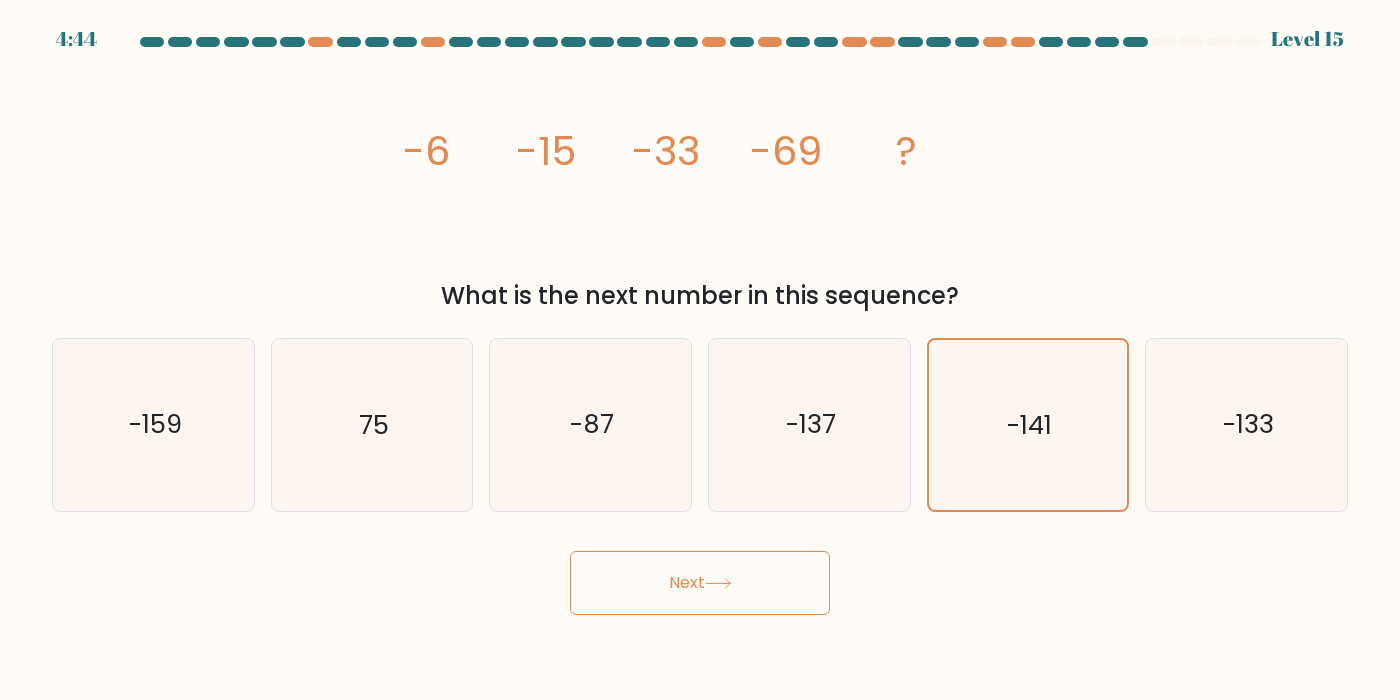 click on "Next" at bounding box center [700, 583] 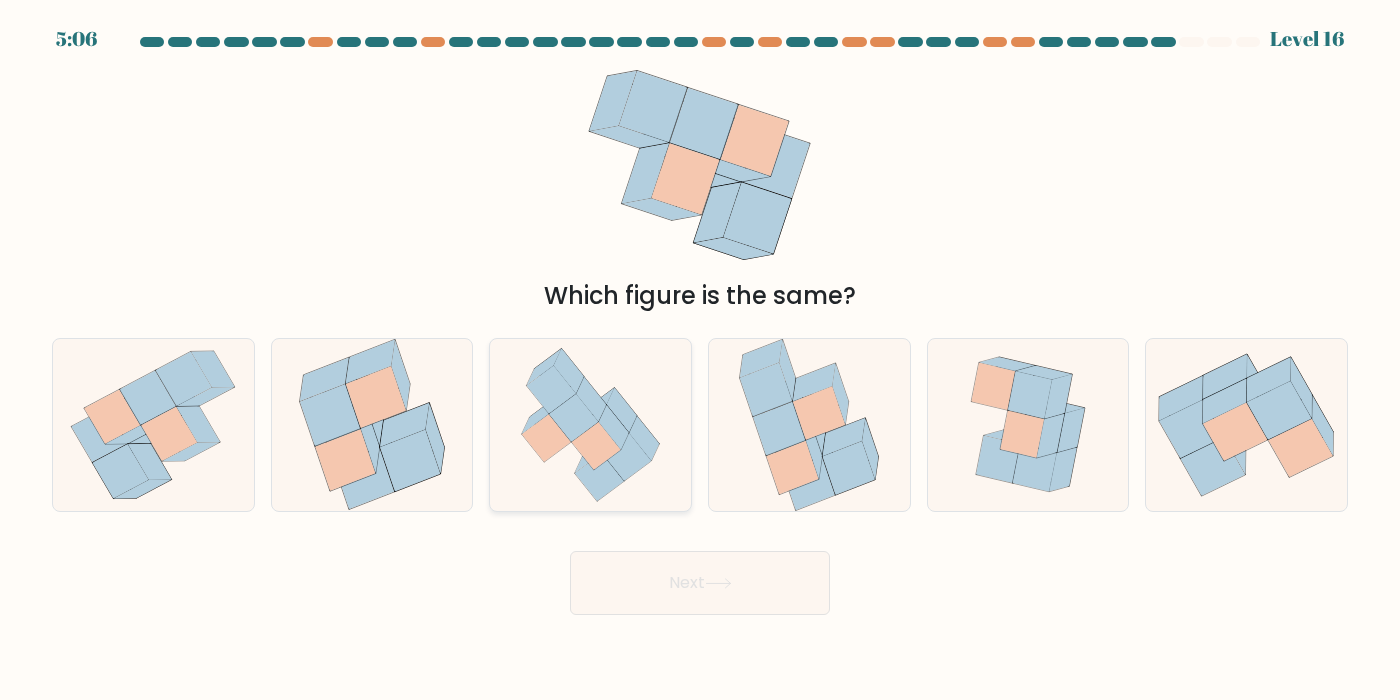 click 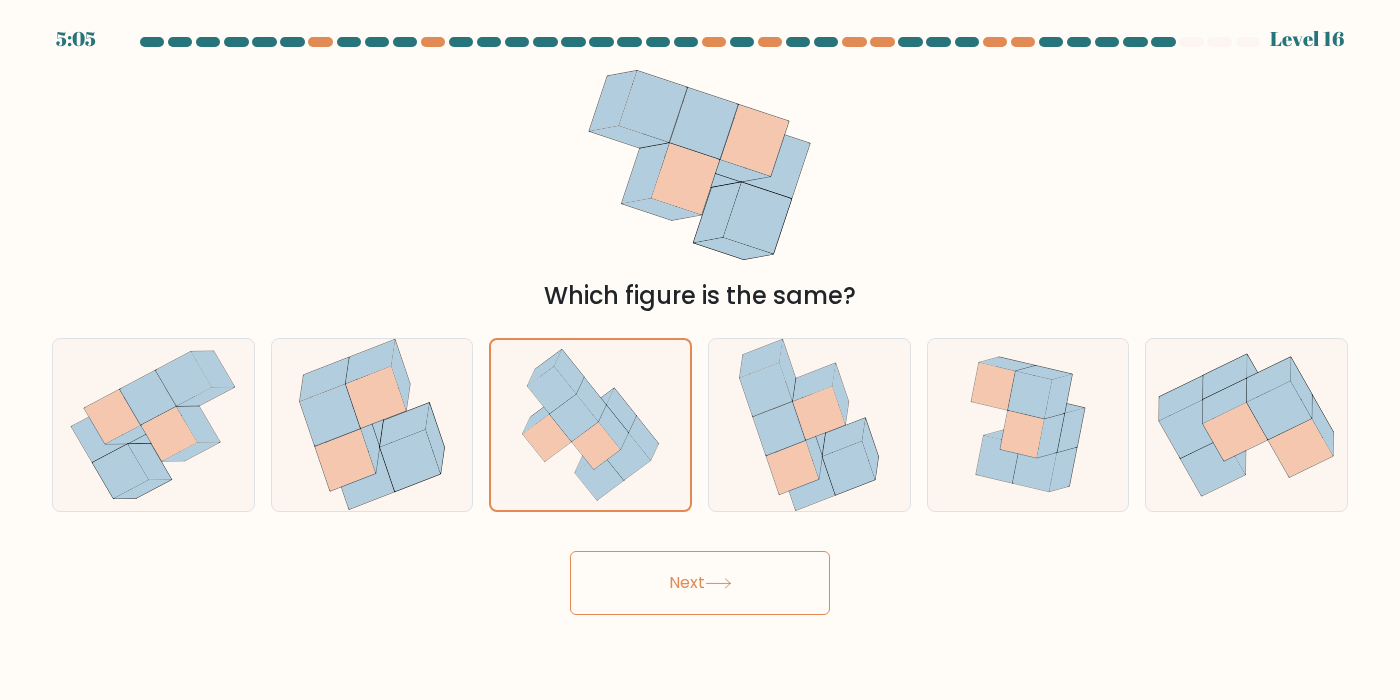 click on "Next" at bounding box center [700, 583] 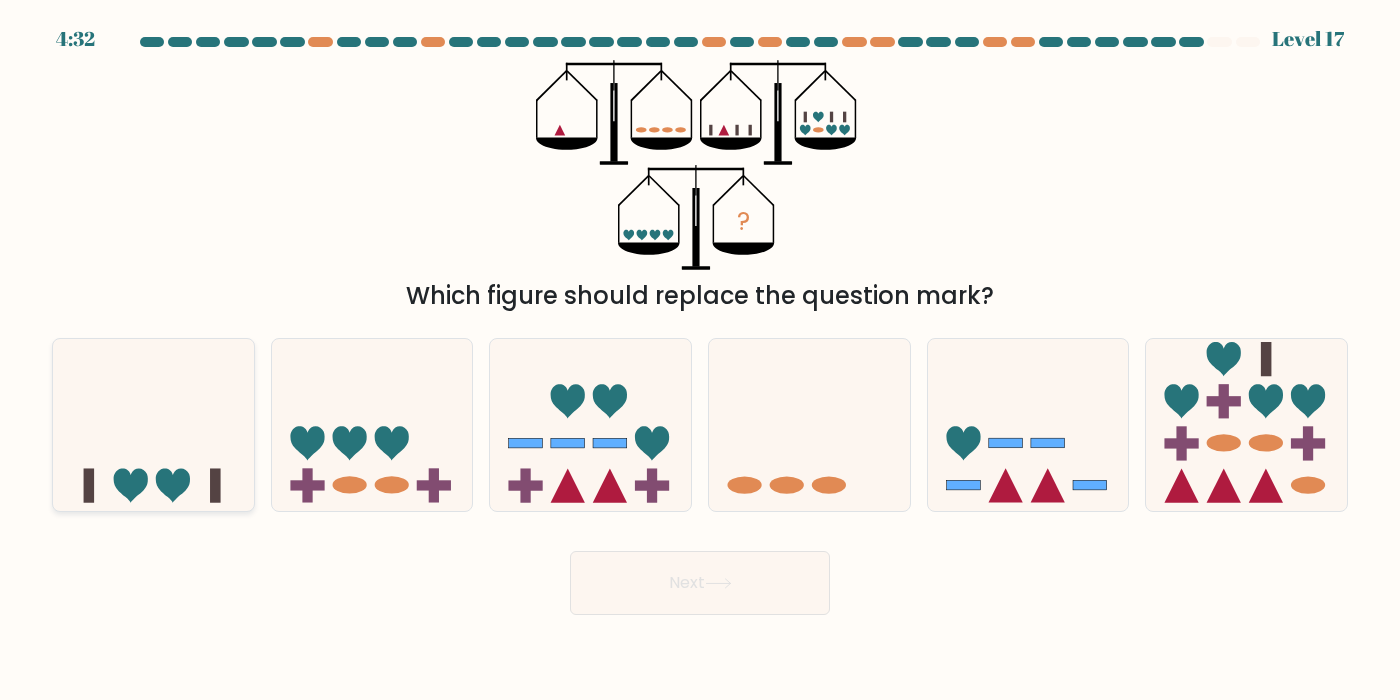 click 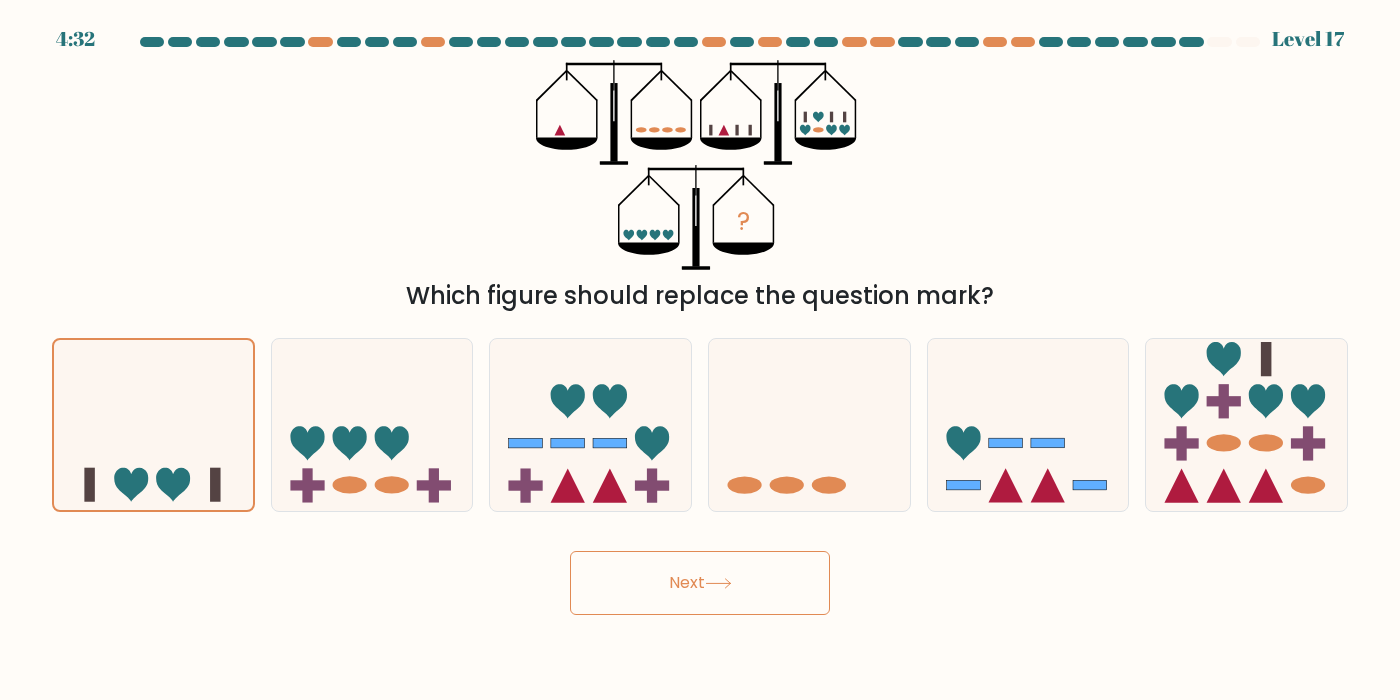 click on "Next" at bounding box center [700, 583] 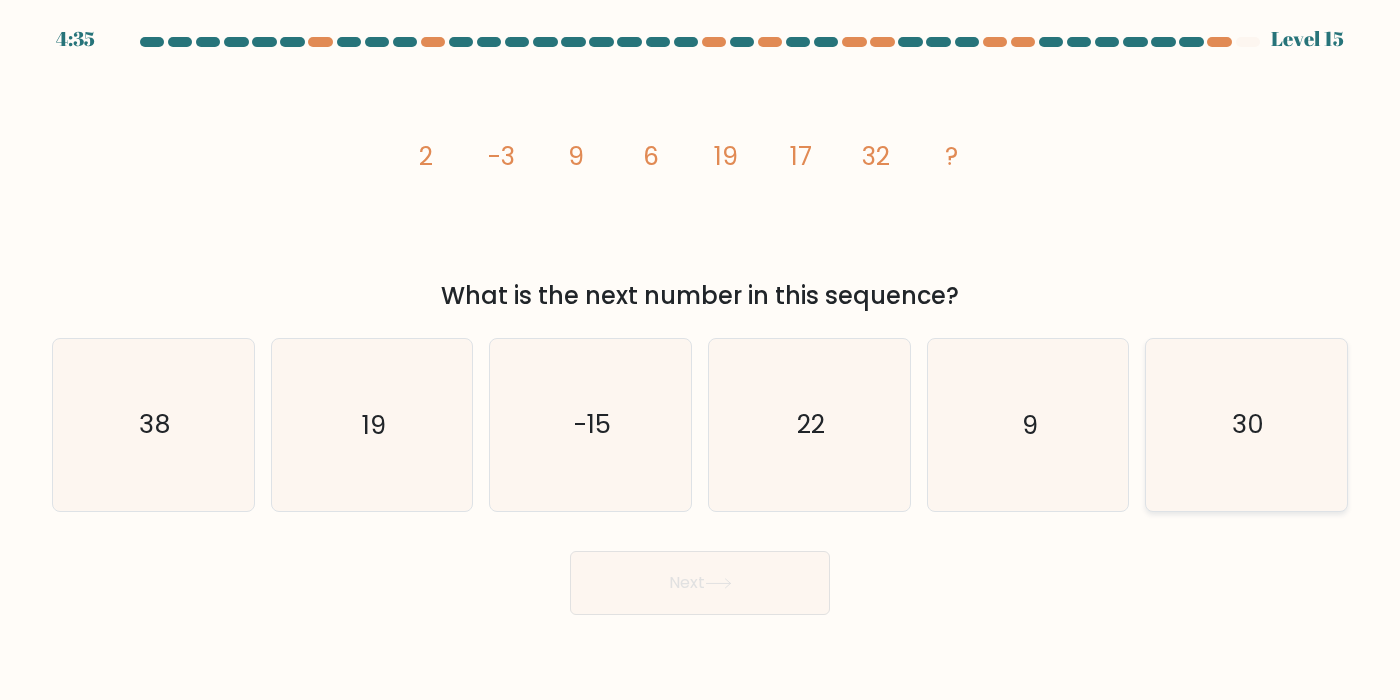 click on "30" 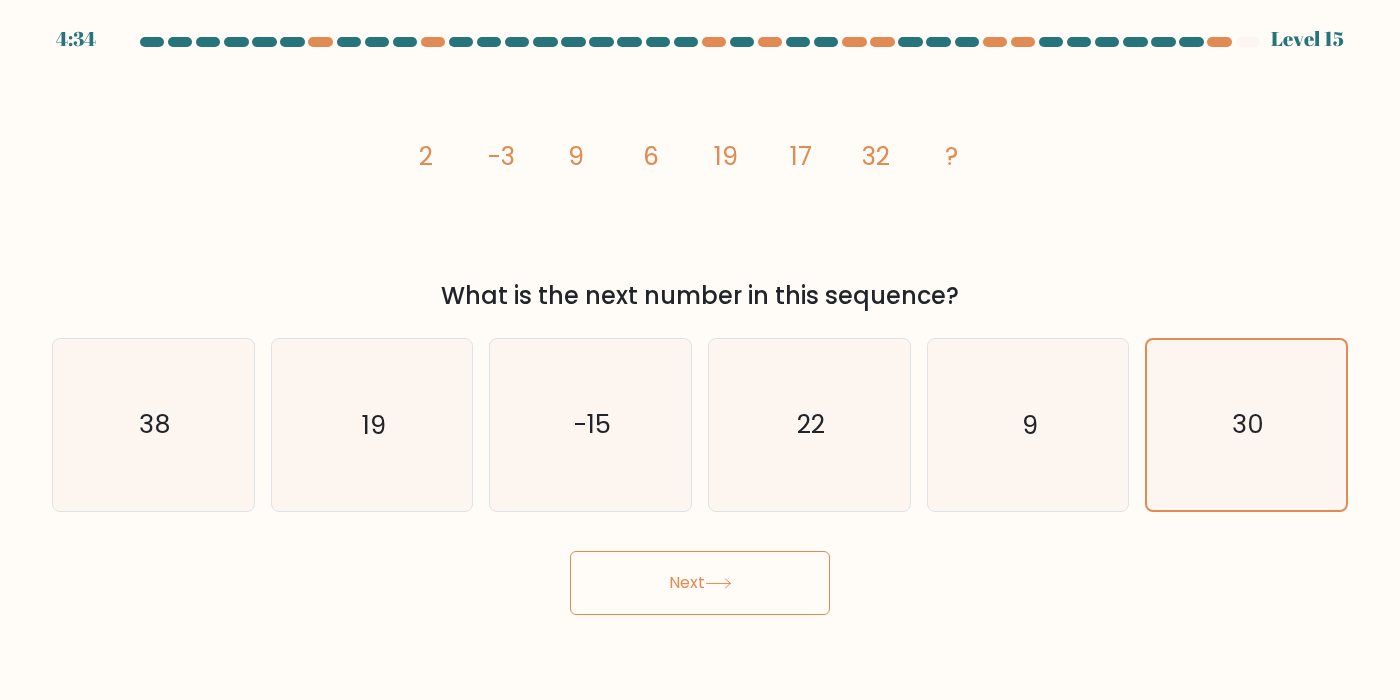 click on "Next" at bounding box center (700, 583) 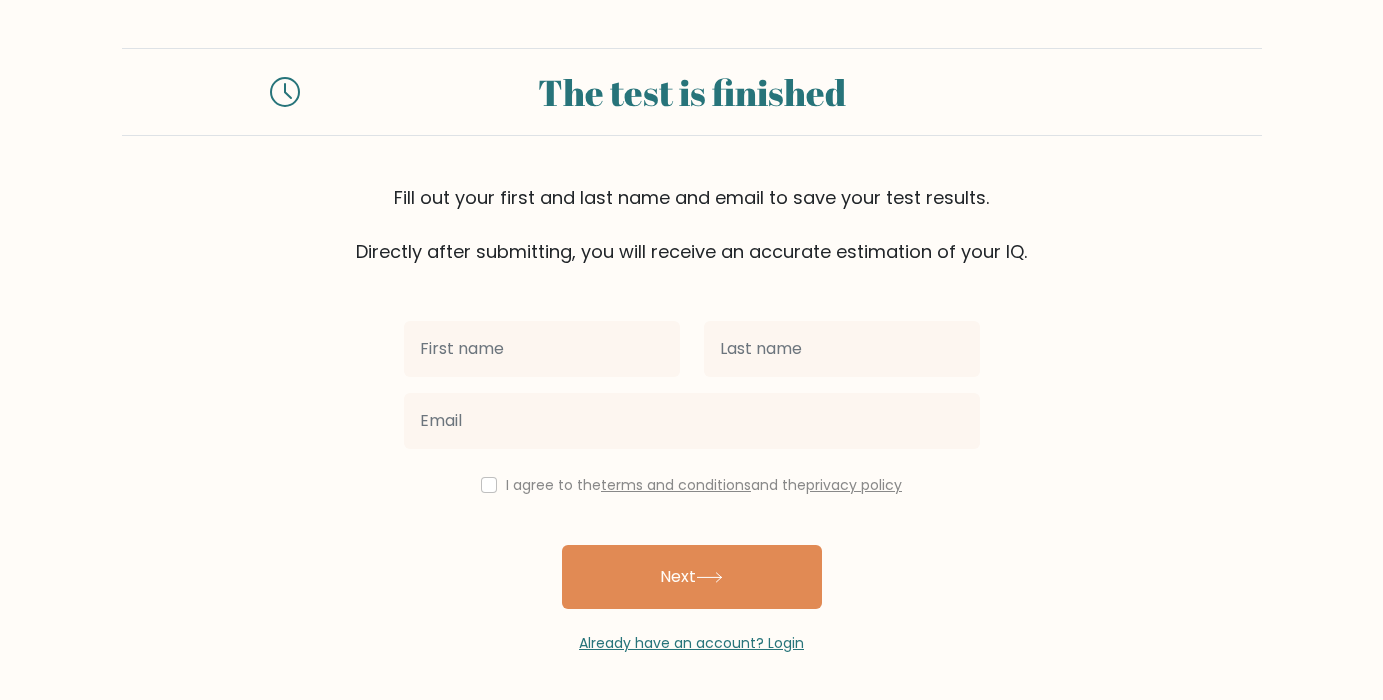 scroll, scrollTop: 0, scrollLeft: 0, axis: both 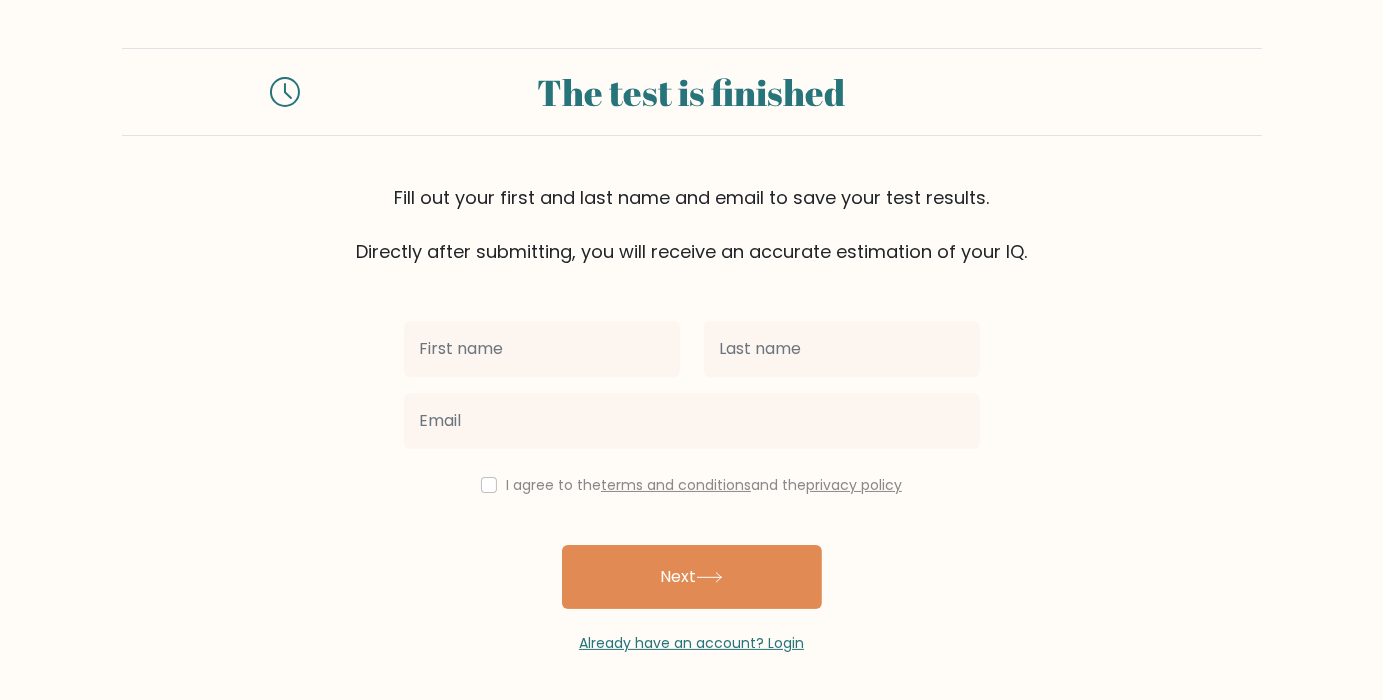 click at bounding box center (542, 349) 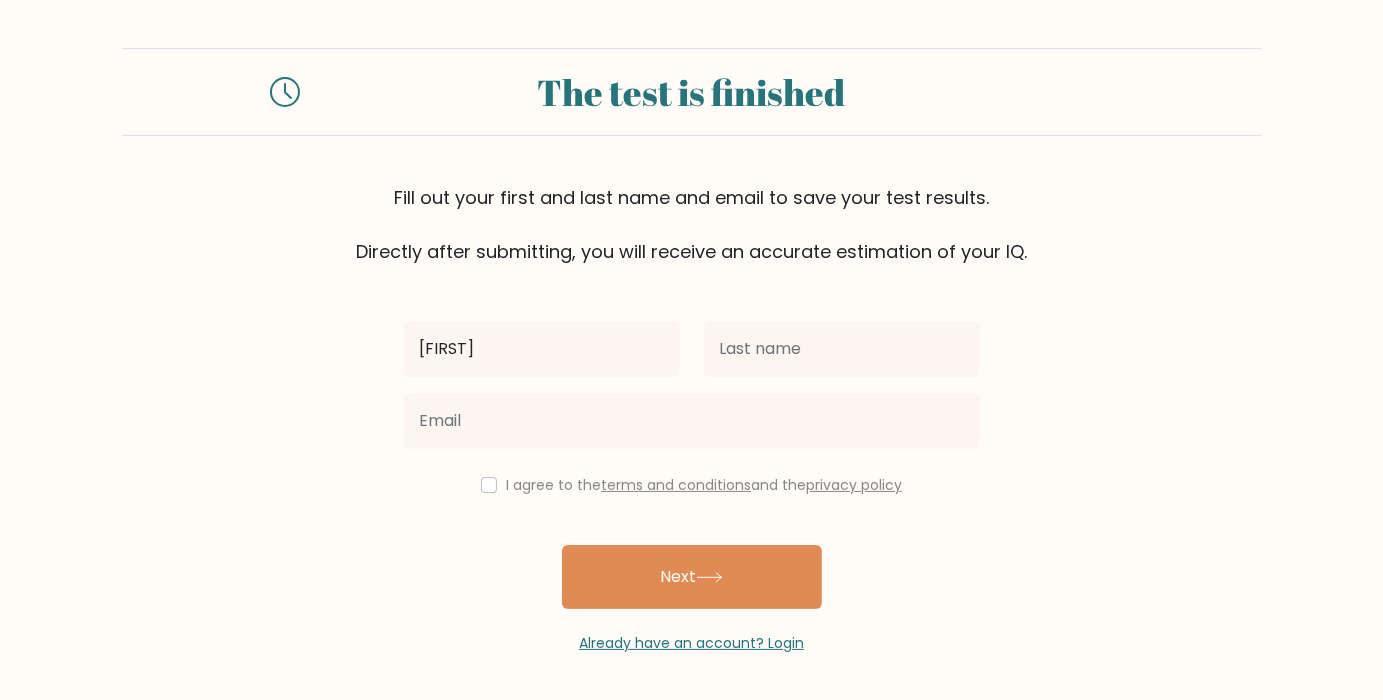 type on "Tatyana" 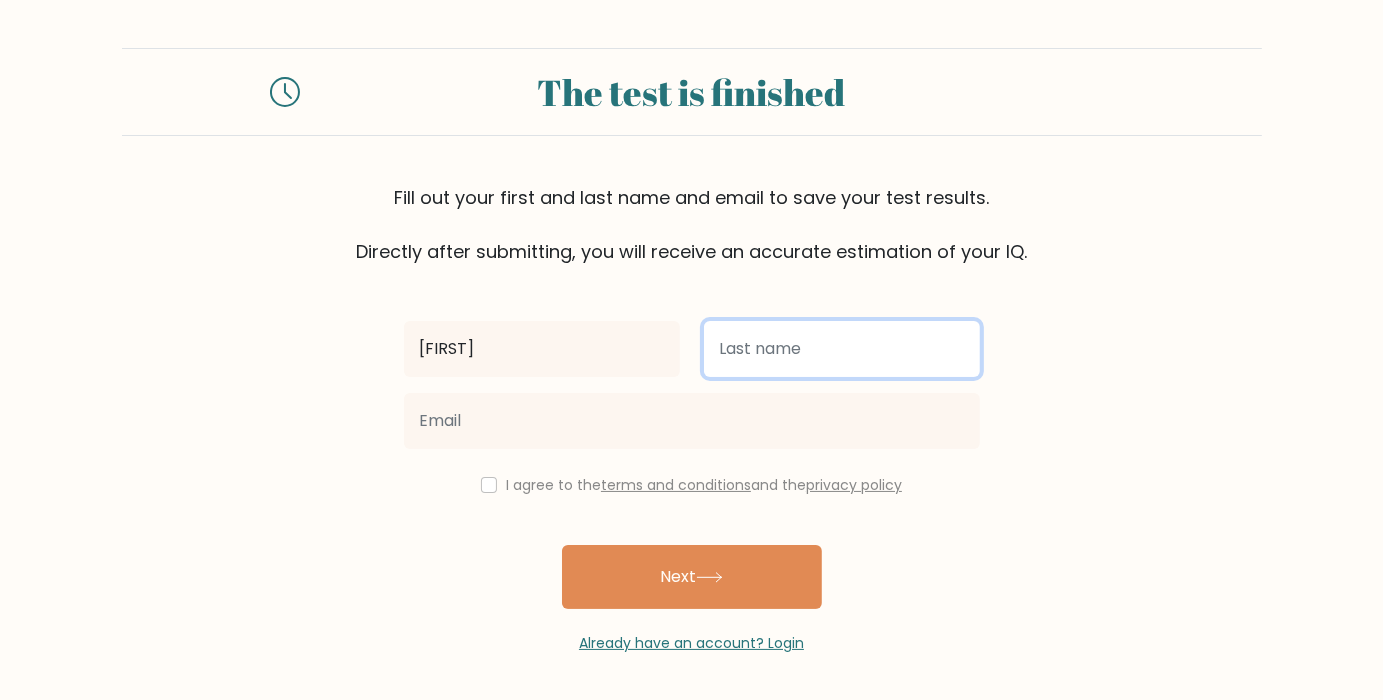 click at bounding box center [842, 349] 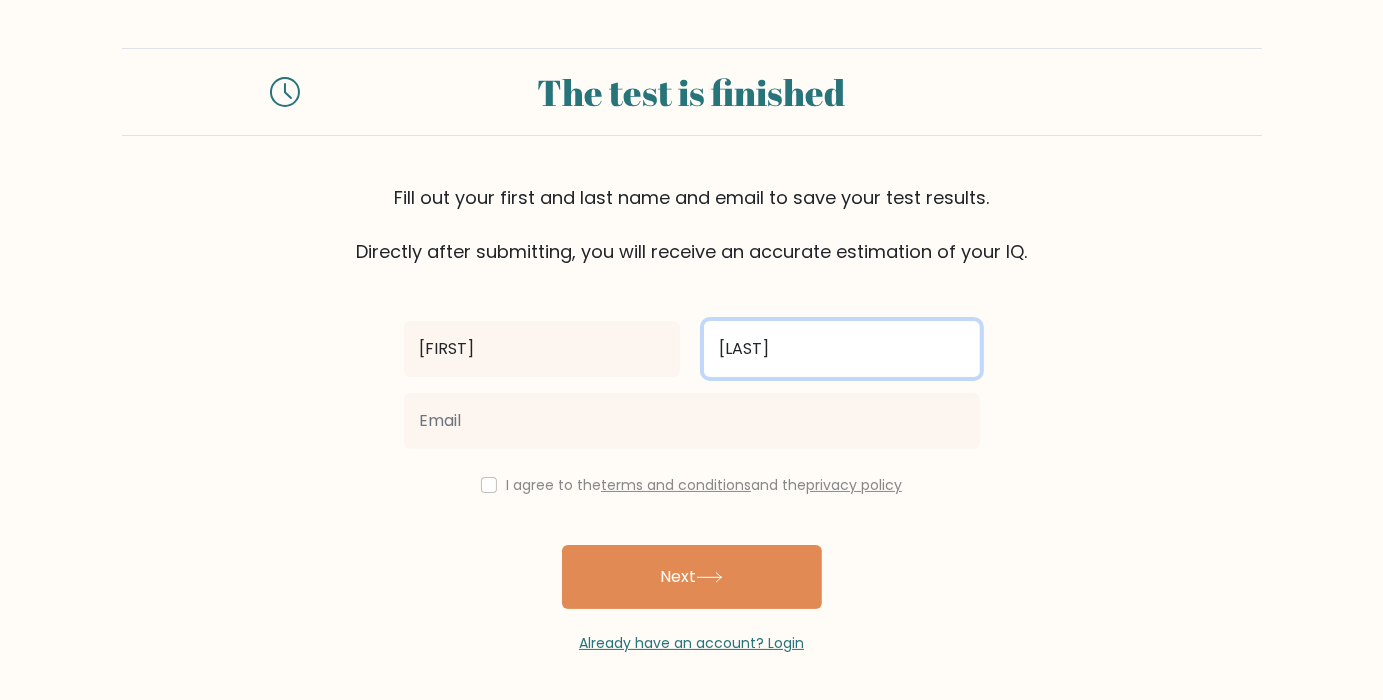 type on "Chuburkova" 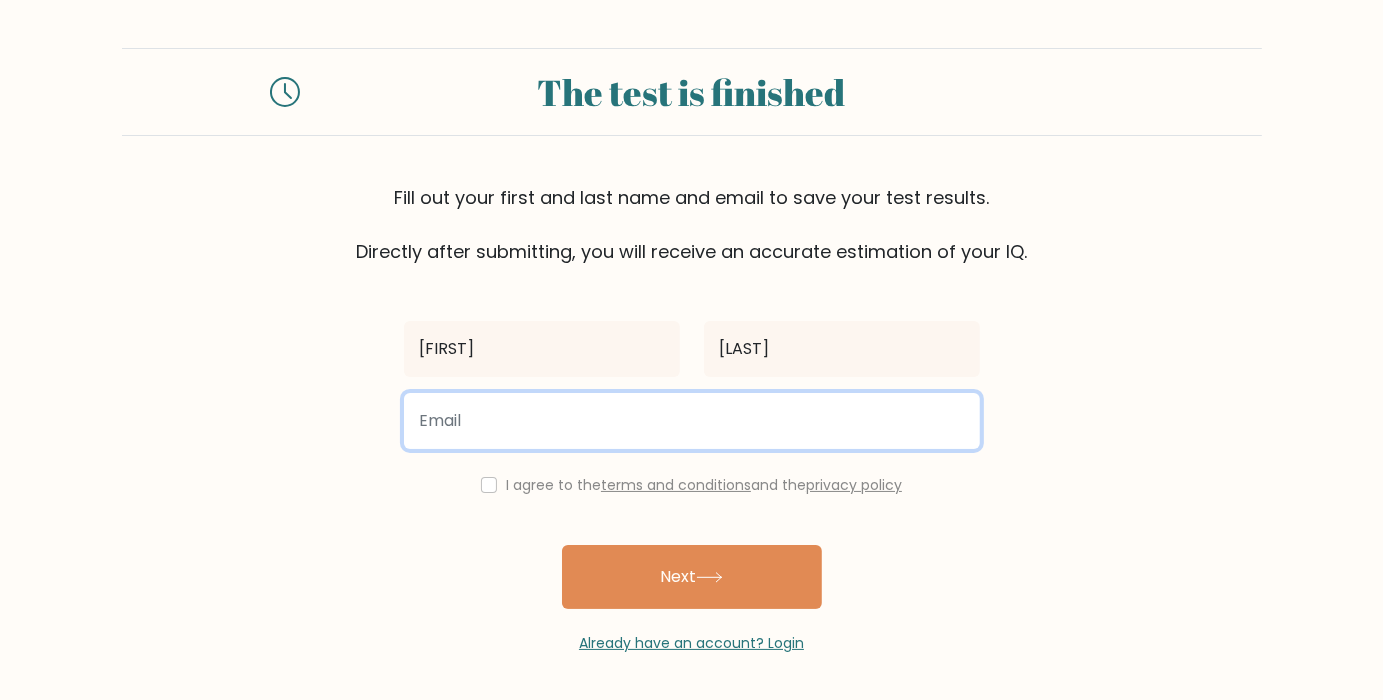 click at bounding box center (692, 421) 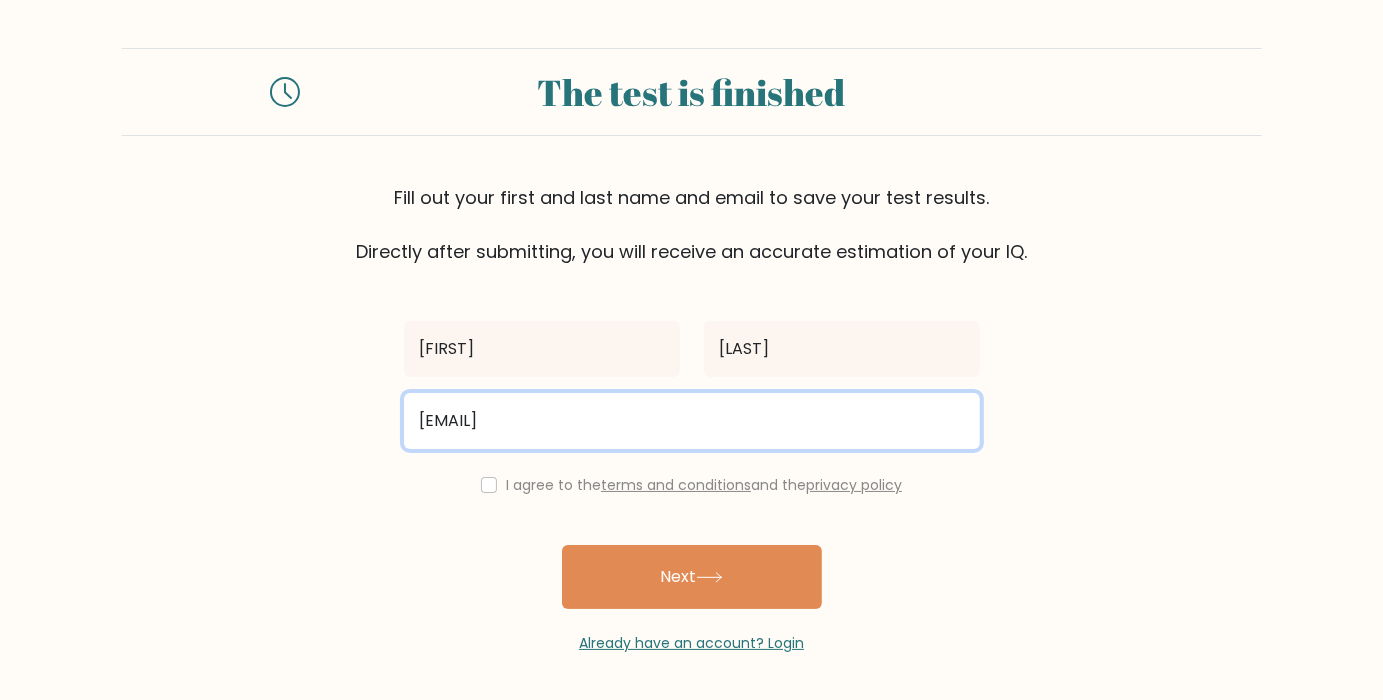 type on "chuburkova@mail.ru" 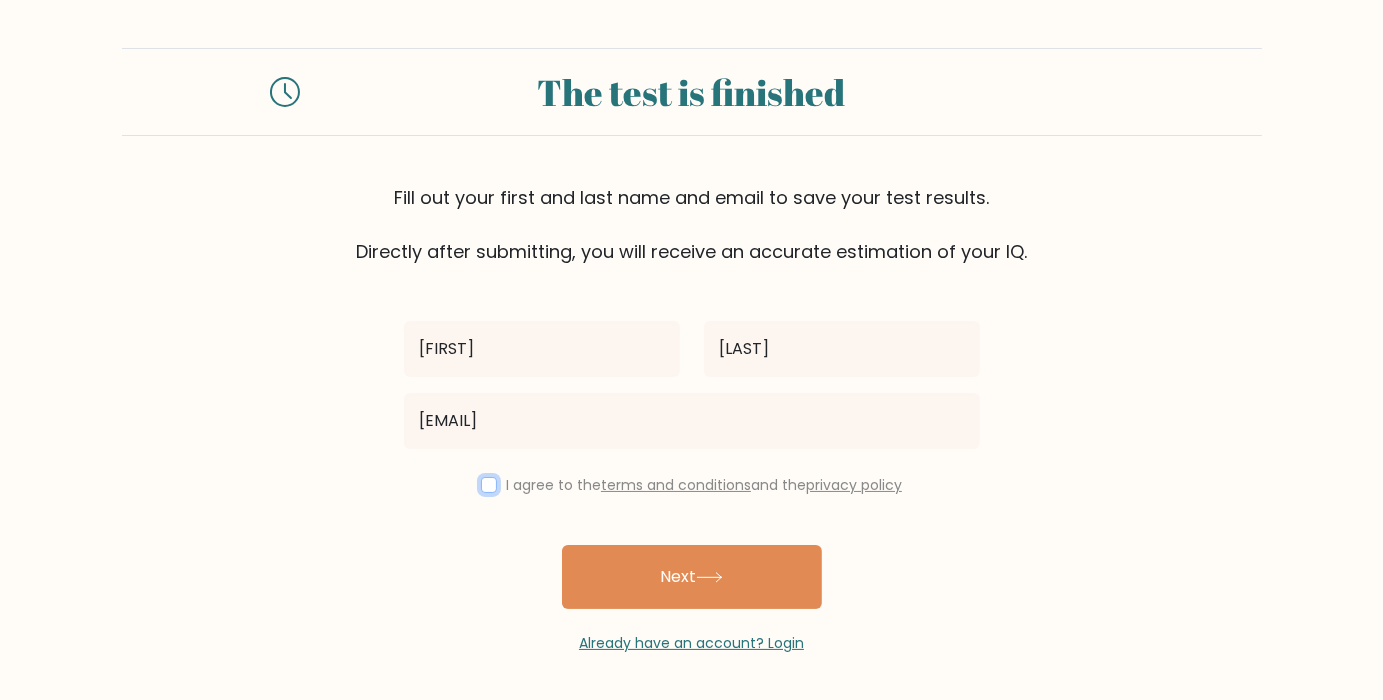 click at bounding box center [489, 485] 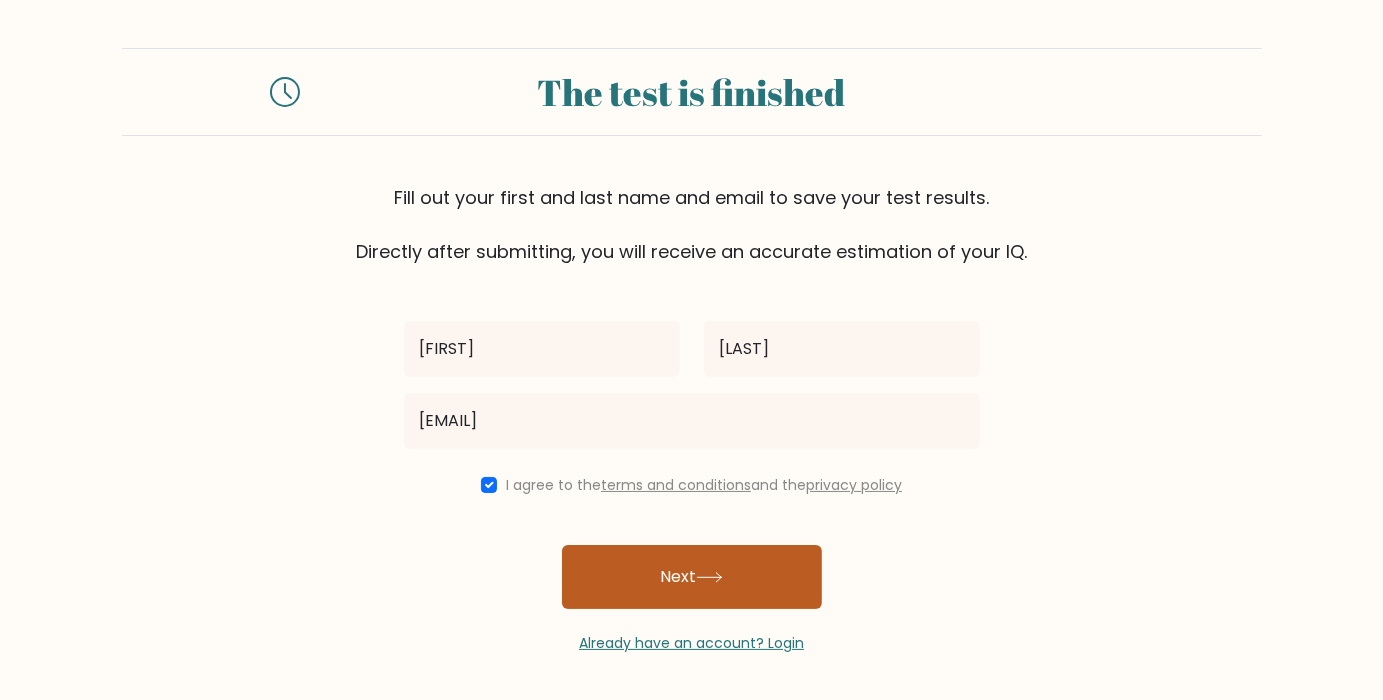 click on "Next" at bounding box center (692, 577) 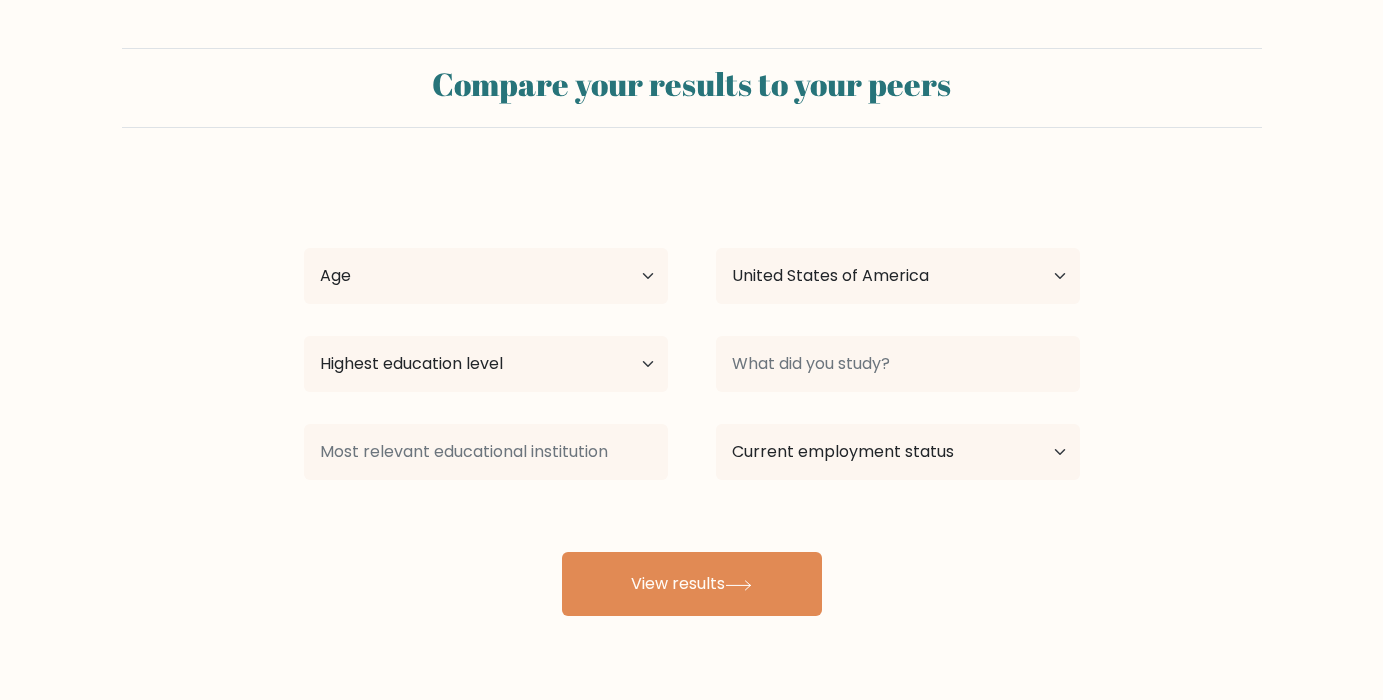select on "US" 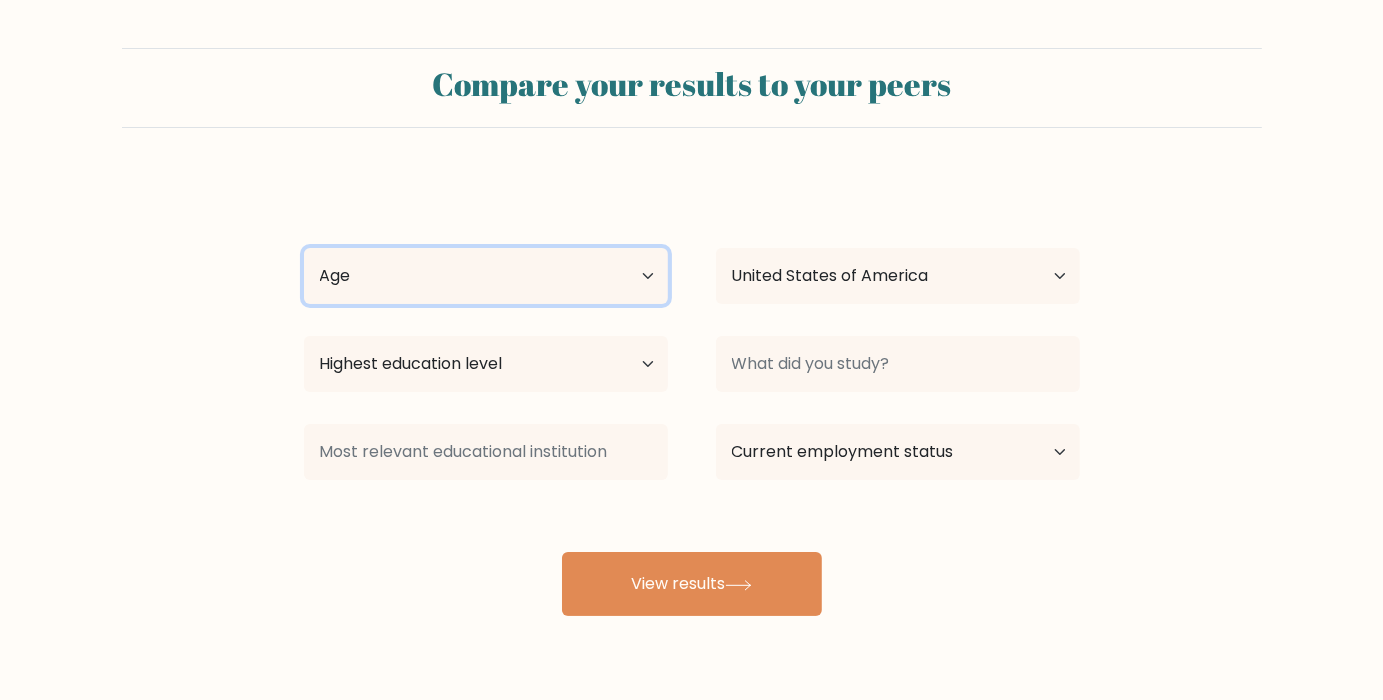 click on "Age
Under 18 years old
18-24 years old
25-34 years old
35-44 years old
45-54 years old
55-64 years old
65 years old and above" at bounding box center (486, 276) 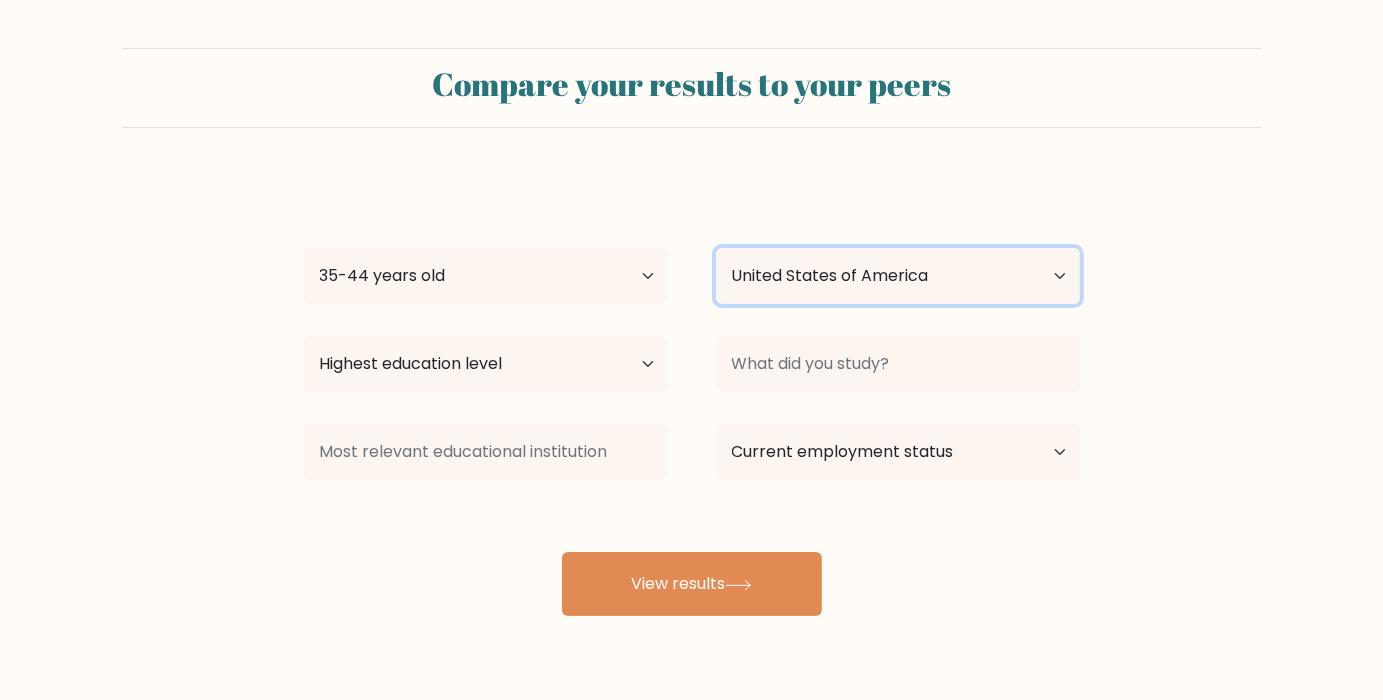 click on "Country
Afghanistan
Albania
Algeria
American Samoa
Andorra
Angola
Anguilla
Antarctica
Antigua and Barbuda
Argentina
Armenia
Aruba
Australia
Austria
Azerbaijan
Bahamas
Bahrain
Bangladesh
Barbados
Belarus
Belgium
Belize
Benin
Bermuda
Bhutan
Bolivia
Bonaire, Sint Eustatius and Saba
Bosnia and Herzegovina
Botswana
Bouvet Island
Brazil
British Indian Ocean Territory
Brunei
Bulgaria
Burkina Faso
Burundi
Cabo Verde
Cambodia
Cameroon
Canada
Cayman Islands
Central African Republic
Chad
Chile
China
Christmas Island
Cocos (Keeling) Islands
Colombia
Comoros
Congo
Congo (the Democratic Republic of the)
Cook Islands
Costa Rica
Côte d'Ivoire
Croatia
Cuba" at bounding box center (898, 276) 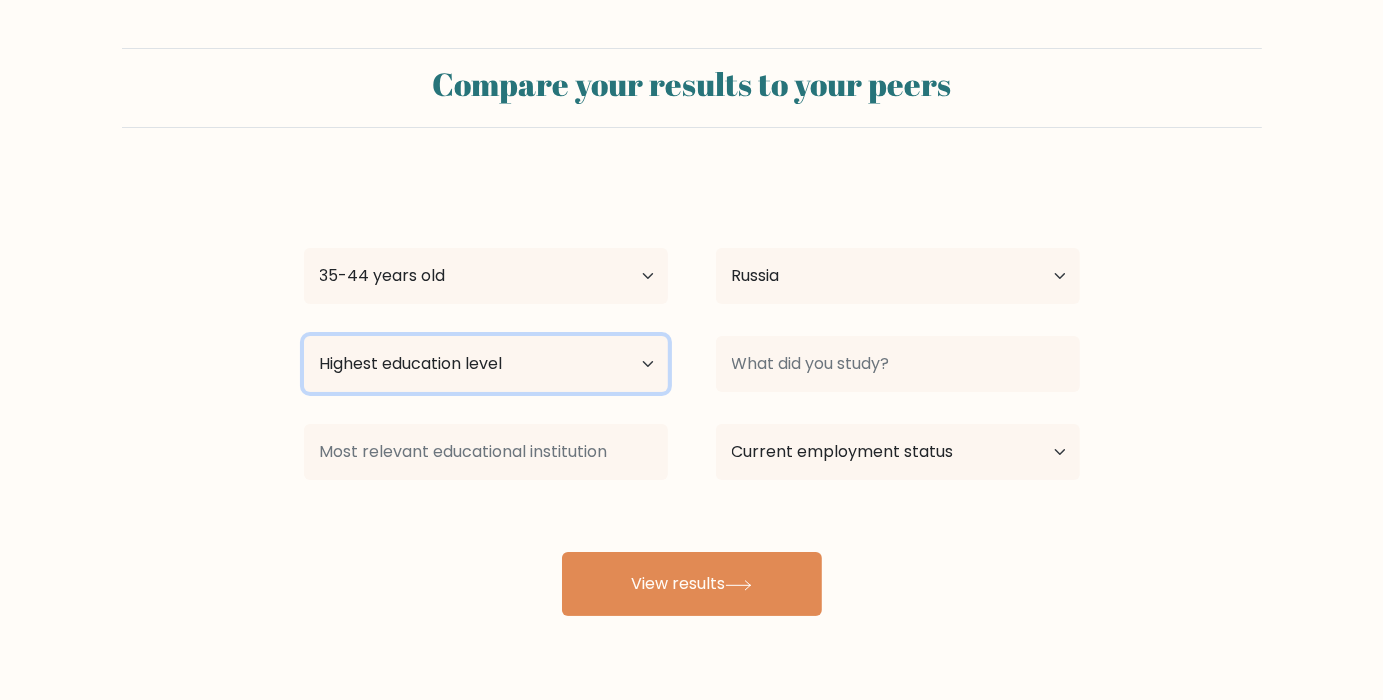 click on "Highest education level
No schooling
Primary
Lower Secondary
Upper Secondary
Occupation Specific
Bachelor's degree
Master's degree
Doctoral degree" at bounding box center [486, 364] 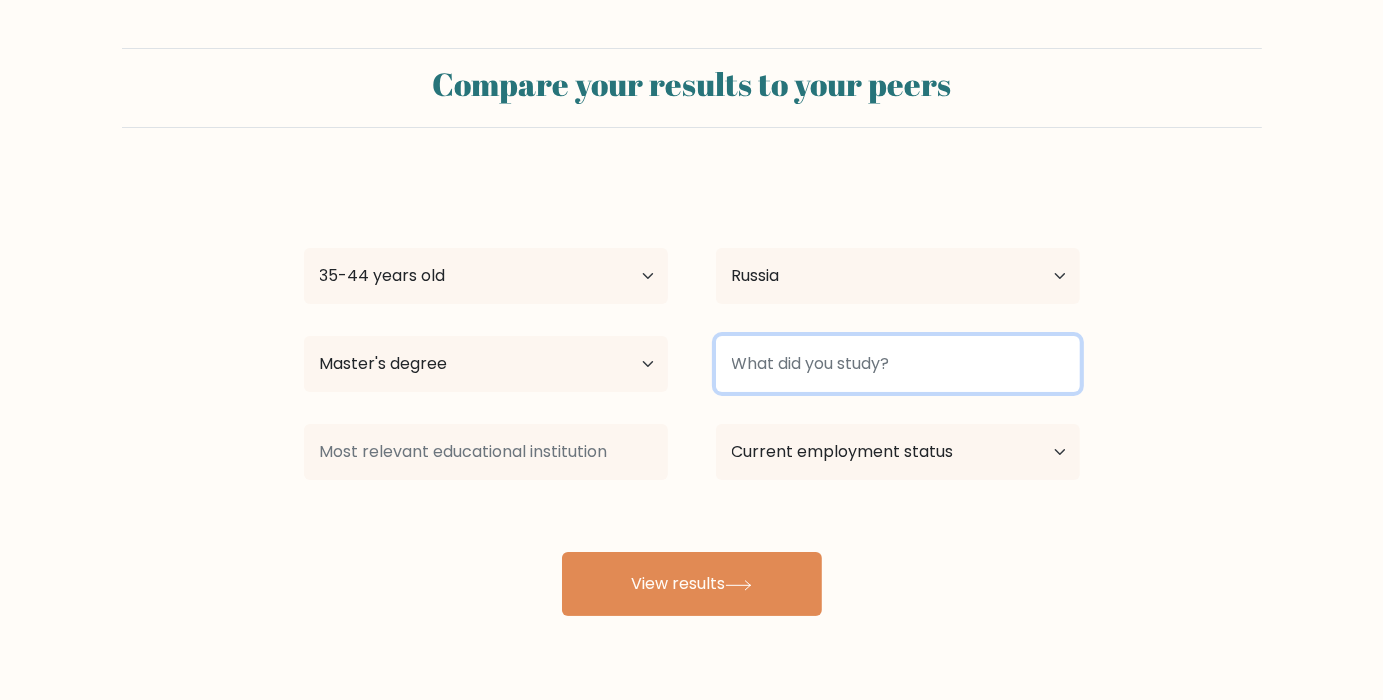 click at bounding box center [898, 364] 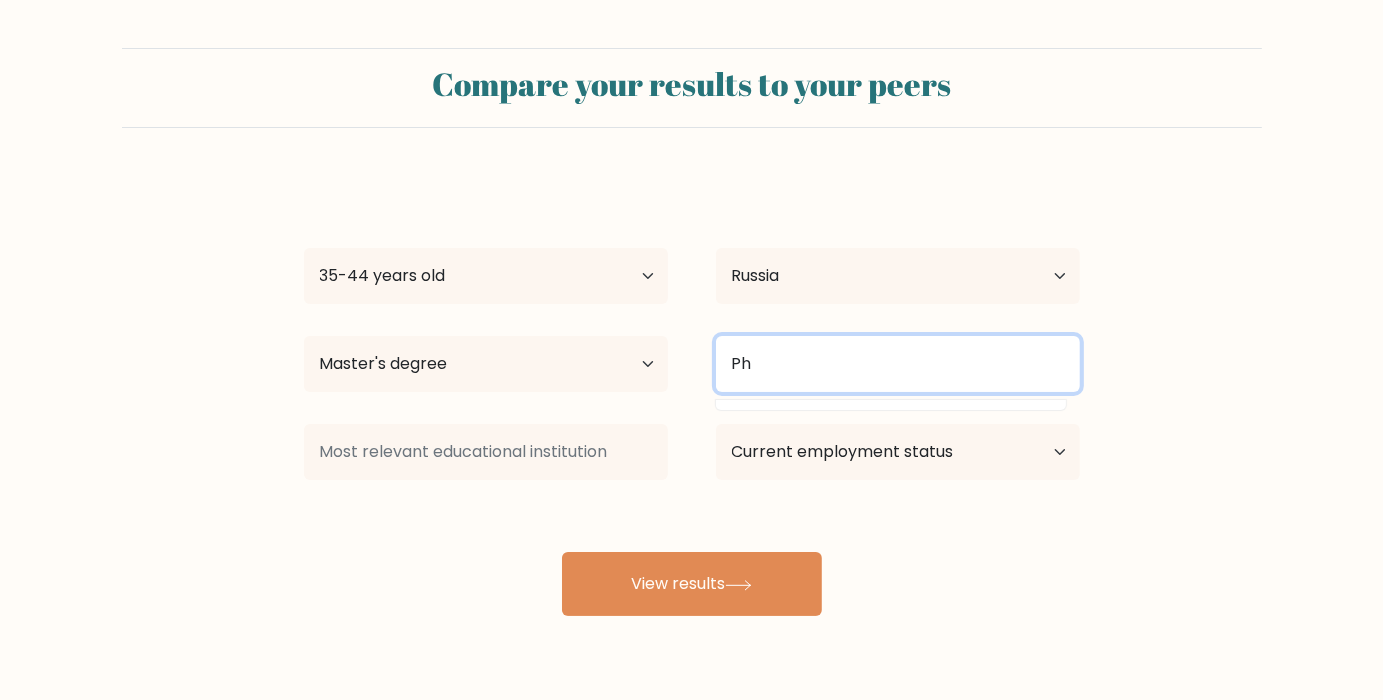 type on "P" 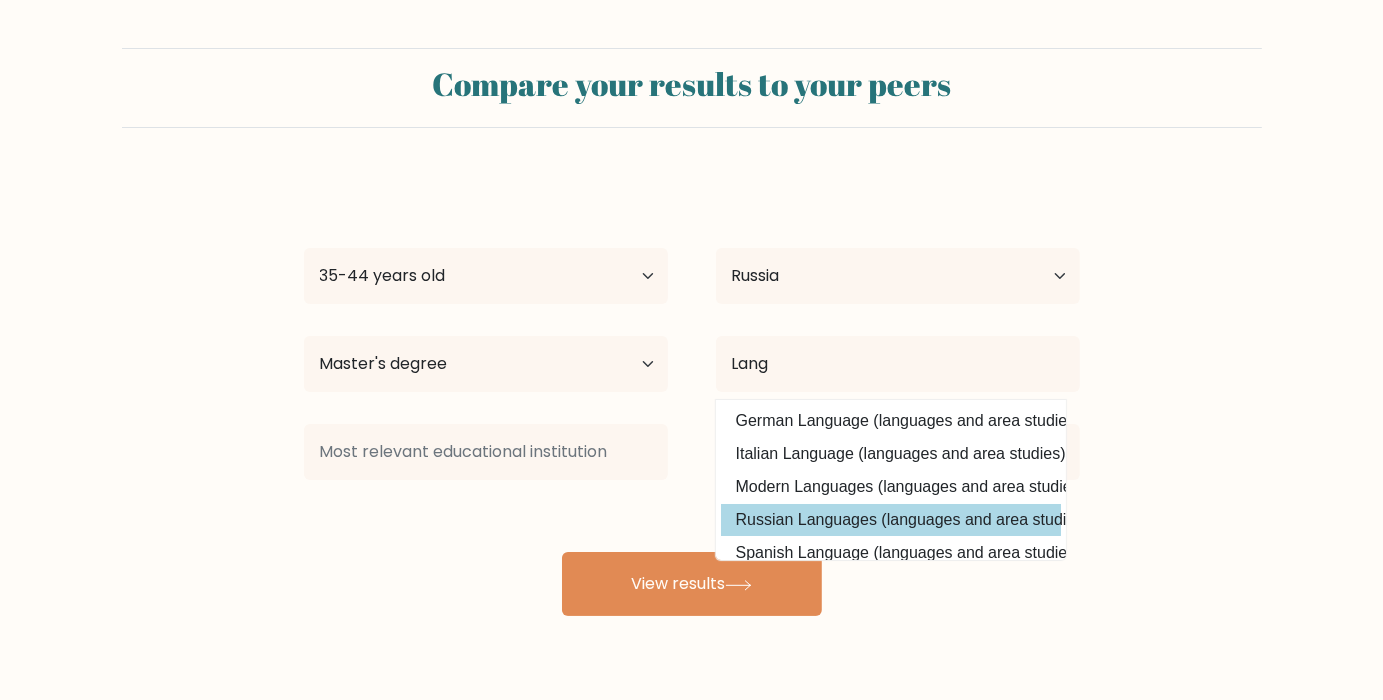 click on "Russian Languages (languages and area studies)" at bounding box center [891, 520] 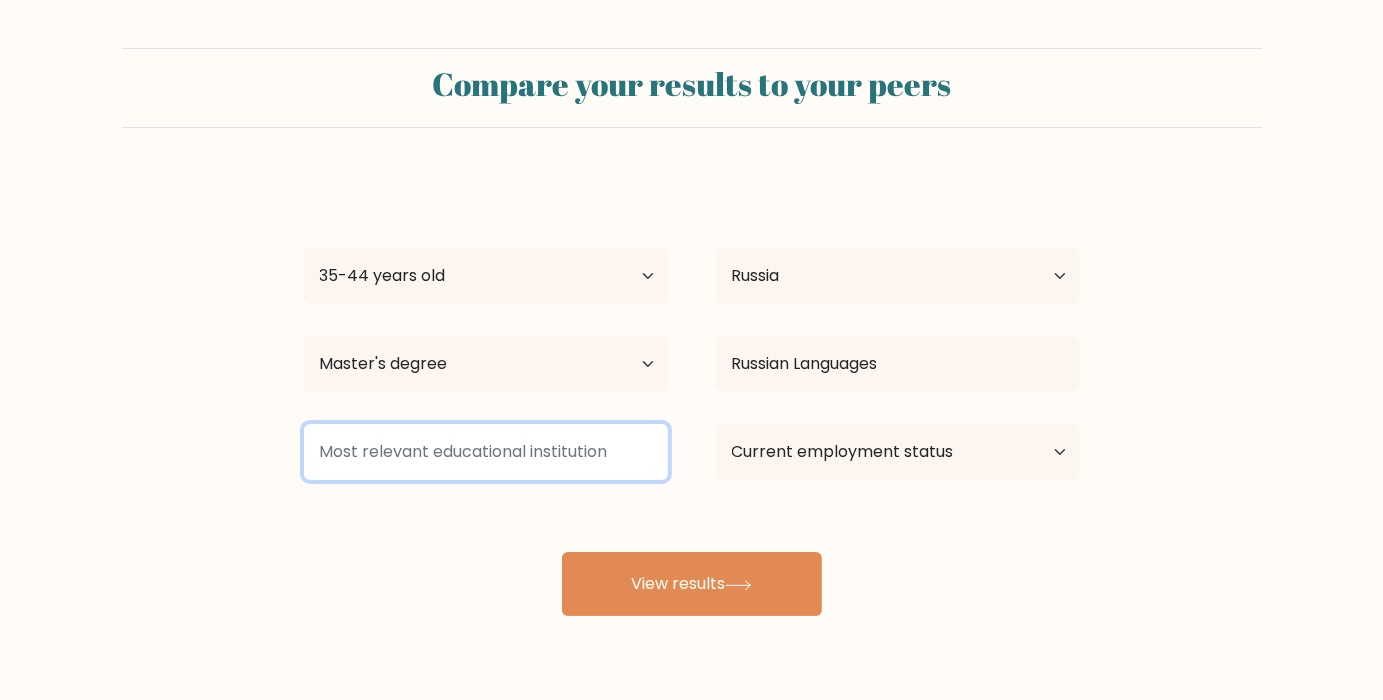 click at bounding box center (486, 452) 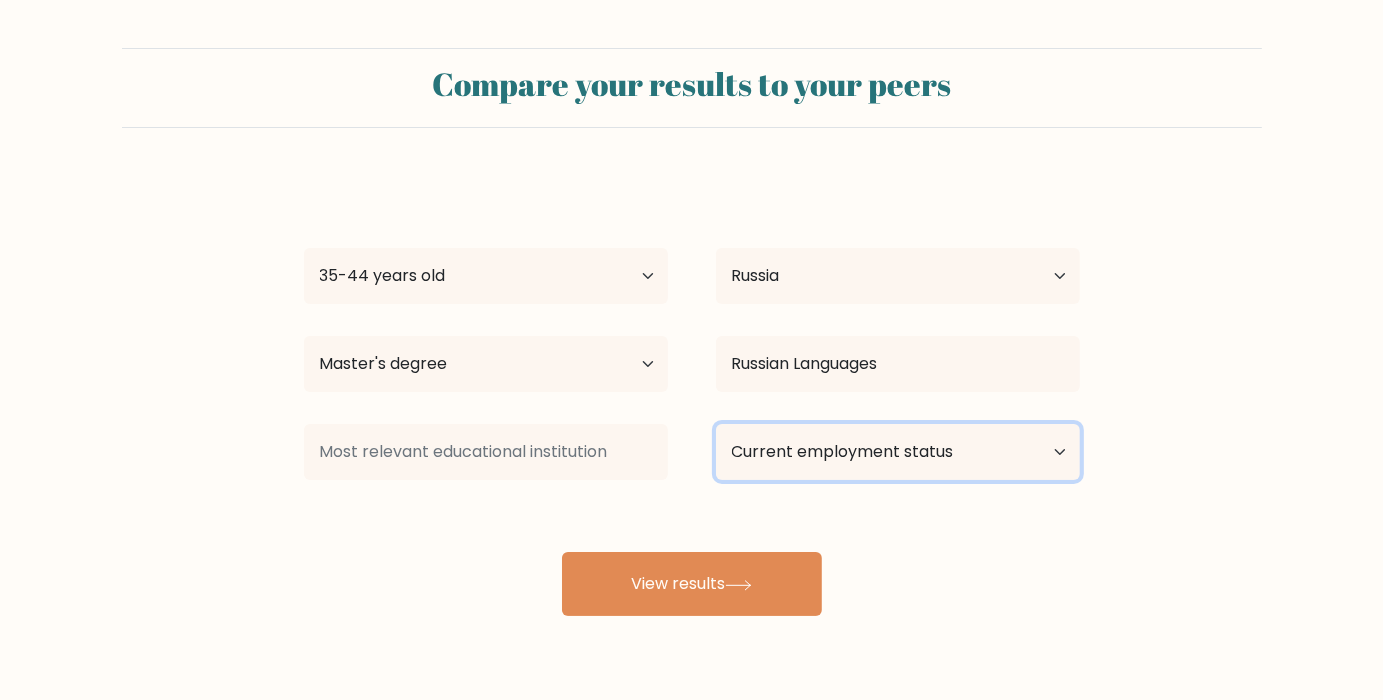 click on "Current employment status
Employed
Student
Retired
Other / prefer not to answer" at bounding box center [898, 452] 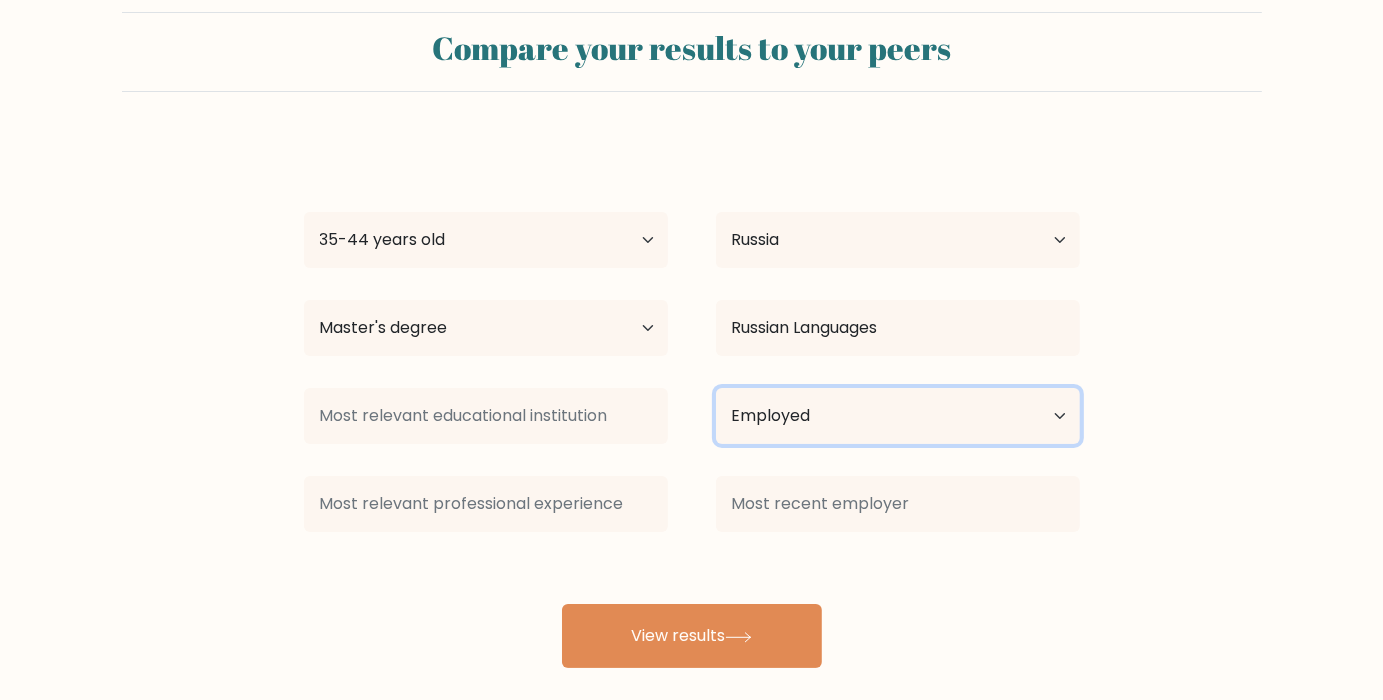 scroll, scrollTop: 58, scrollLeft: 0, axis: vertical 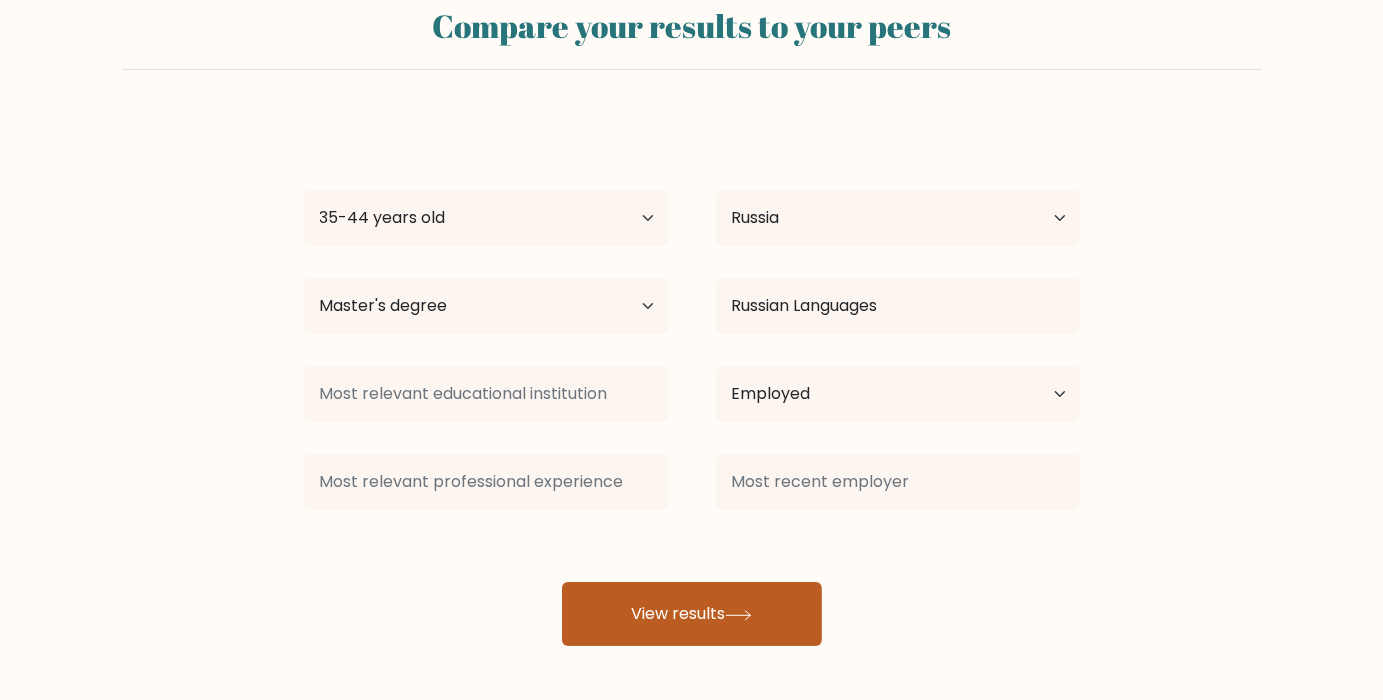 click on "View results" at bounding box center [692, 614] 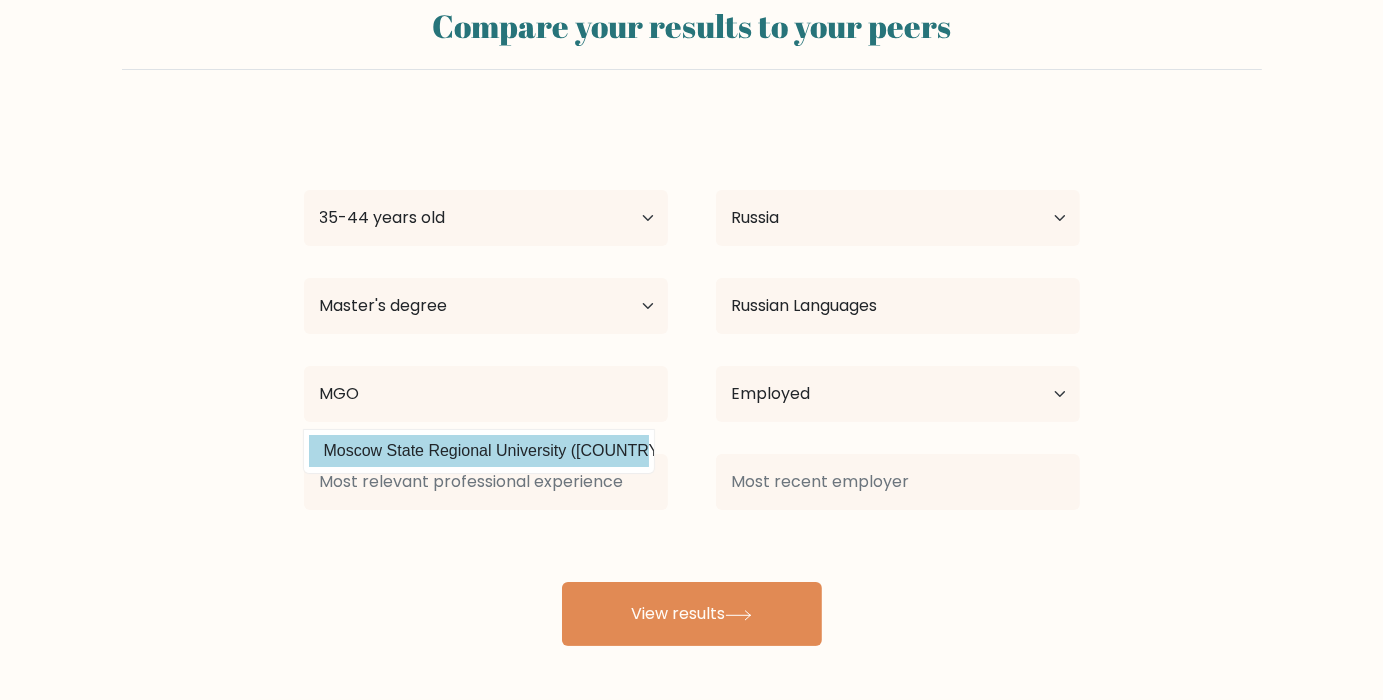 click on "Moscow State Regional University (Russia)" at bounding box center [479, 451] 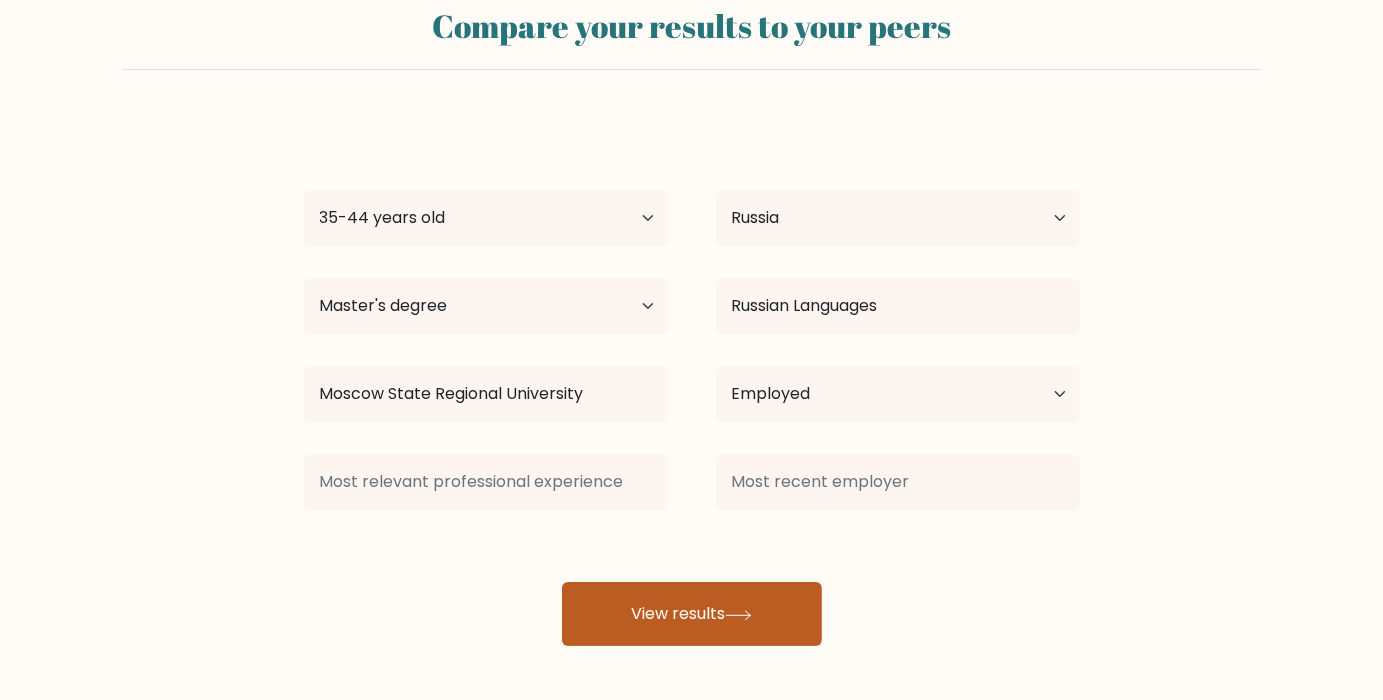 click on "View results" at bounding box center (692, 614) 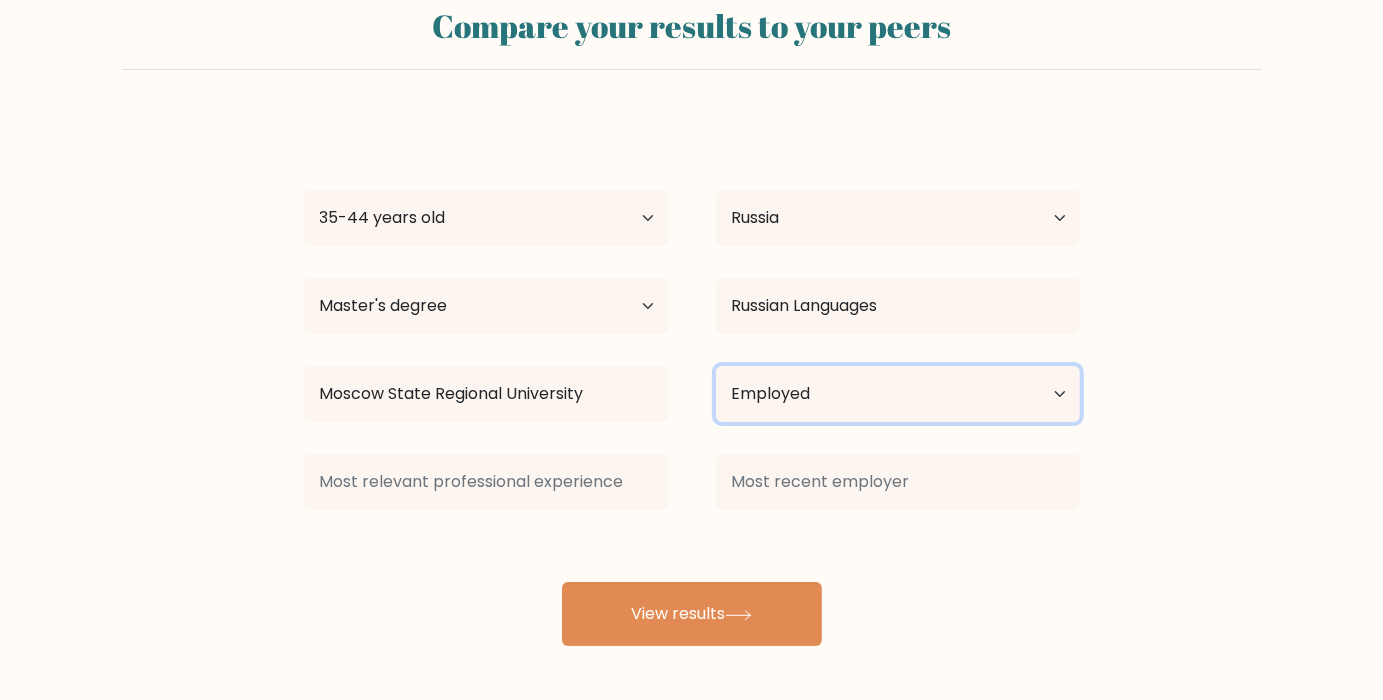 click on "Current employment status
Employed
Student
Retired
Other / prefer not to answer" at bounding box center [898, 394] 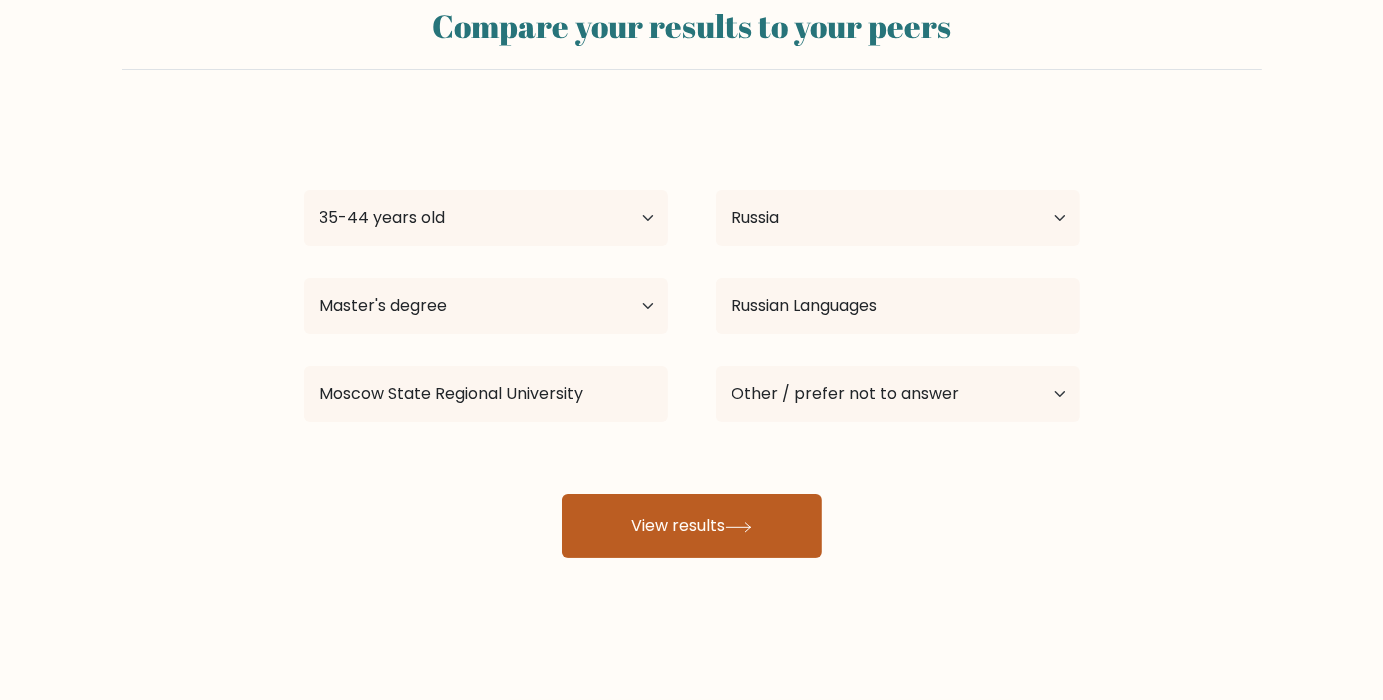 click on "View results" at bounding box center [692, 526] 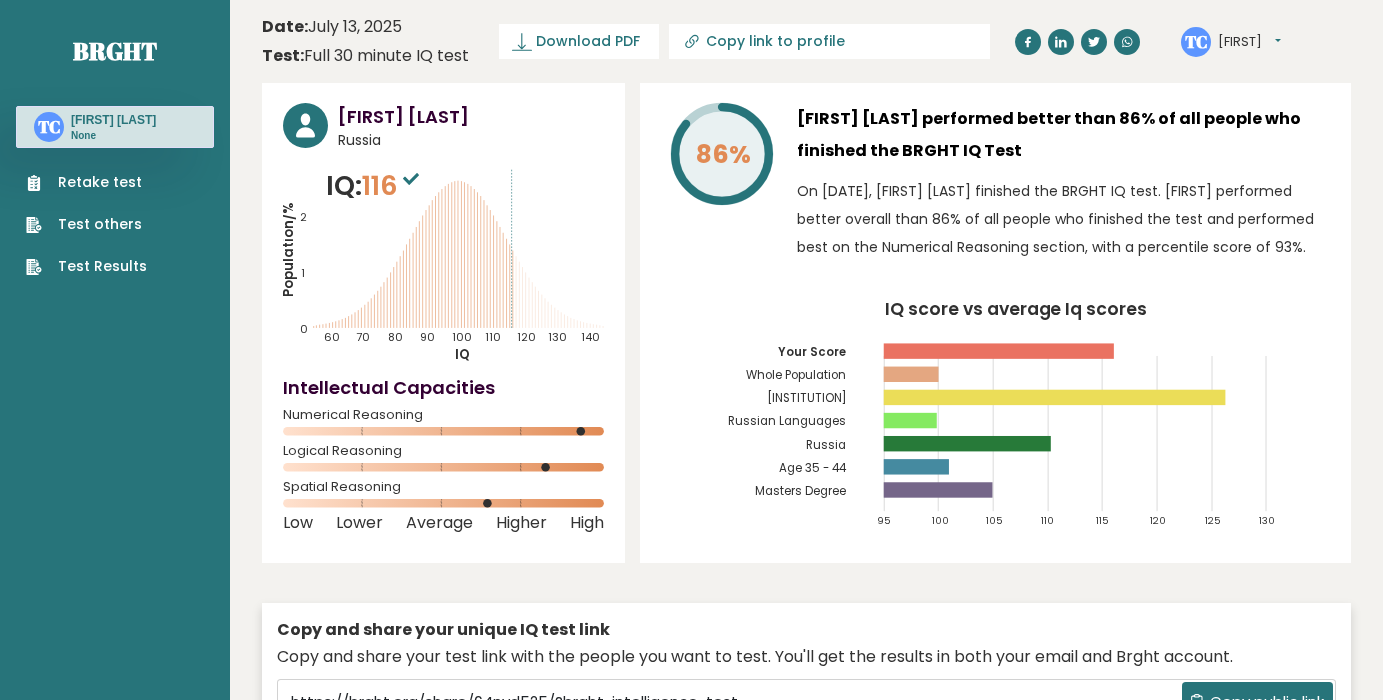 scroll, scrollTop: 0, scrollLeft: 0, axis: both 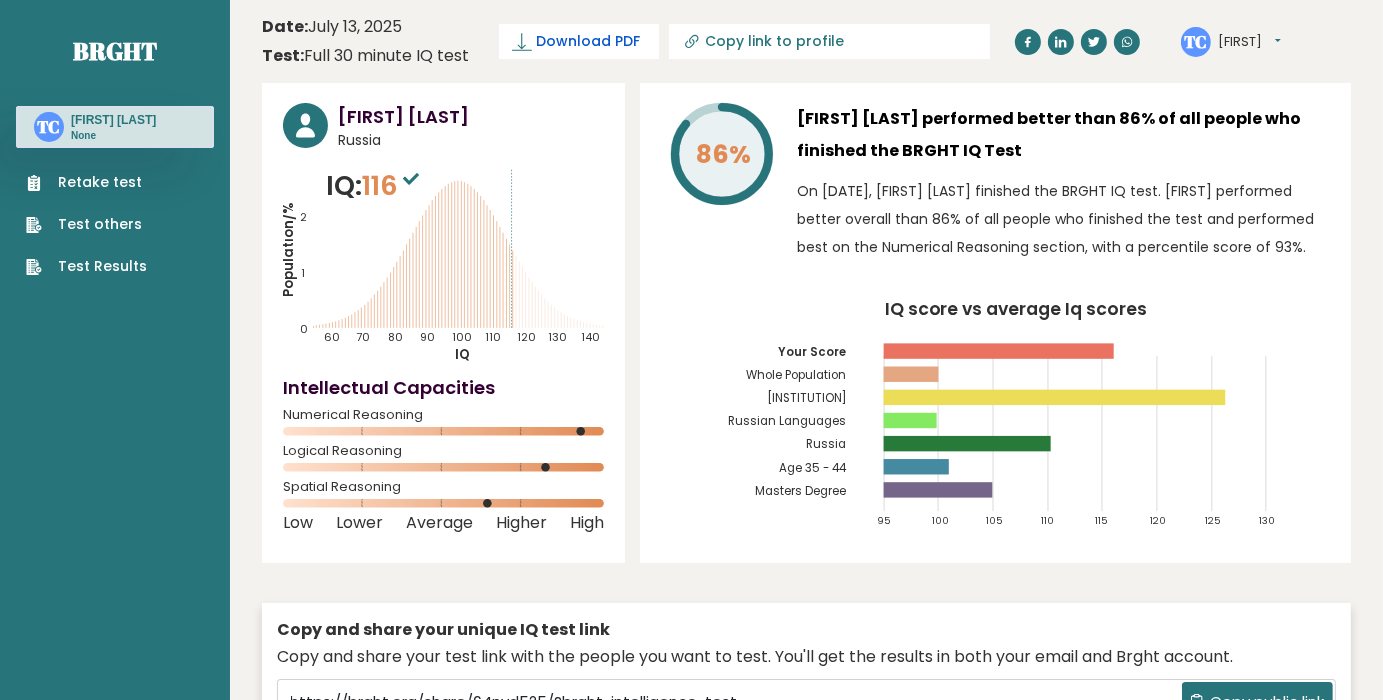 click on "Download PDF" at bounding box center [579, 41] 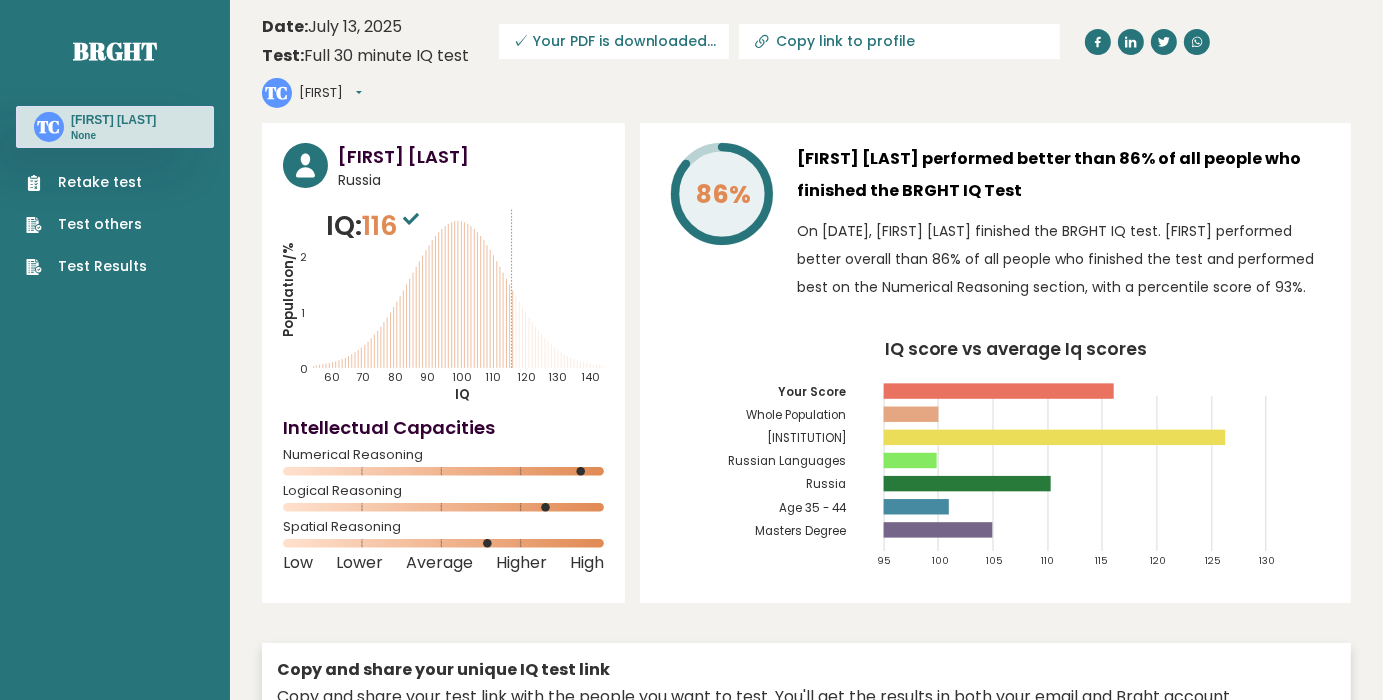 click on "Copy link to profile" at bounding box center [912, 41] 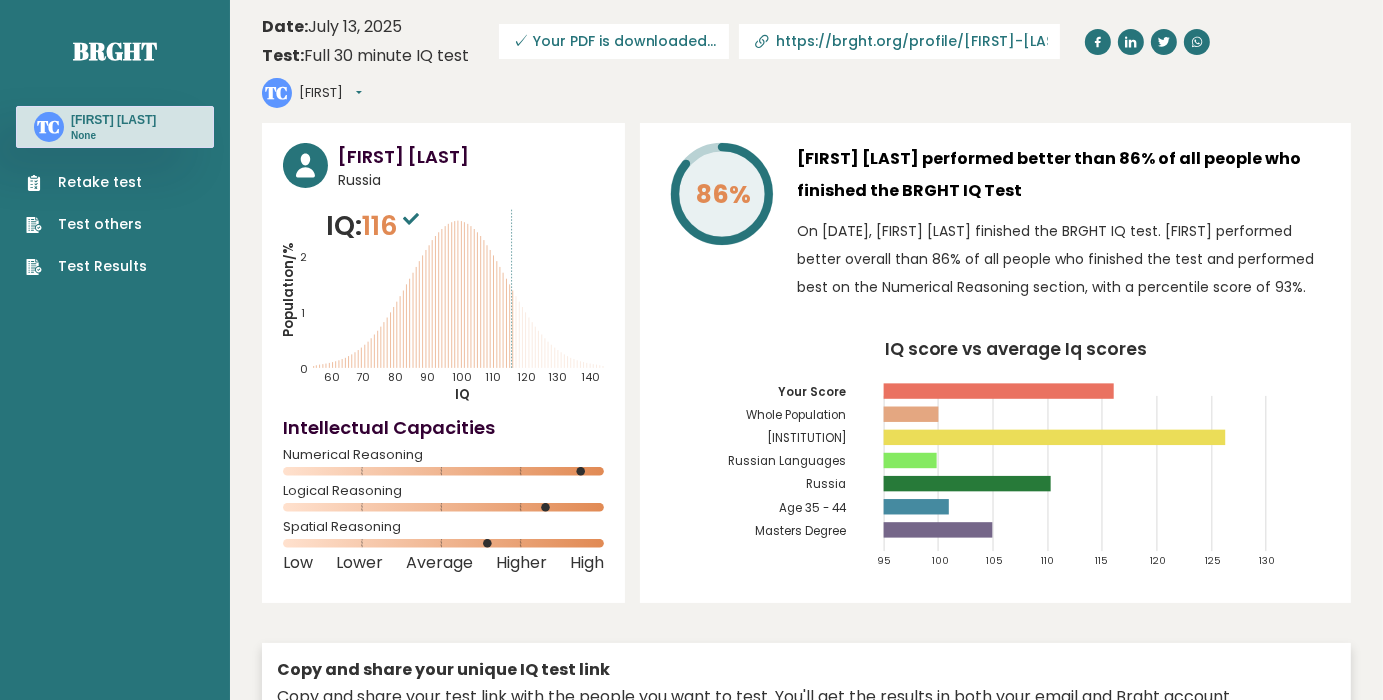 scroll, scrollTop: 0, scrollLeft: 558, axis: horizontal 